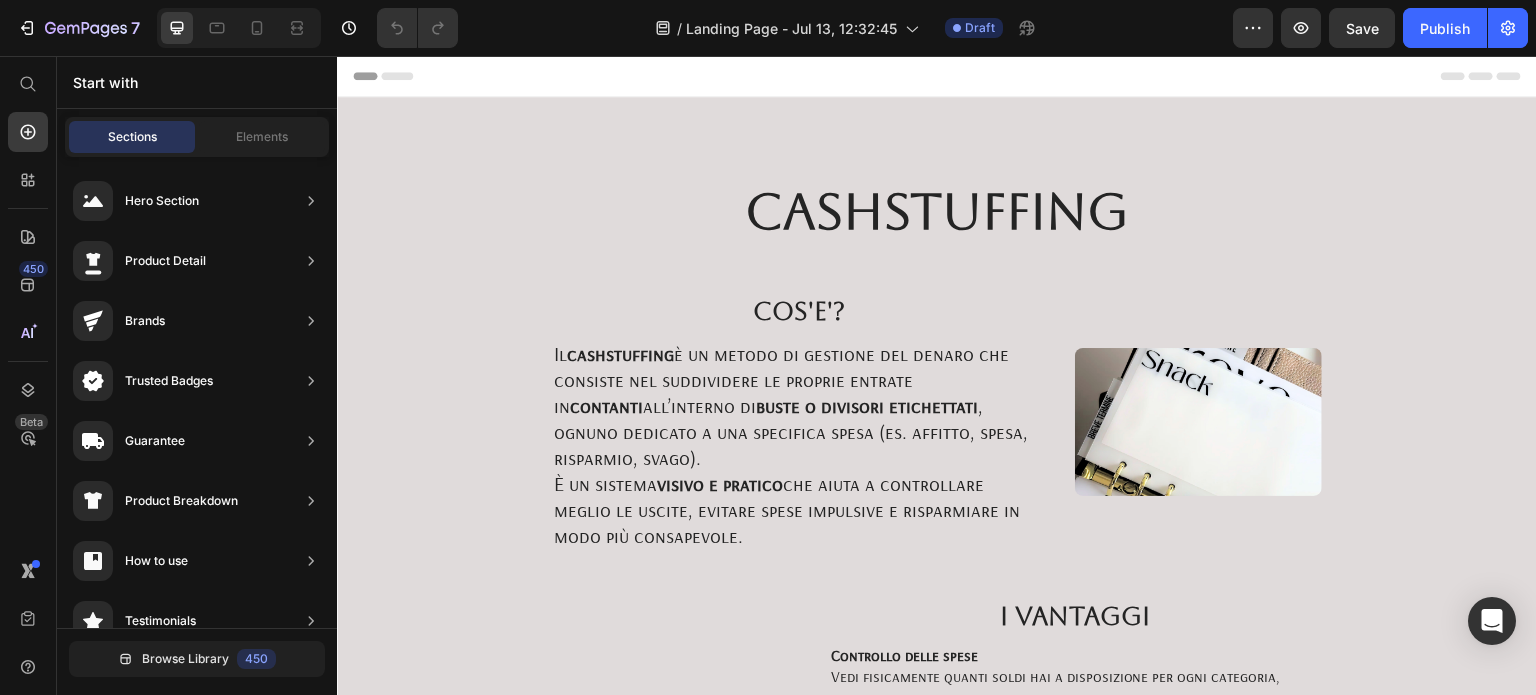 scroll, scrollTop: 0, scrollLeft: 0, axis: both 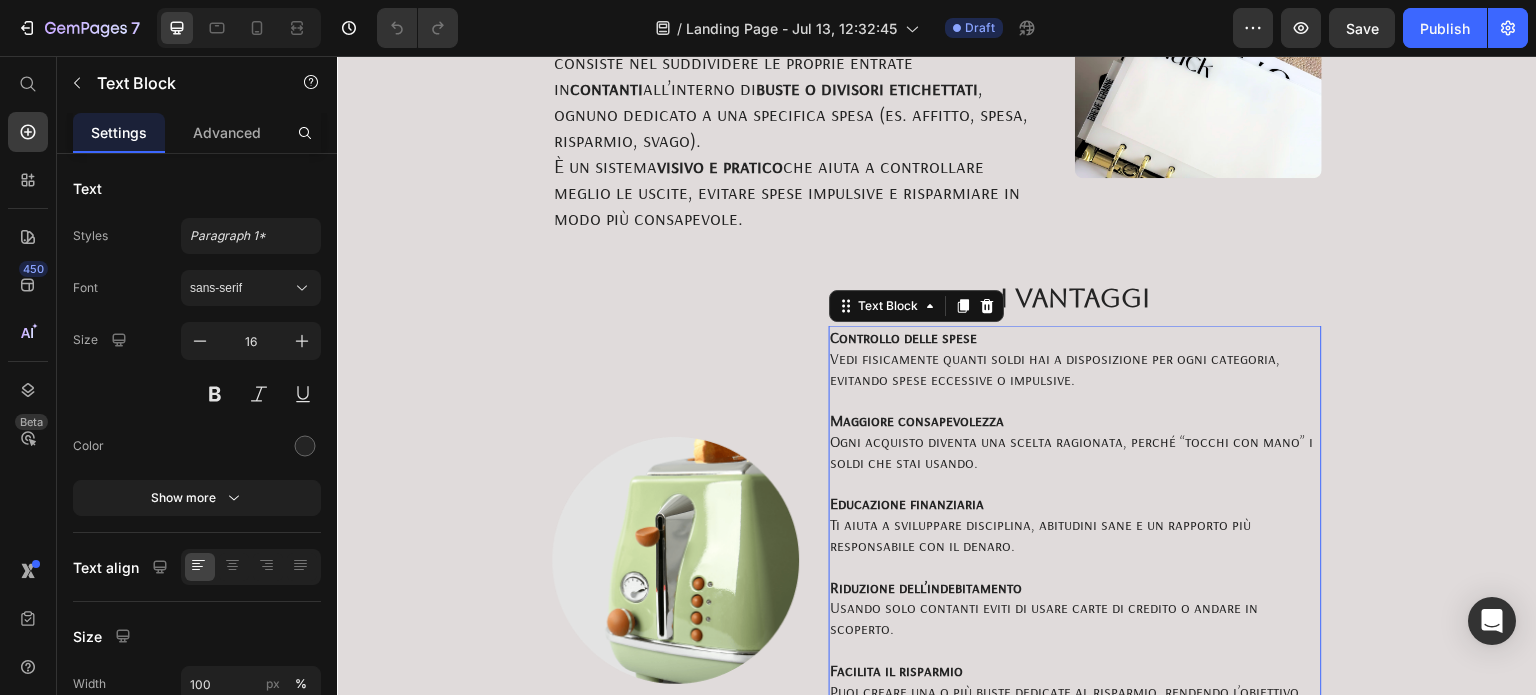 click on "Maggiore consapevolezza Ogni acquisto diventa una scelta ragionata, perché “tocchi con mano” i soldi che stai usando." at bounding box center [1075, 441] 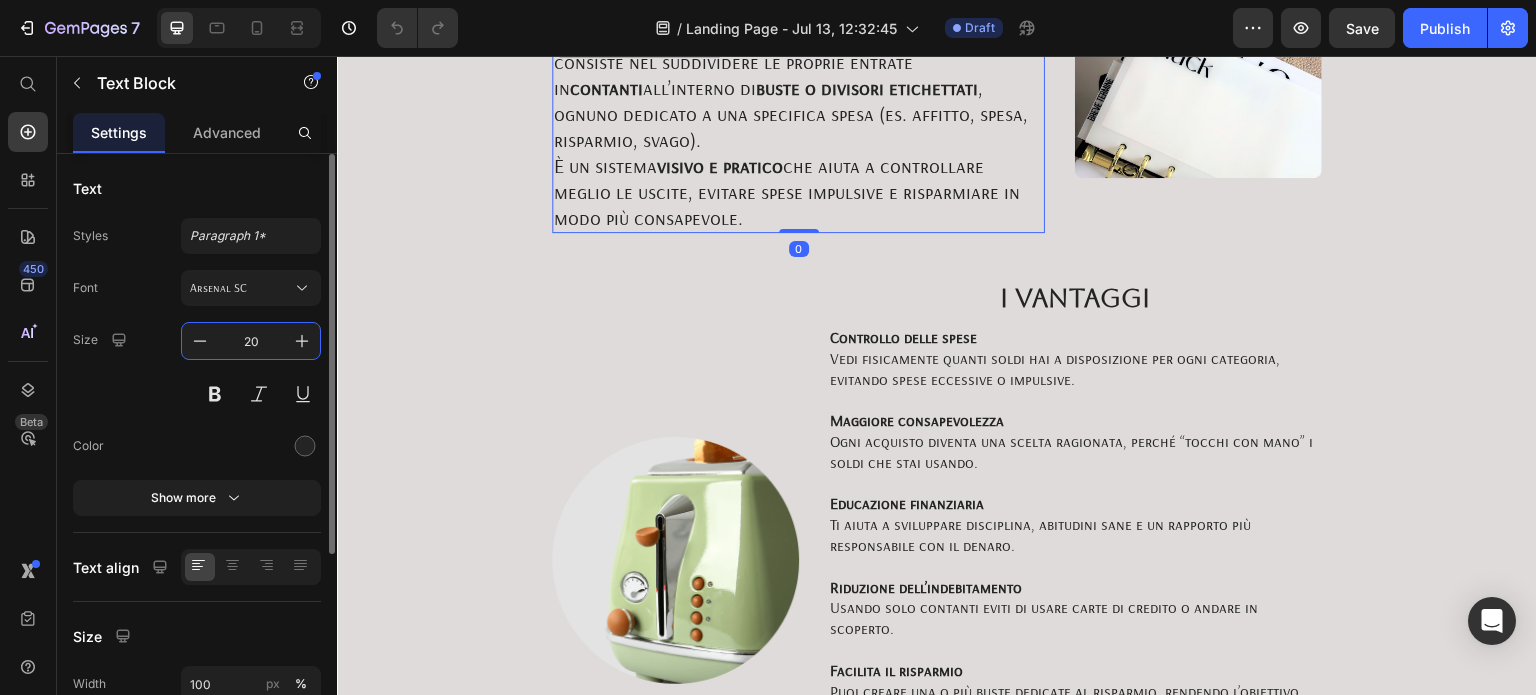 click on "20" at bounding box center [251, 341] 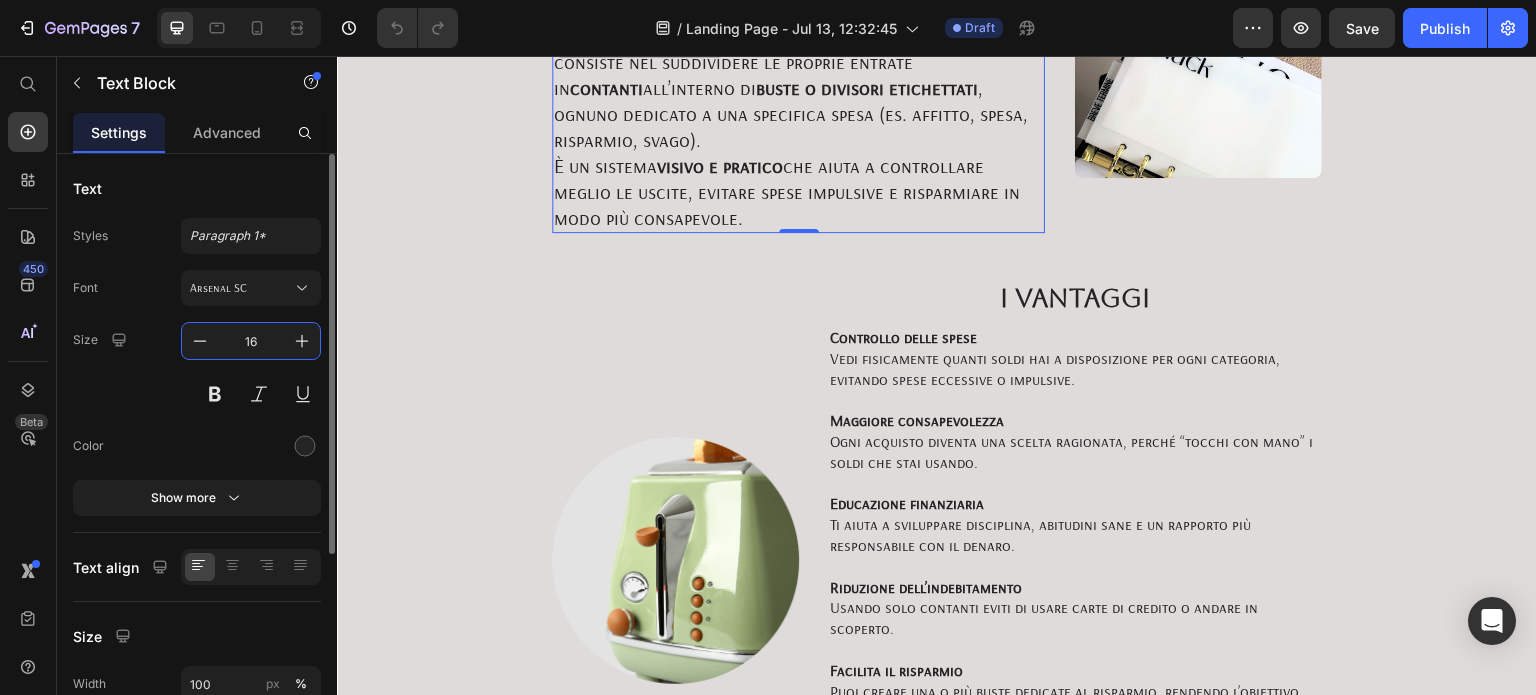 type on "16" 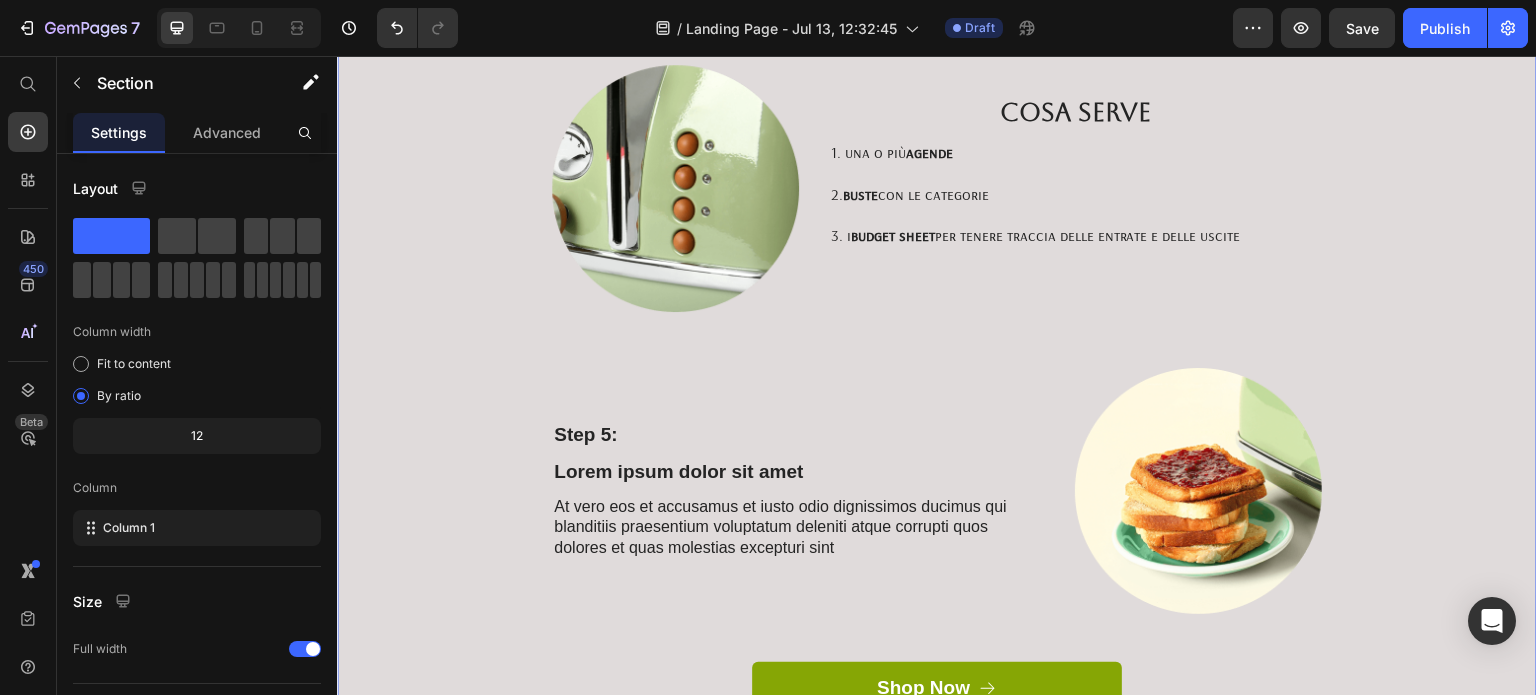 scroll, scrollTop: 1574, scrollLeft: 0, axis: vertical 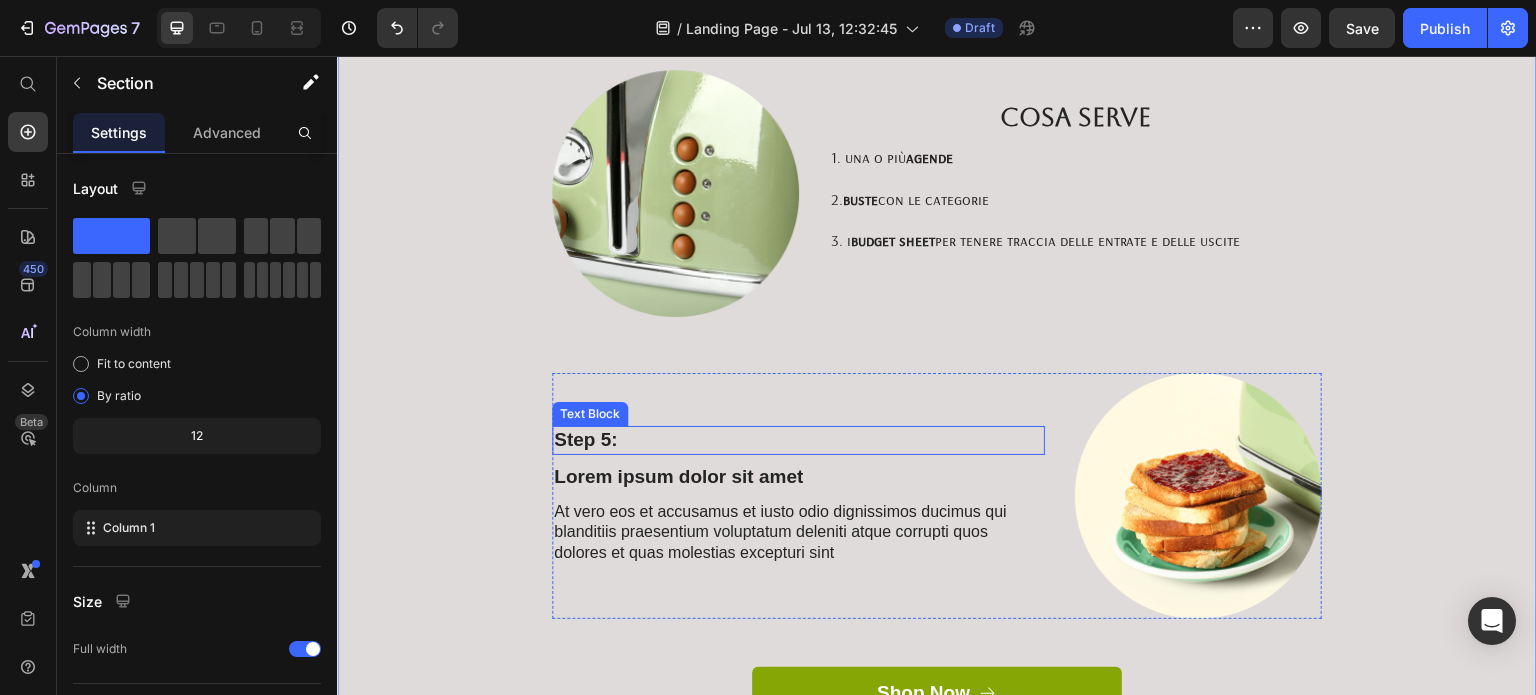 click on "Step 5:" at bounding box center (798, 440) 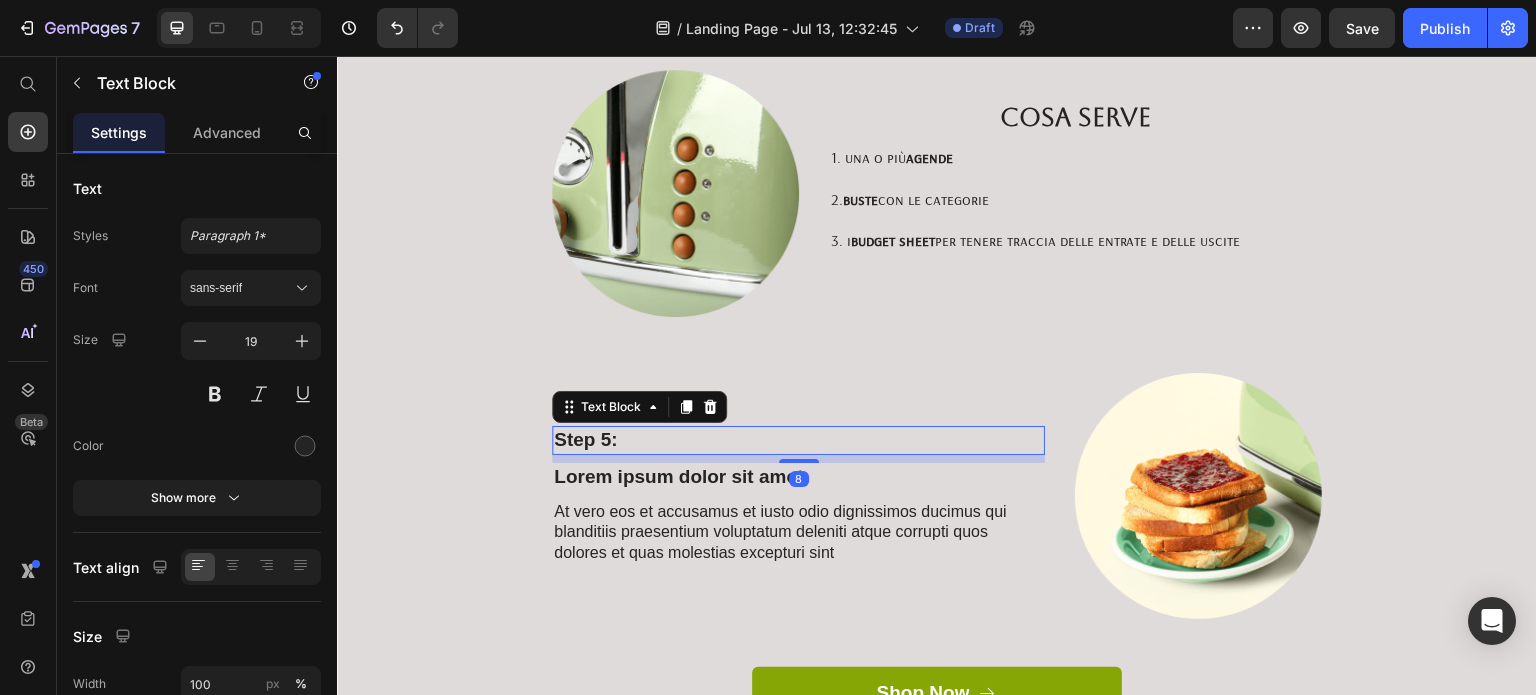 click on "Step 5:" at bounding box center (798, 440) 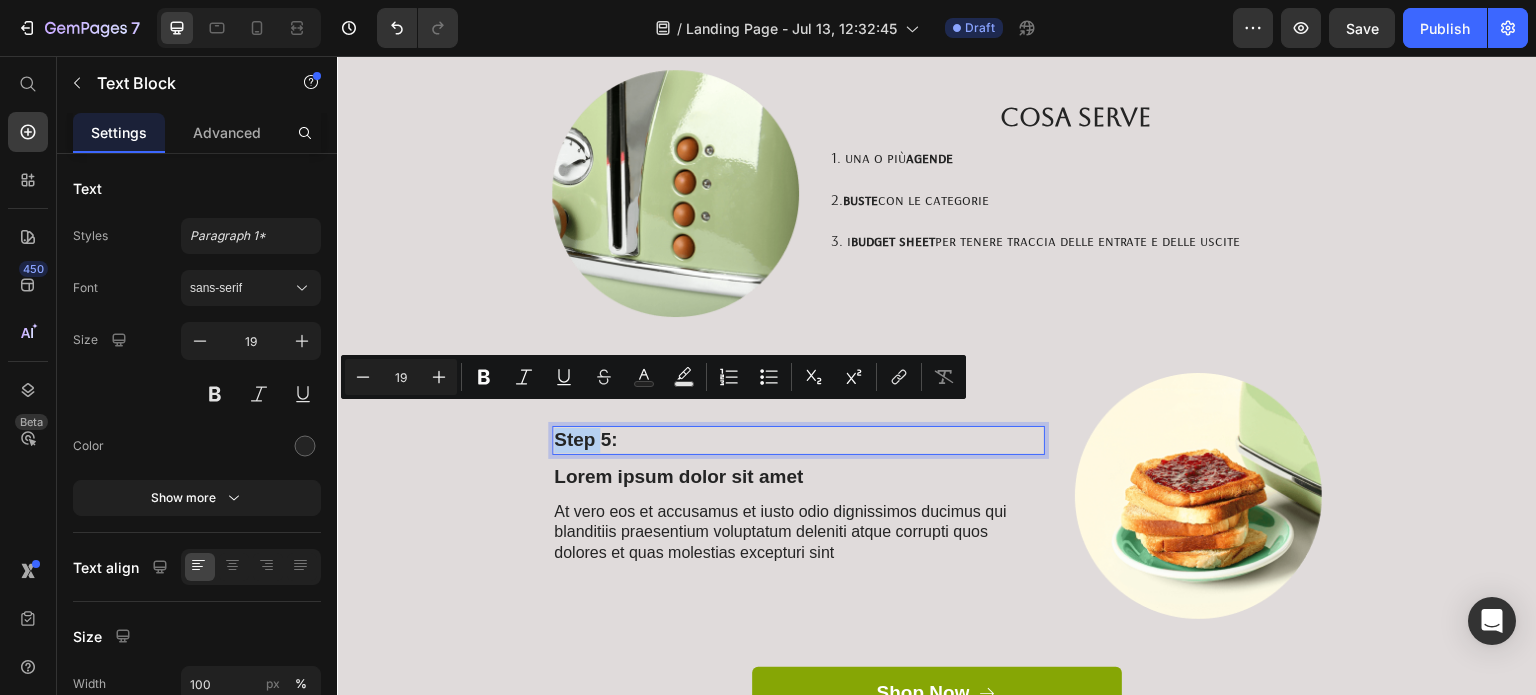 click on "Step 5:" at bounding box center [798, 440] 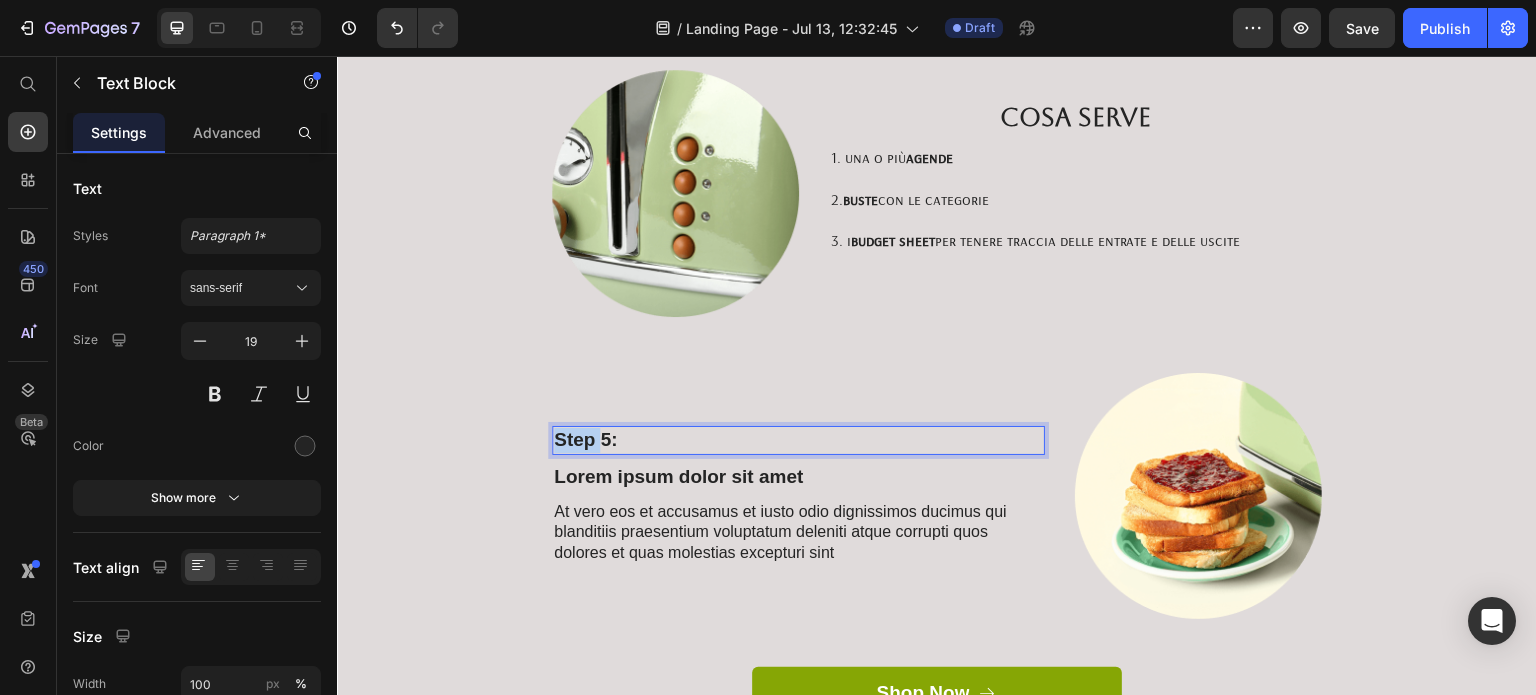 click on "Step 5:" at bounding box center (798, 440) 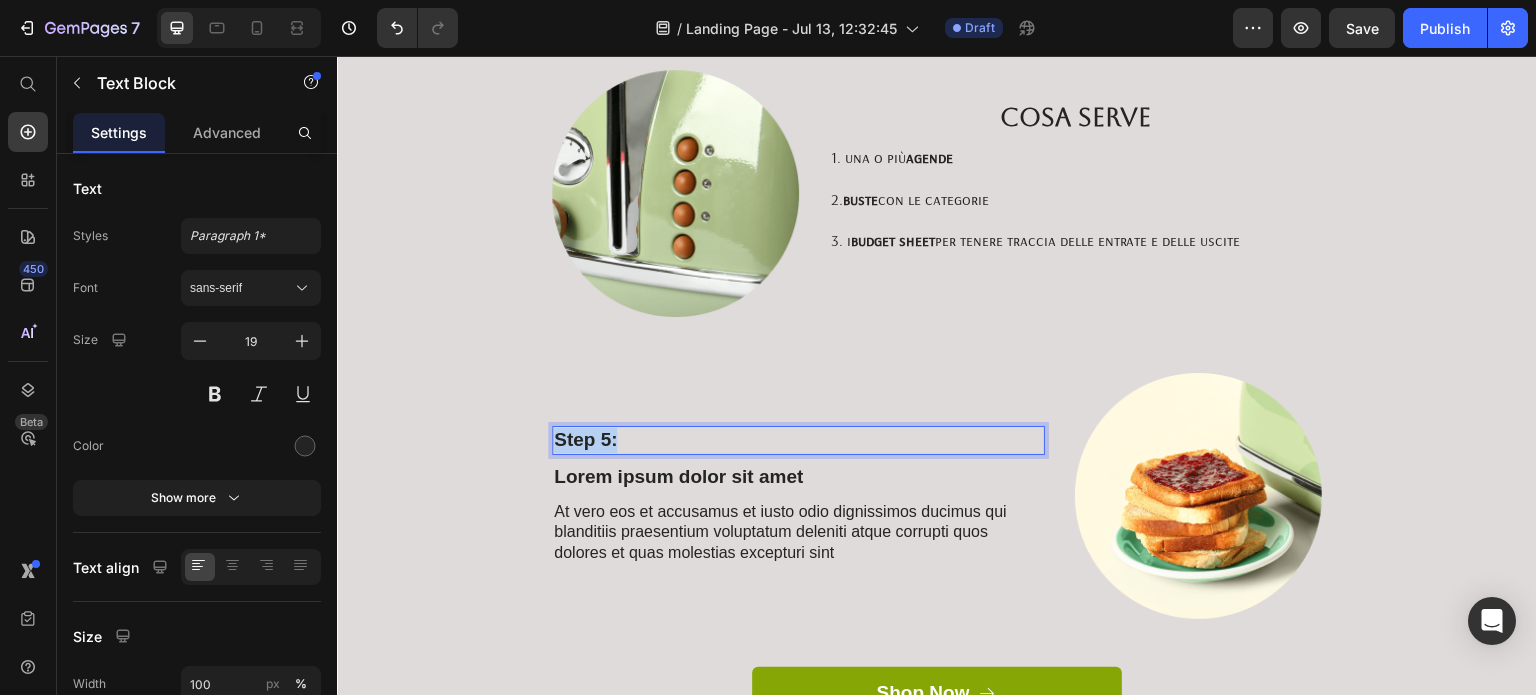 click on "Step 5:" at bounding box center (798, 440) 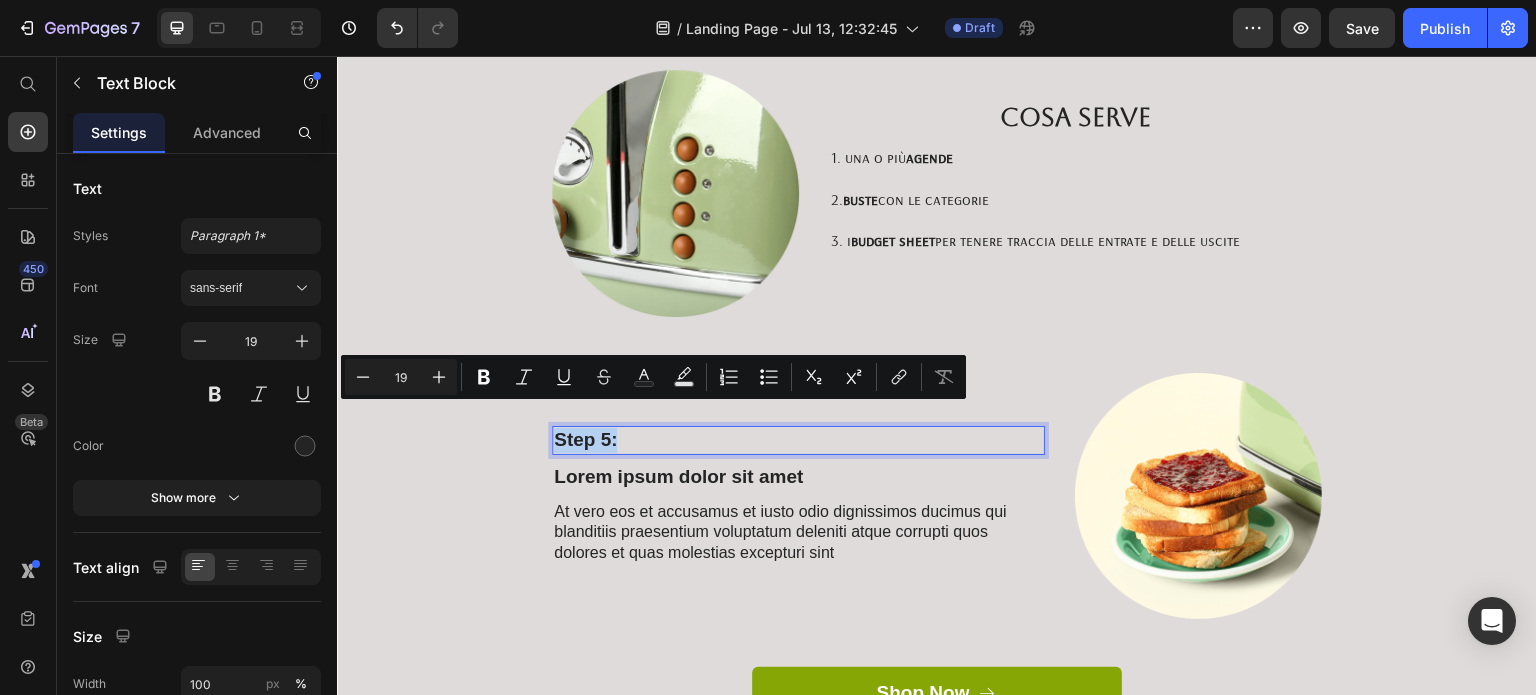 click on "Step 5:" at bounding box center [798, 440] 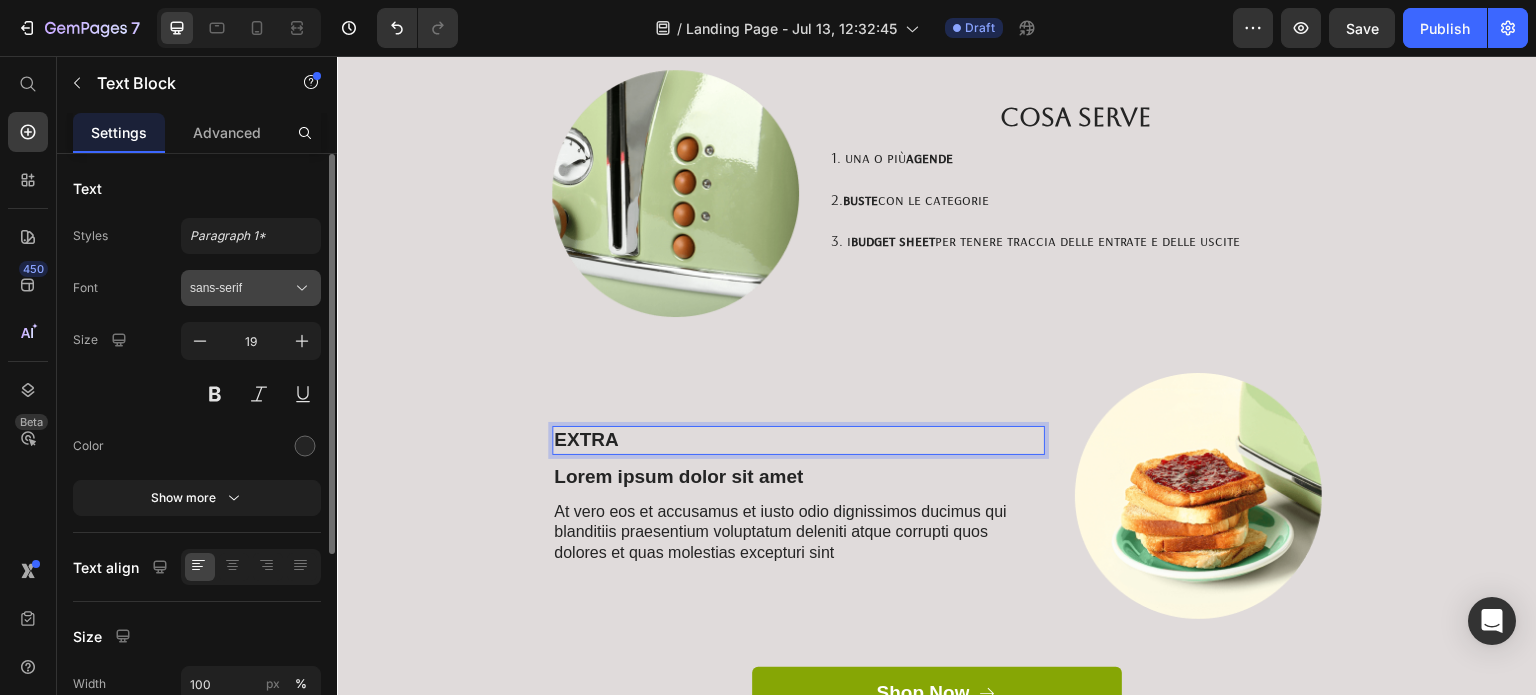 click on "sans-serif" at bounding box center (251, 288) 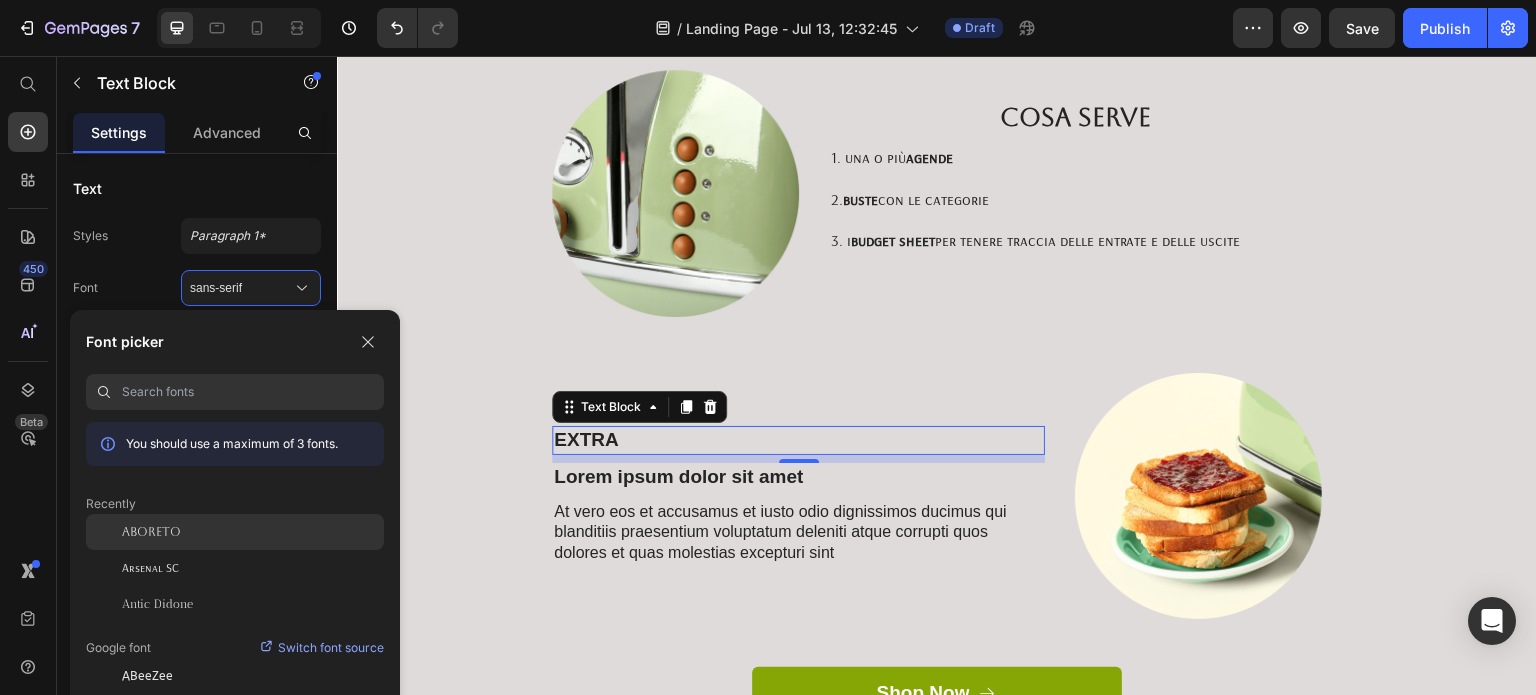 click on "Aboreto" 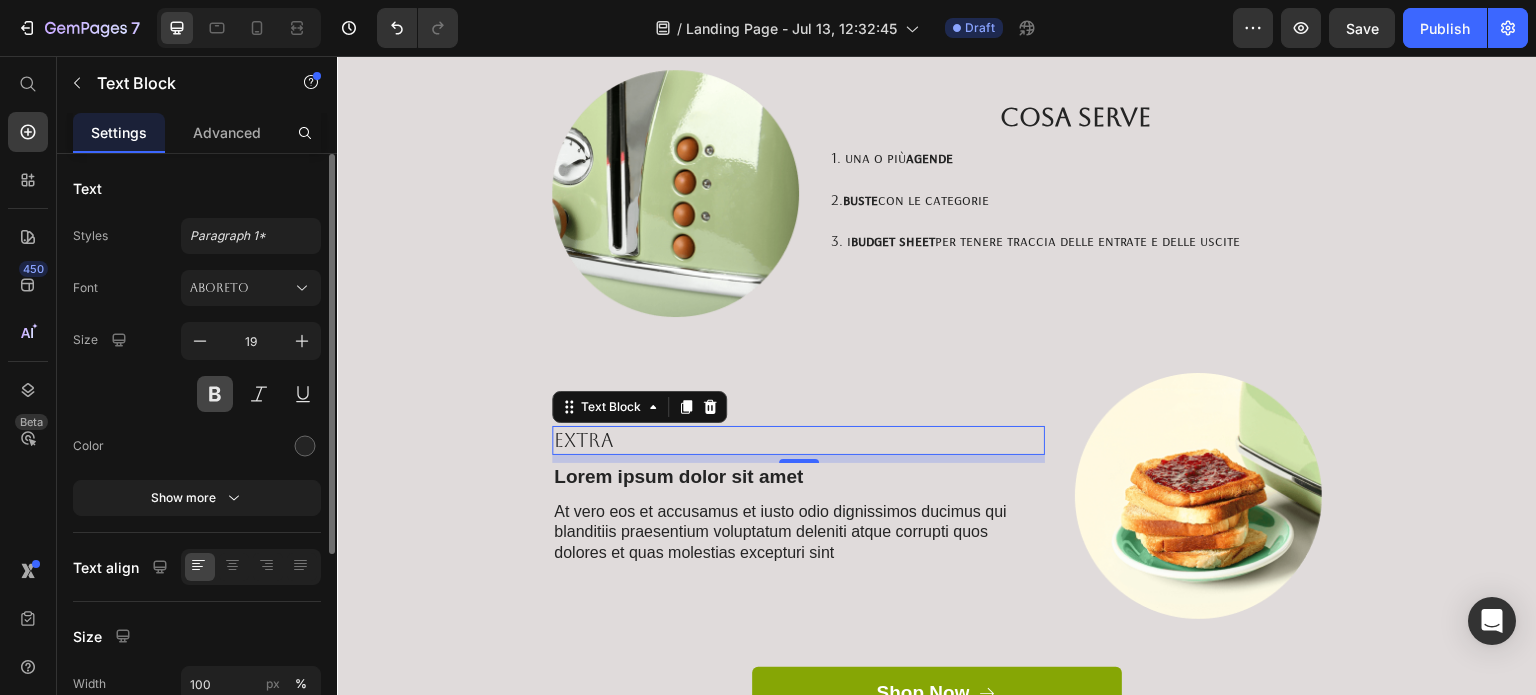 click at bounding box center [215, 394] 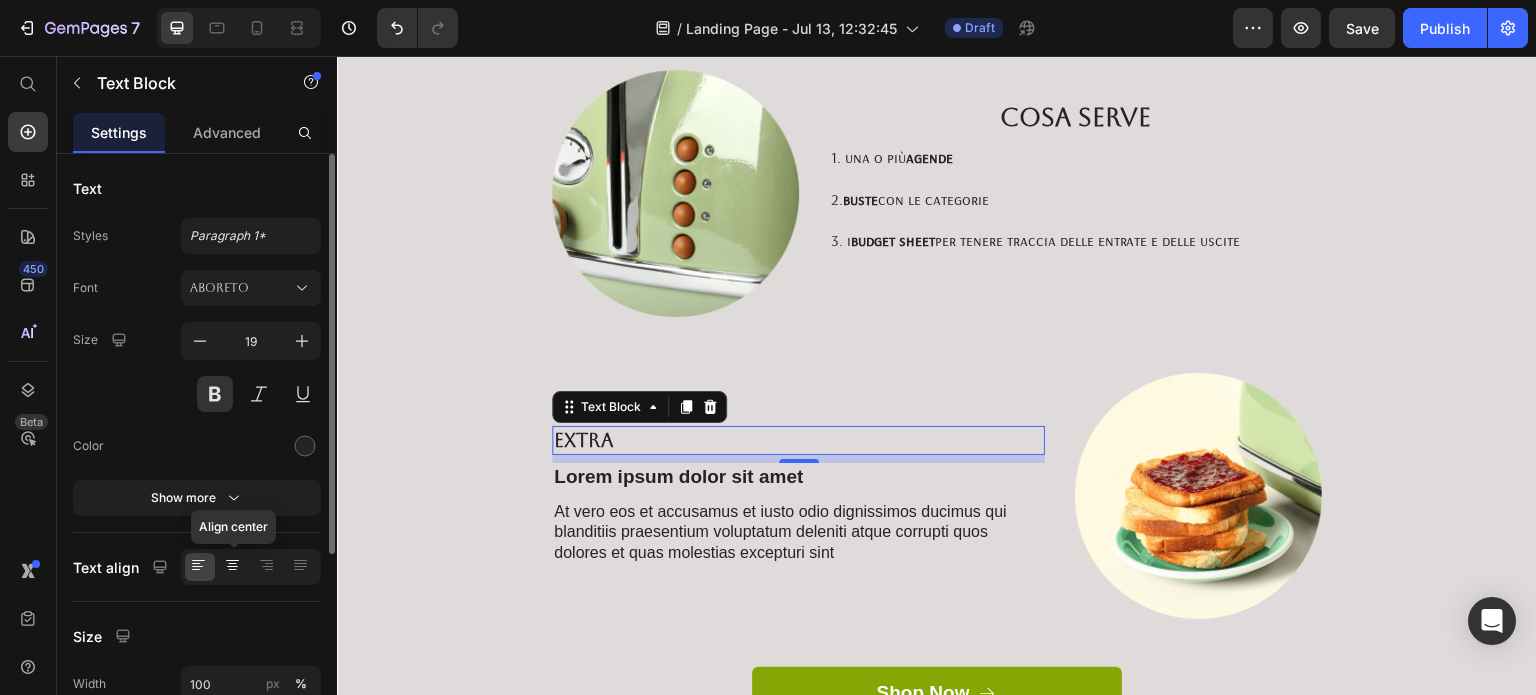 click 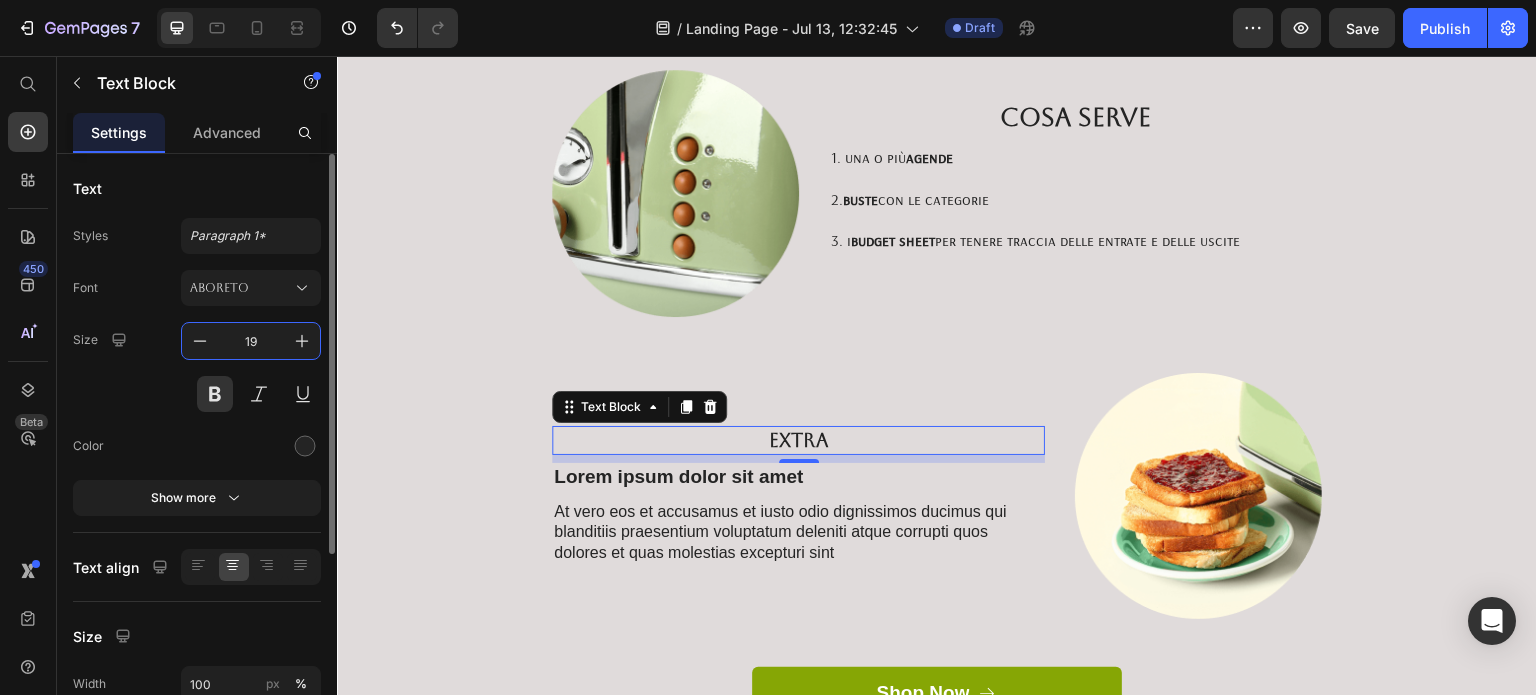 click on "19" at bounding box center (251, 341) 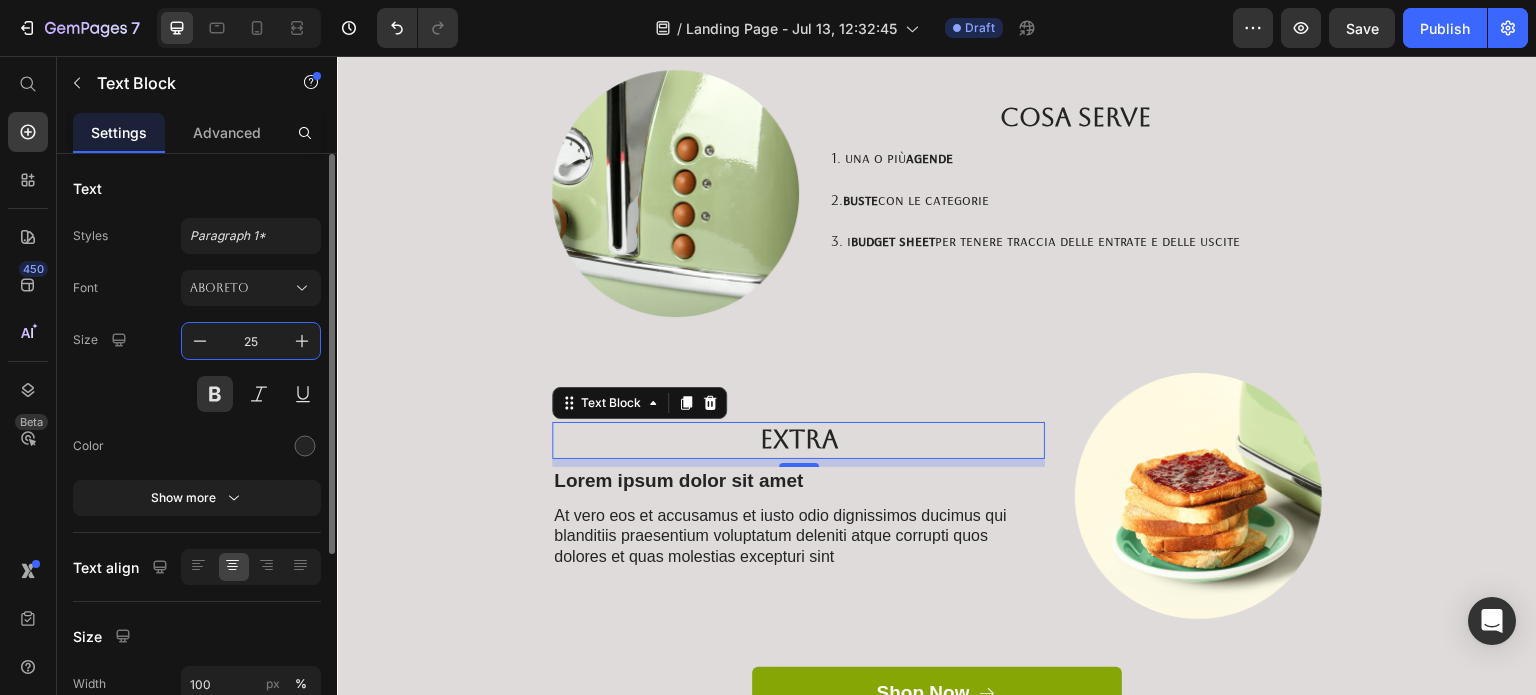 type on "25" 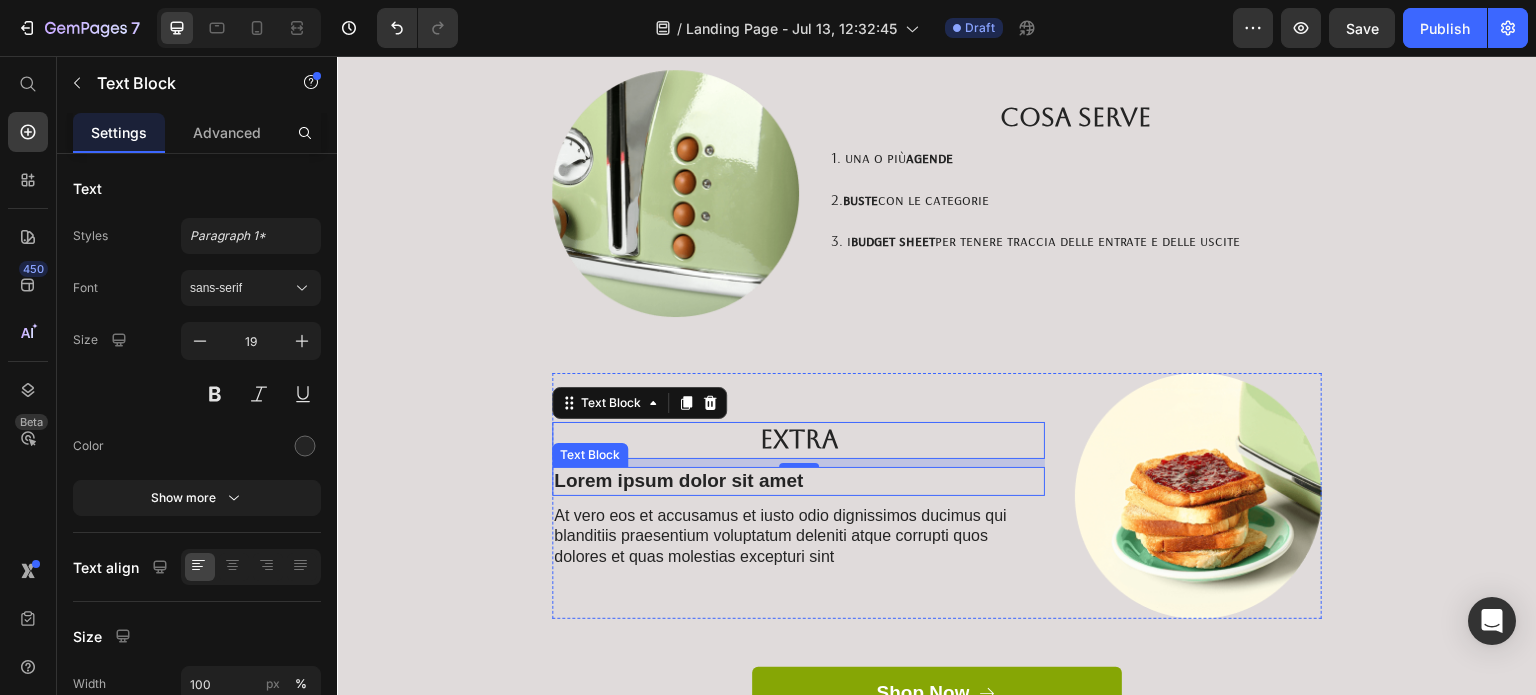 click on "Lorem ipsum dolor sit amet" at bounding box center [798, 481] 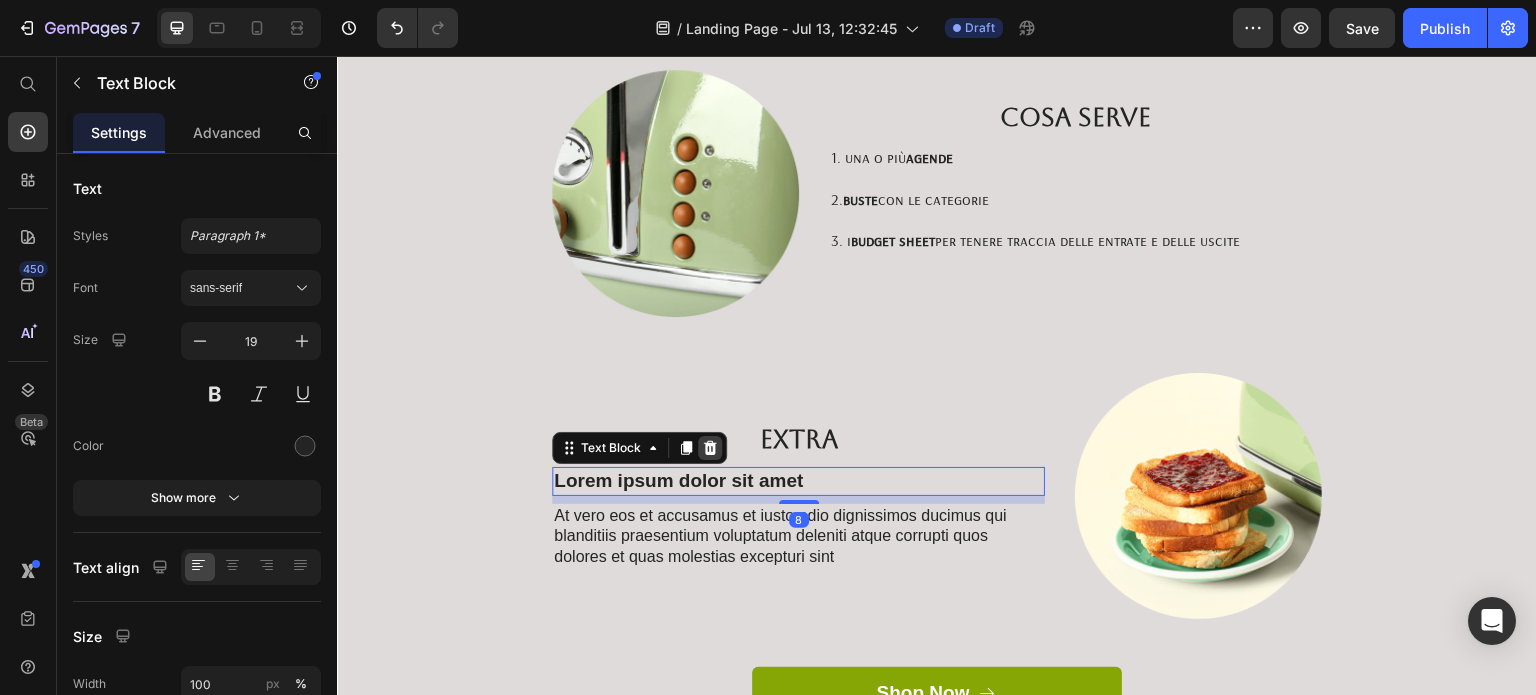 click at bounding box center [710, 448] 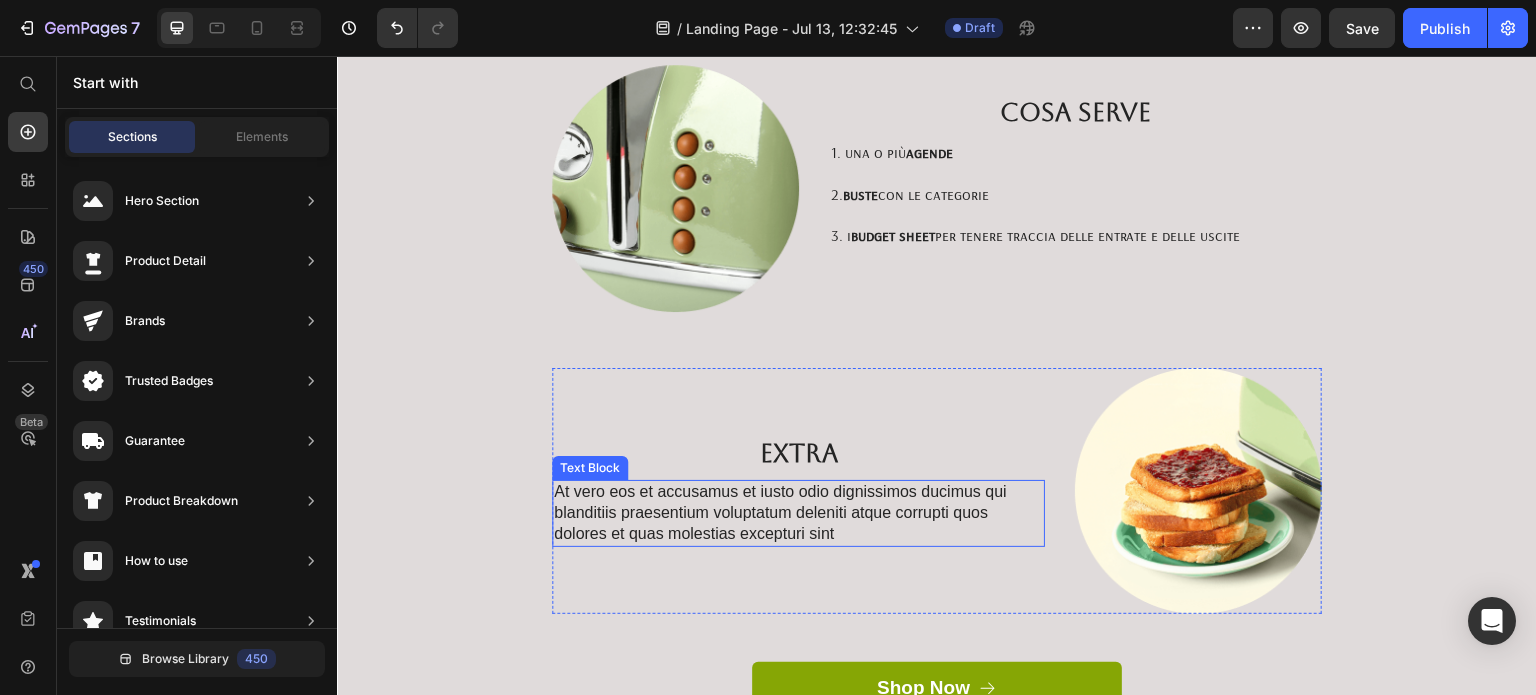 scroll, scrollTop: 1580, scrollLeft: 0, axis: vertical 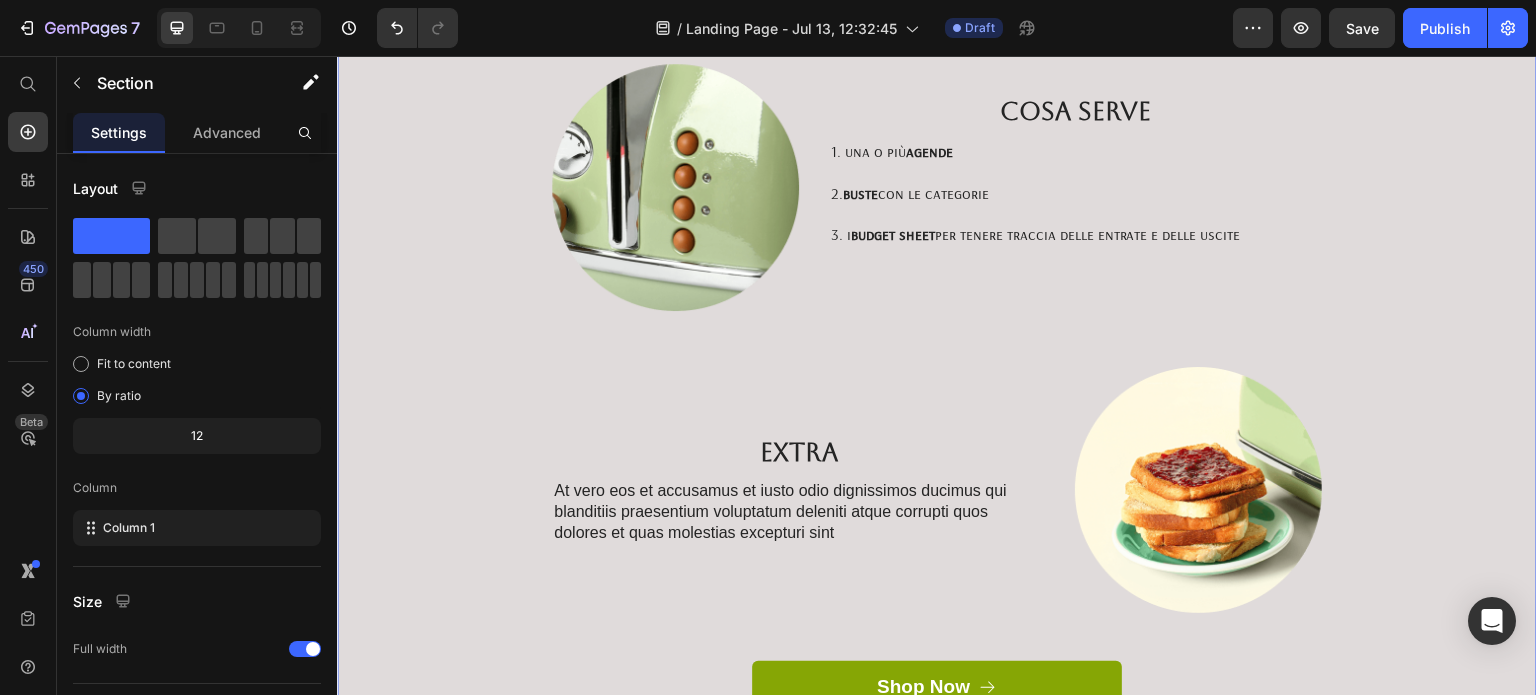 click on "CASHSTUFFING Heading Row COS'E'? Text Block Il  cashstuffing  è un metodo di gestione del denaro che consiste nel suddividere le proprie entrate in  contanti  all’interno di  buste o divisori etichettati , ognuno dedicato a una specifica spesa (es. affitto, spesa, risparmio, svago). È un sistema  visivo e pratico  che aiuta a controllare meglio le uscite, evitare spese impulsive e risparmiare in modo più consapevole. Text Block Image Row Image I VANTAGGI Text Block Controllo delle spese Vedi fisicamente quanti soldi hai a disposizione per ogni categoria, evitando spese eccessive o impulsive.   Maggiore consapevolezza Ogni acquisto diventa una scelta ragionata, perché “tocchi con mano” i soldi che stai usando.   Educazione finanziaria Ti aiuta a sviluppare disciplina, abitudini sane e un rapporto più responsabile con il denaro.   Riduzione dell’indebitamento Usando solo contanti eviti di usare carte di credito o andare in scoperto.   Facilita il risparmio   Meno stress finanziario   Row" at bounding box center [937, -310] 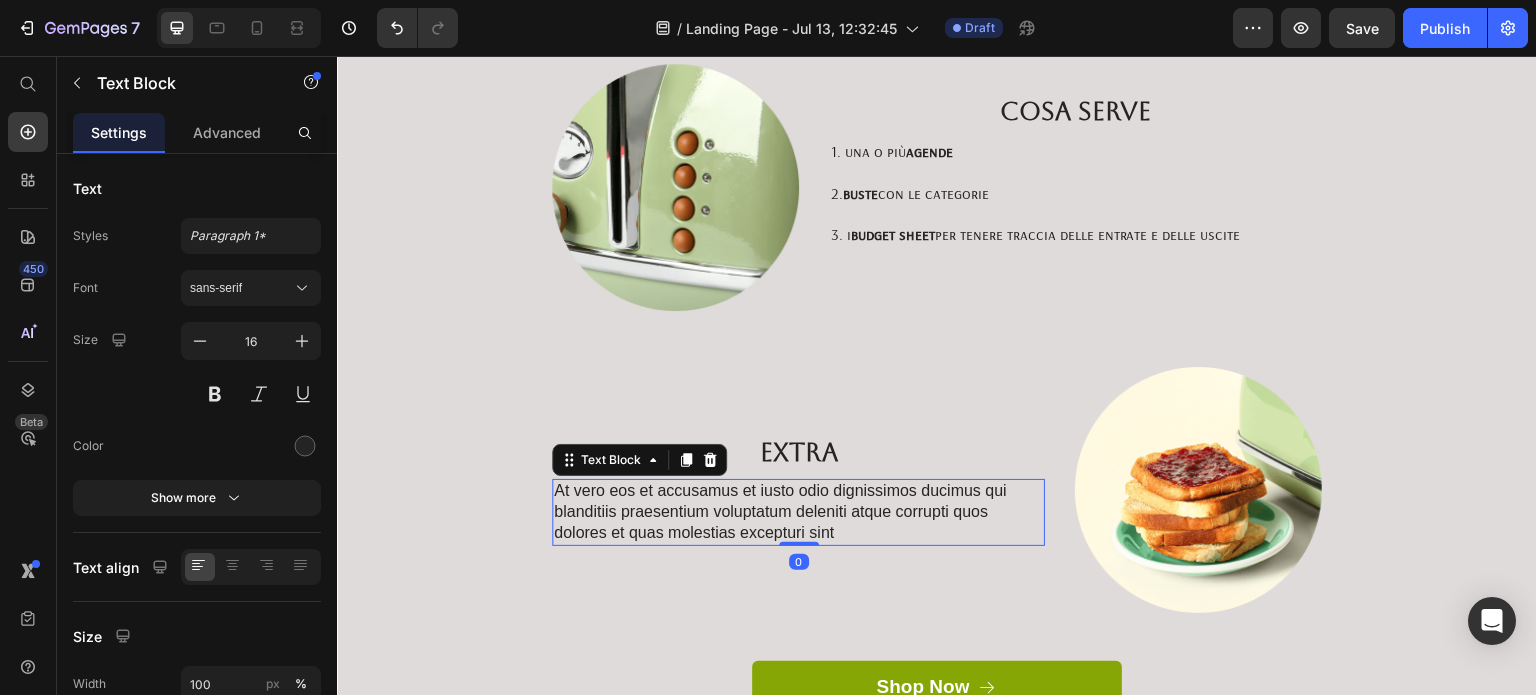 click on "At vero eos et accusamus et iusto odio dignissimos ducimus qui blanditiis praesentium voluptatum deleniti atque corrupti quos dolores et quas molestias excepturi sint" at bounding box center [798, 512] 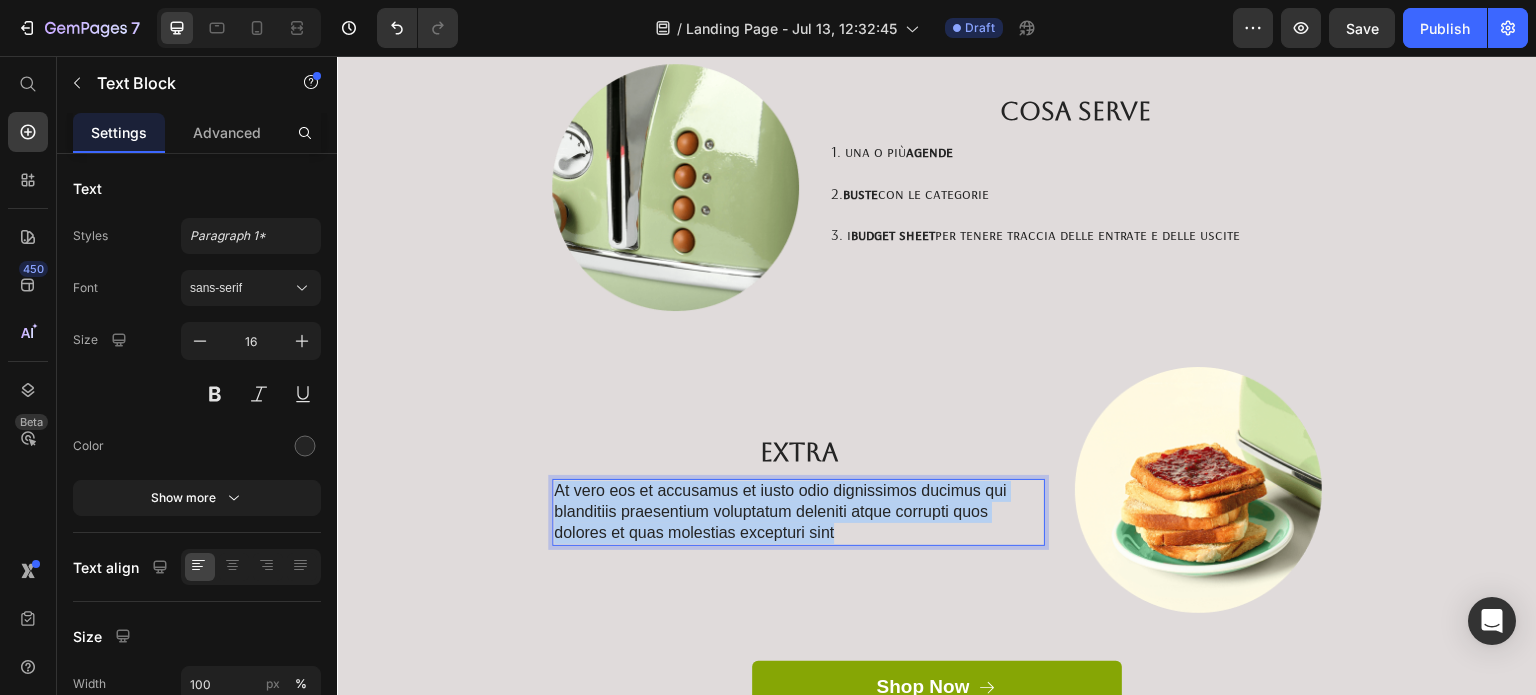 click on "At vero eos et accusamus et iusto odio dignissimos ducimus qui blanditiis praesentium voluptatum deleniti atque corrupti quos dolores et quas molestias excepturi sint" at bounding box center [798, 512] 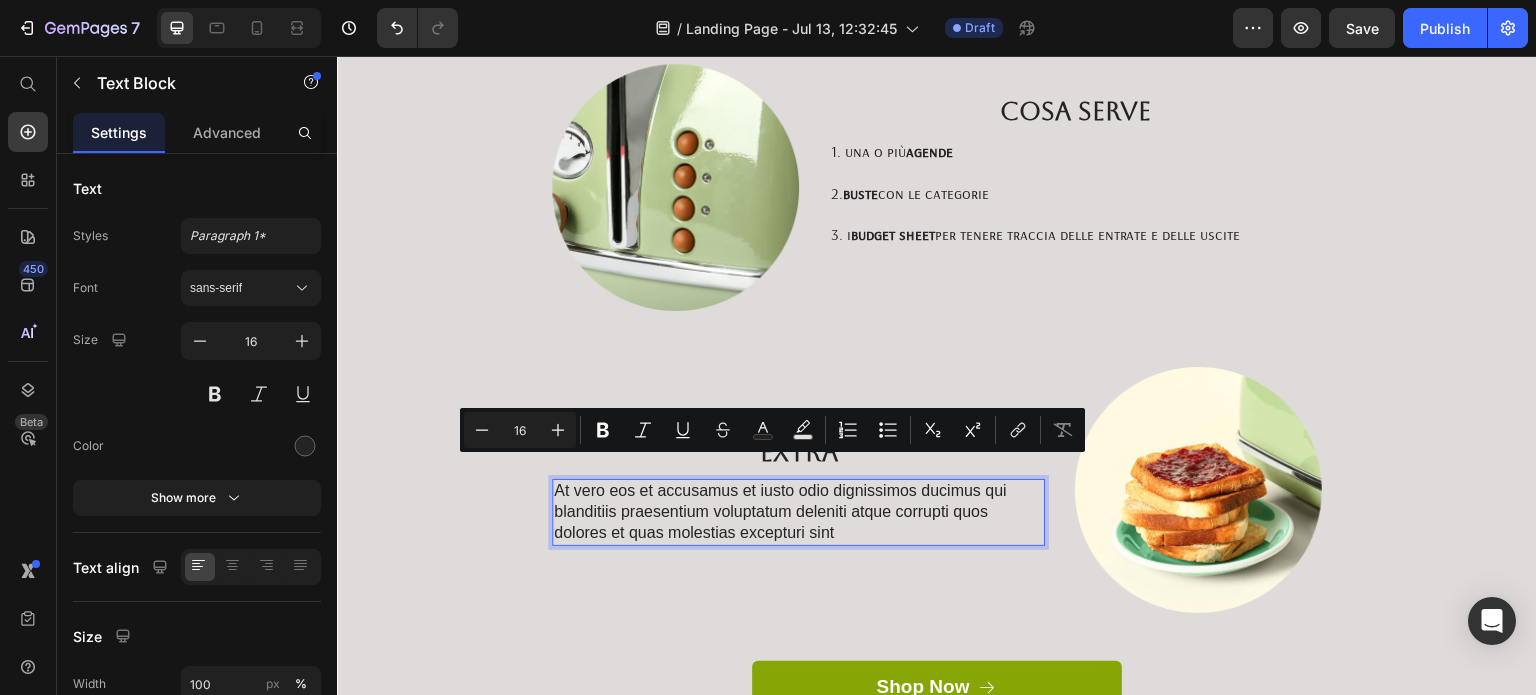 scroll, scrollTop: 1591, scrollLeft: 0, axis: vertical 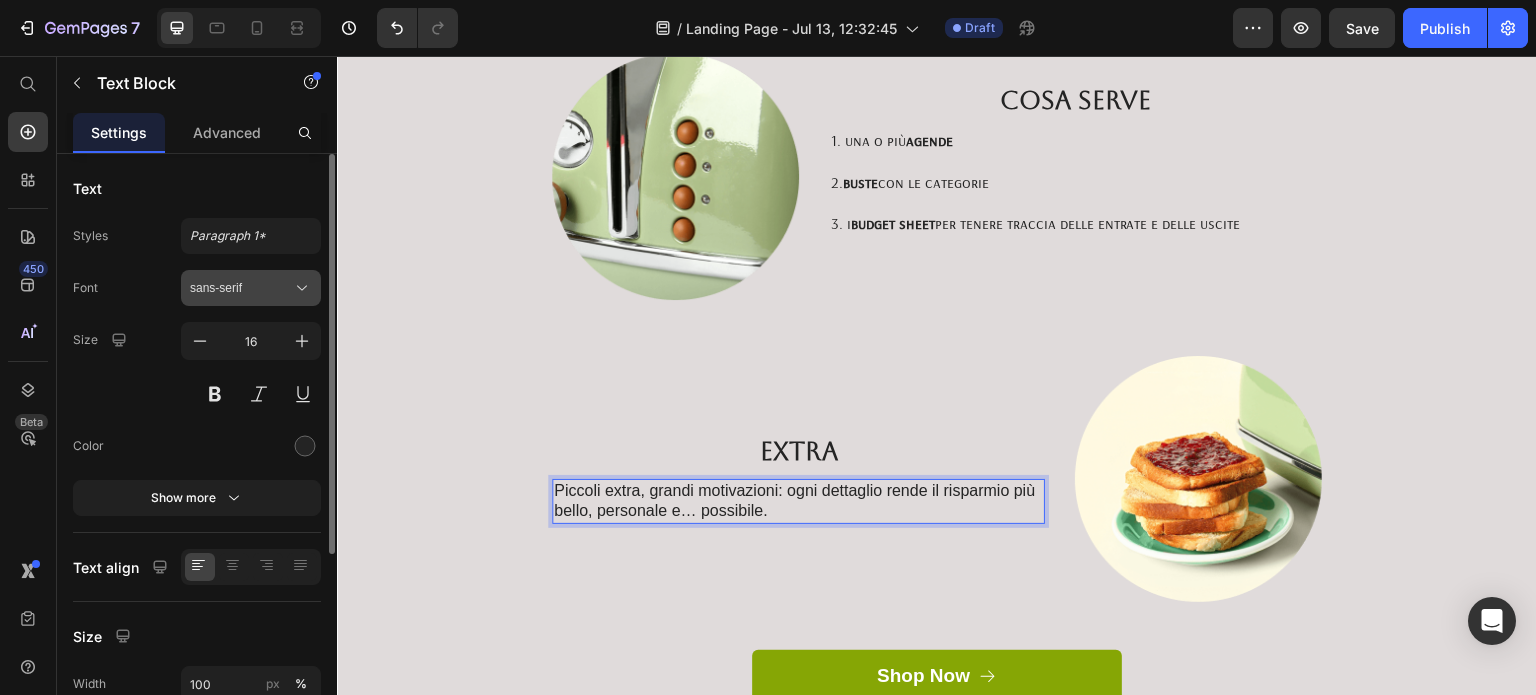 click on "sans-serif" at bounding box center (241, 288) 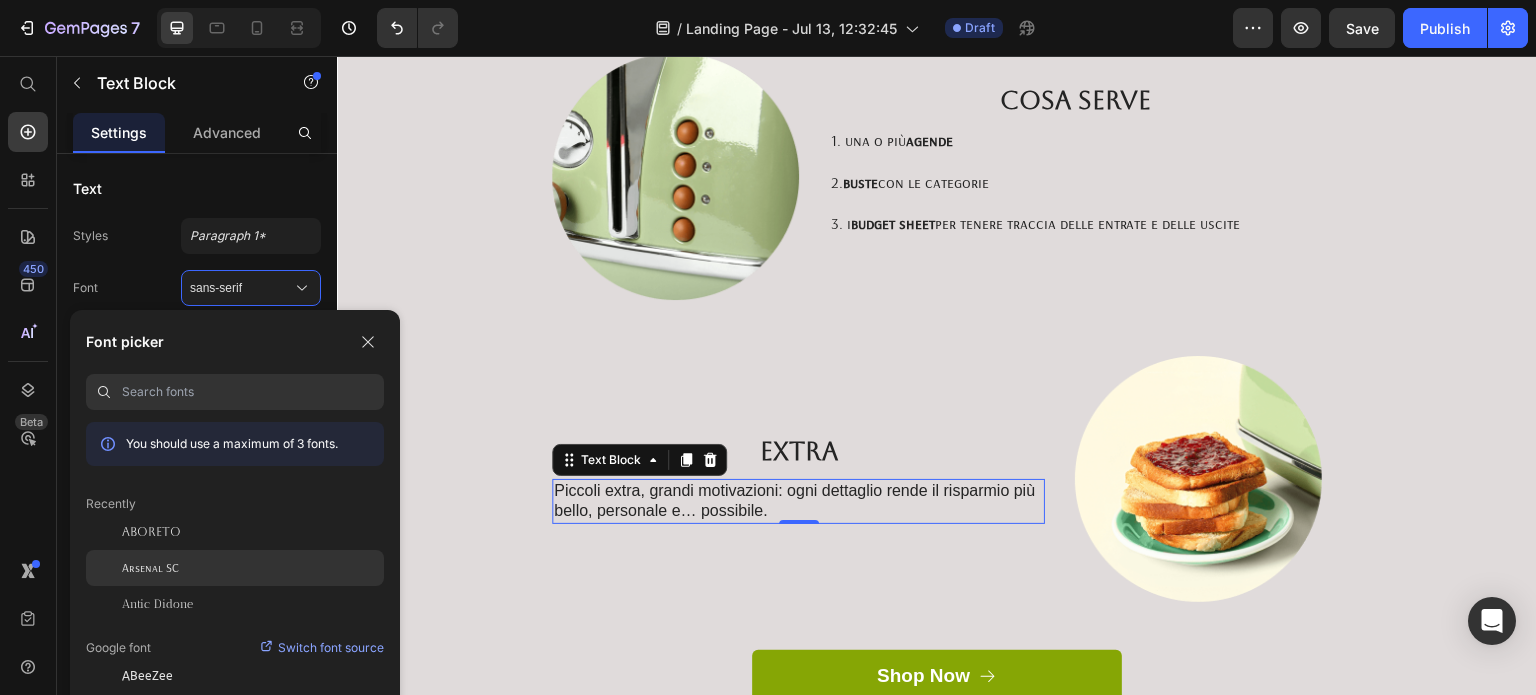 click on "Arsenal SC" 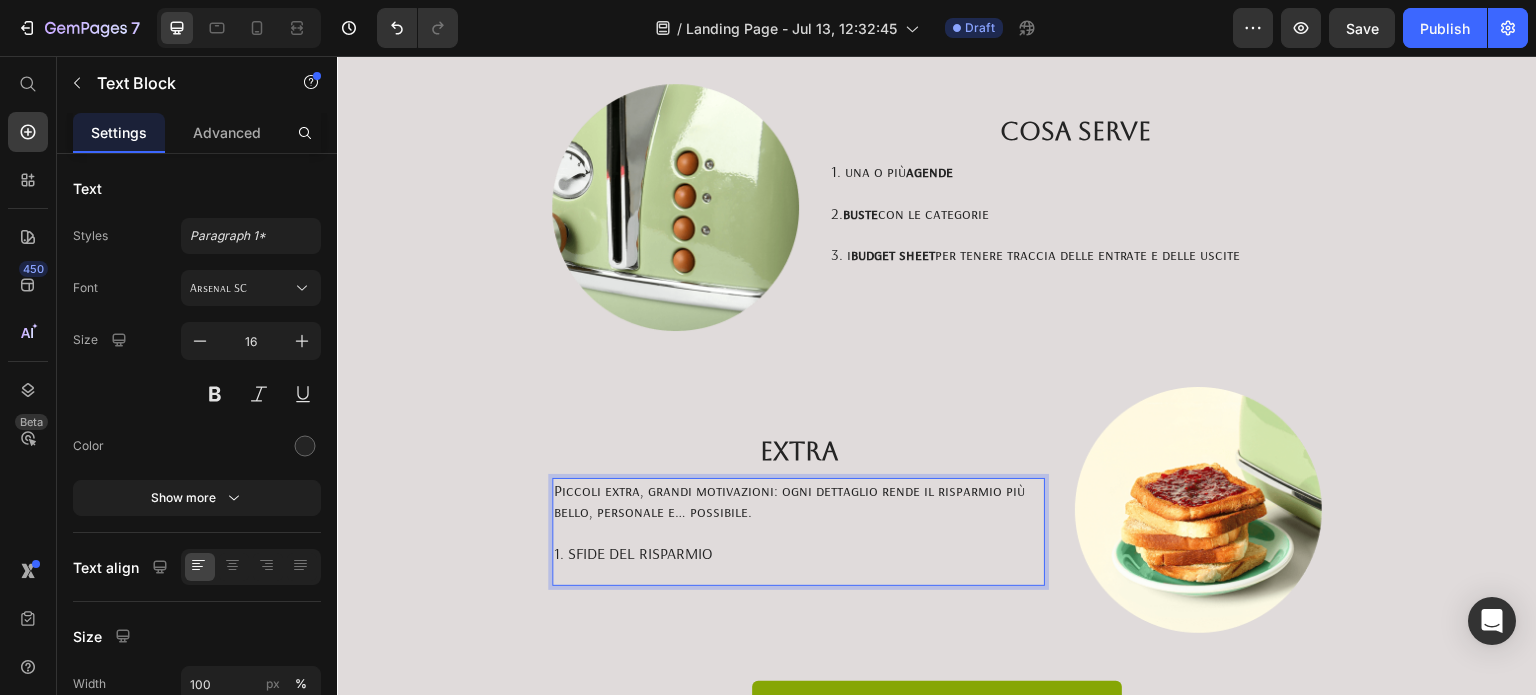 scroll, scrollTop: 1549, scrollLeft: 0, axis: vertical 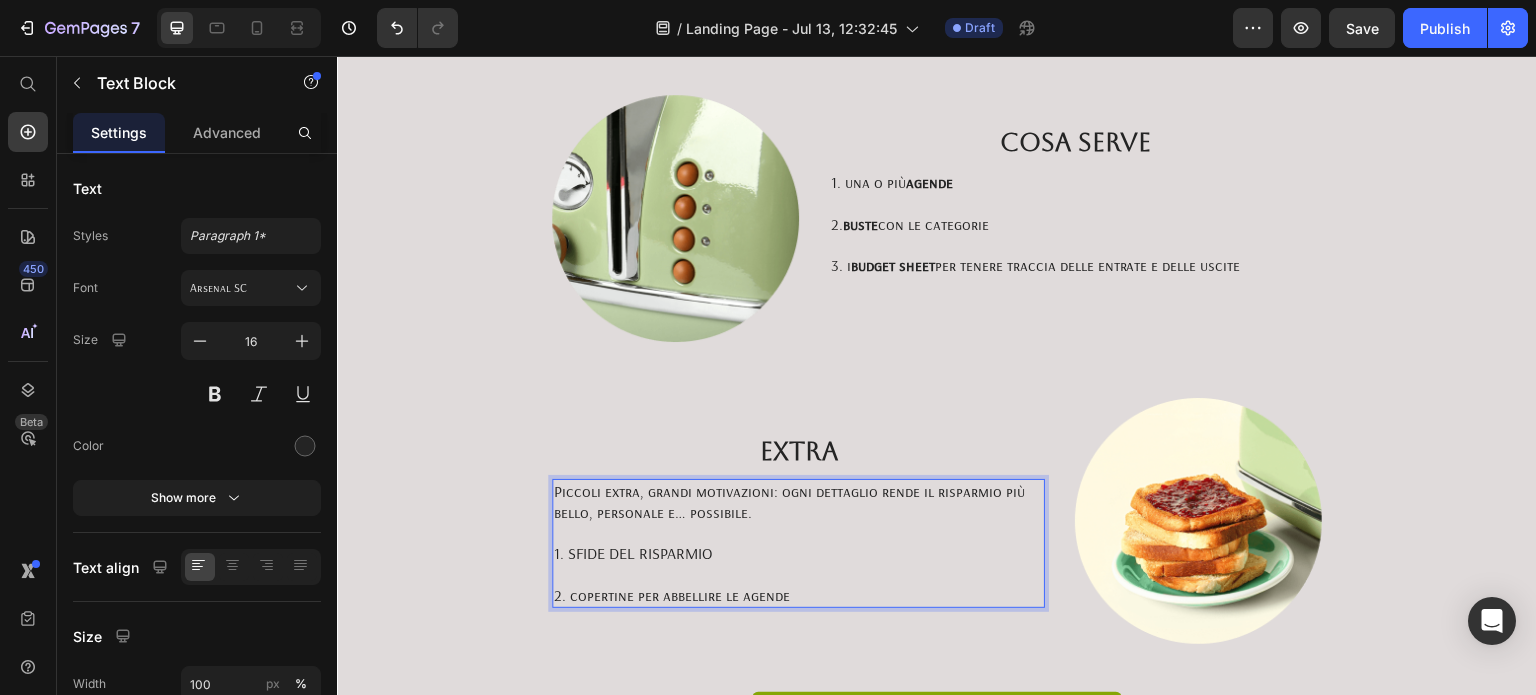 click on "1. SFIDE DEL RISPARMIO" at bounding box center (798, 553) 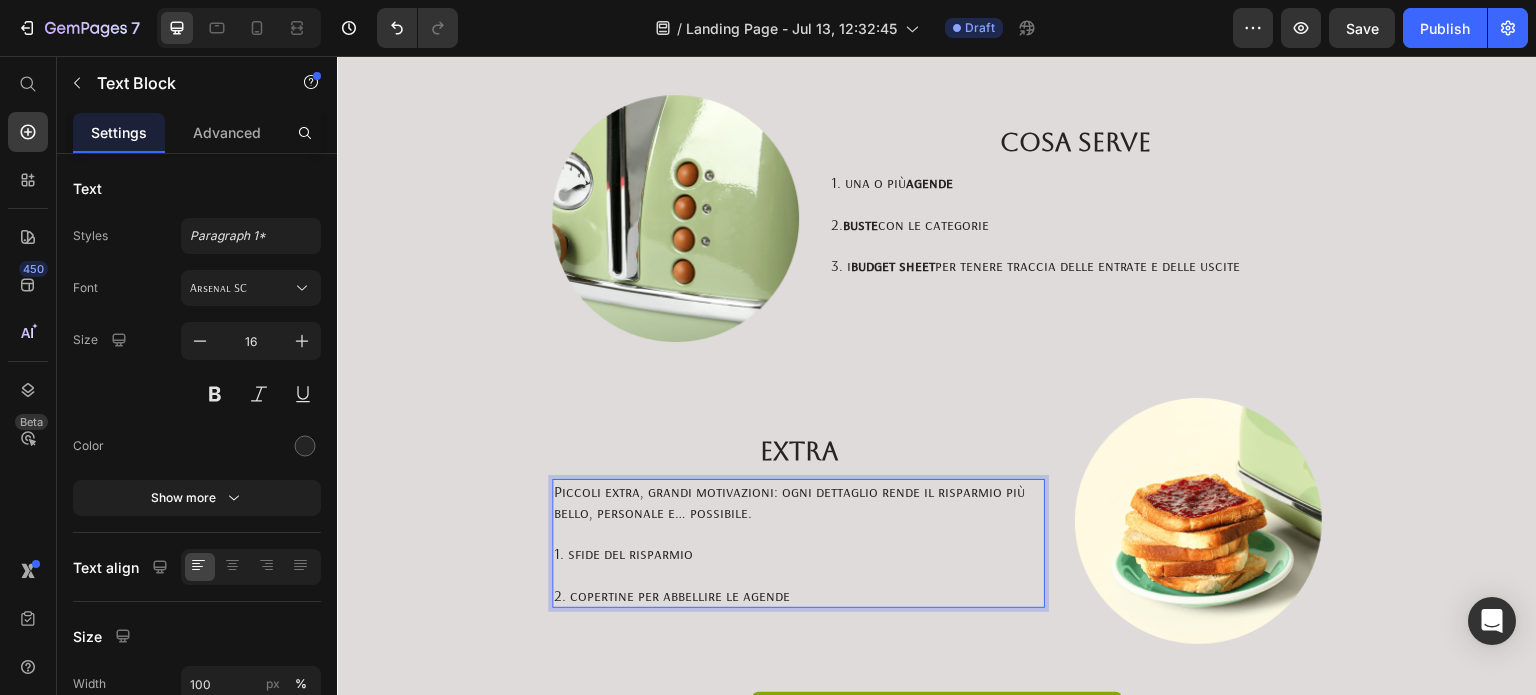 click on "2. copertine per abbellire le agende" at bounding box center (798, 595) 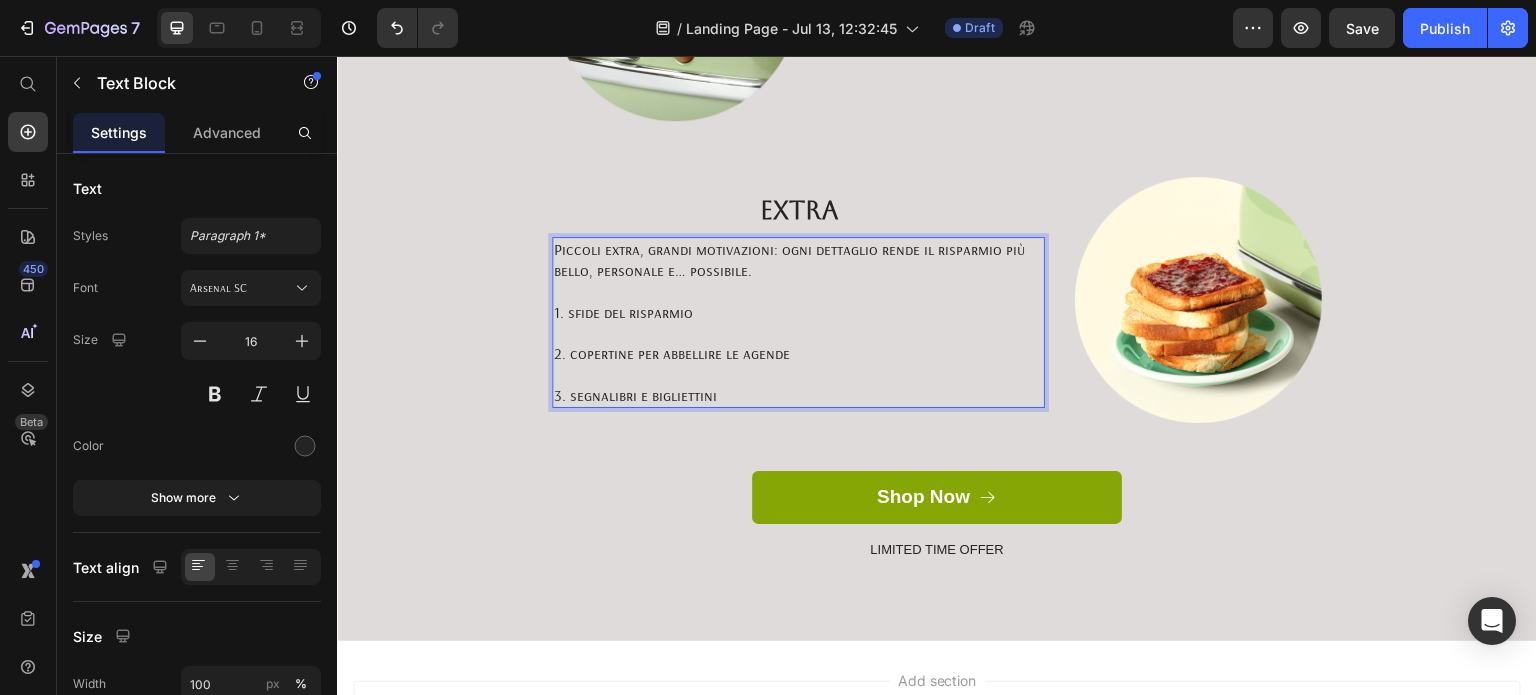 scroll, scrollTop: 1780, scrollLeft: 0, axis: vertical 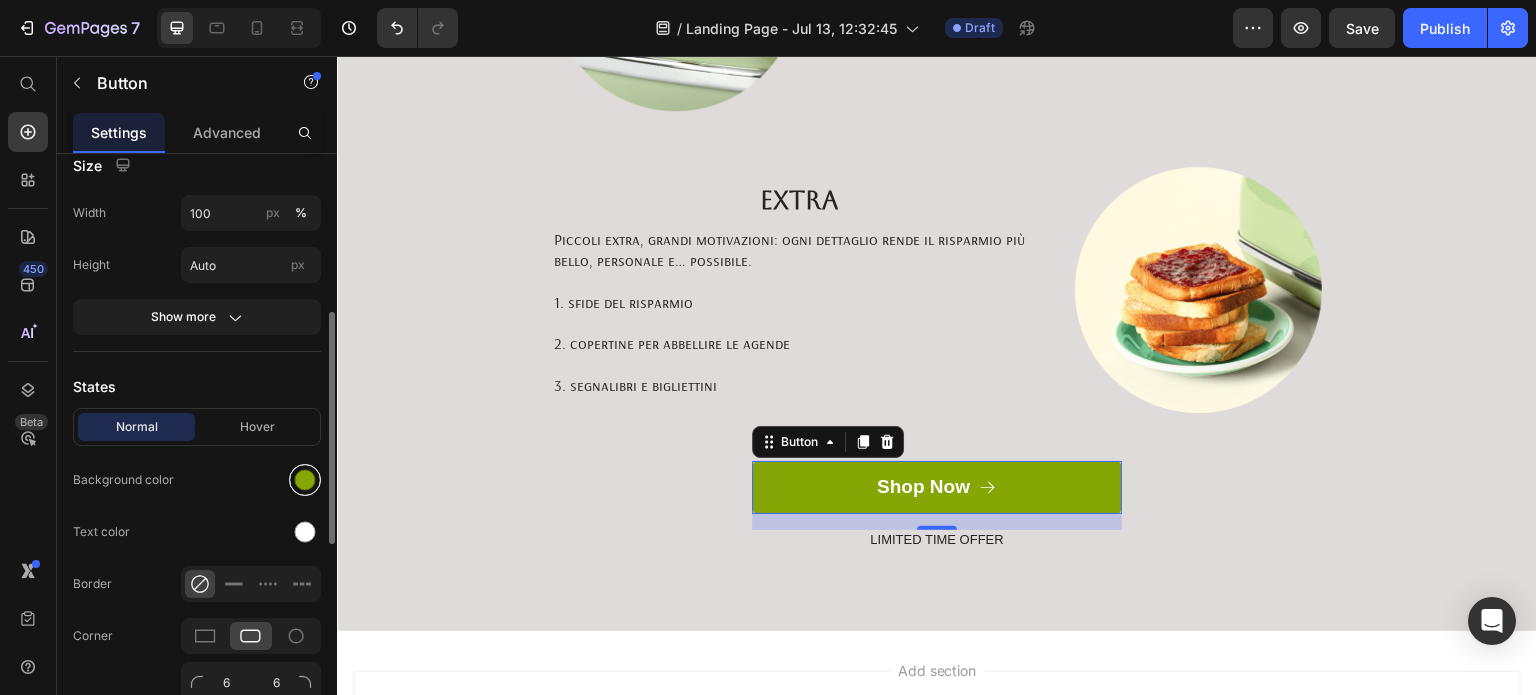 click at bounding box center (305, 480) 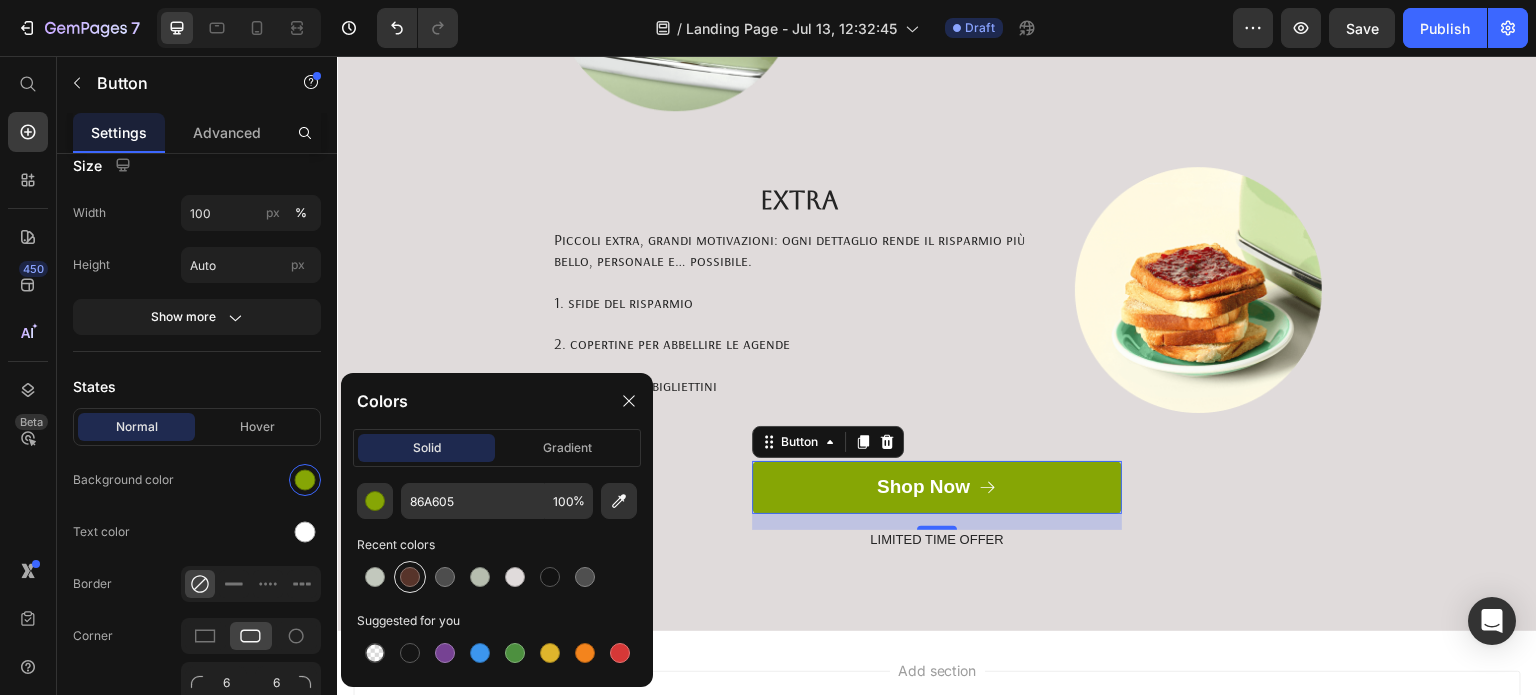 click at bounding box center [410, 577] 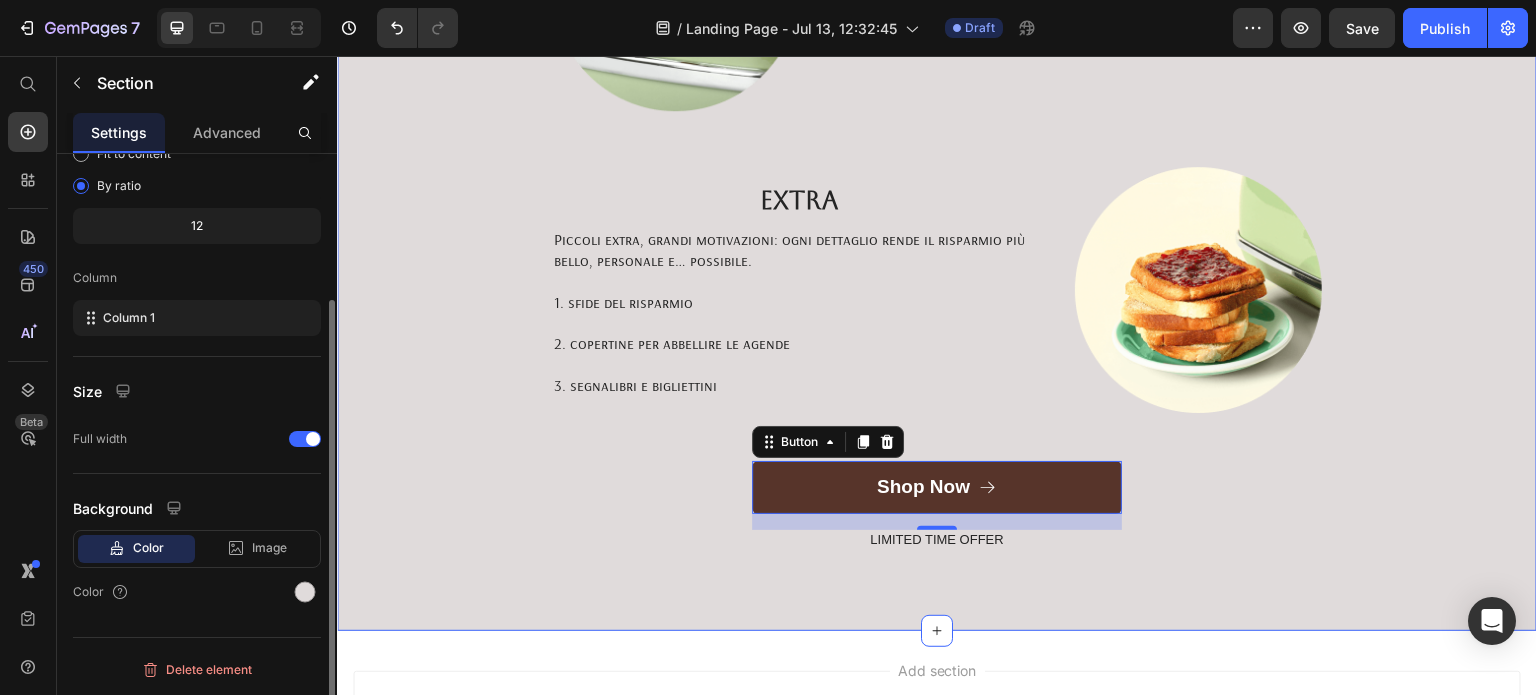 scroll, scrollTop: 0, scrollLeft: 0, axis: both 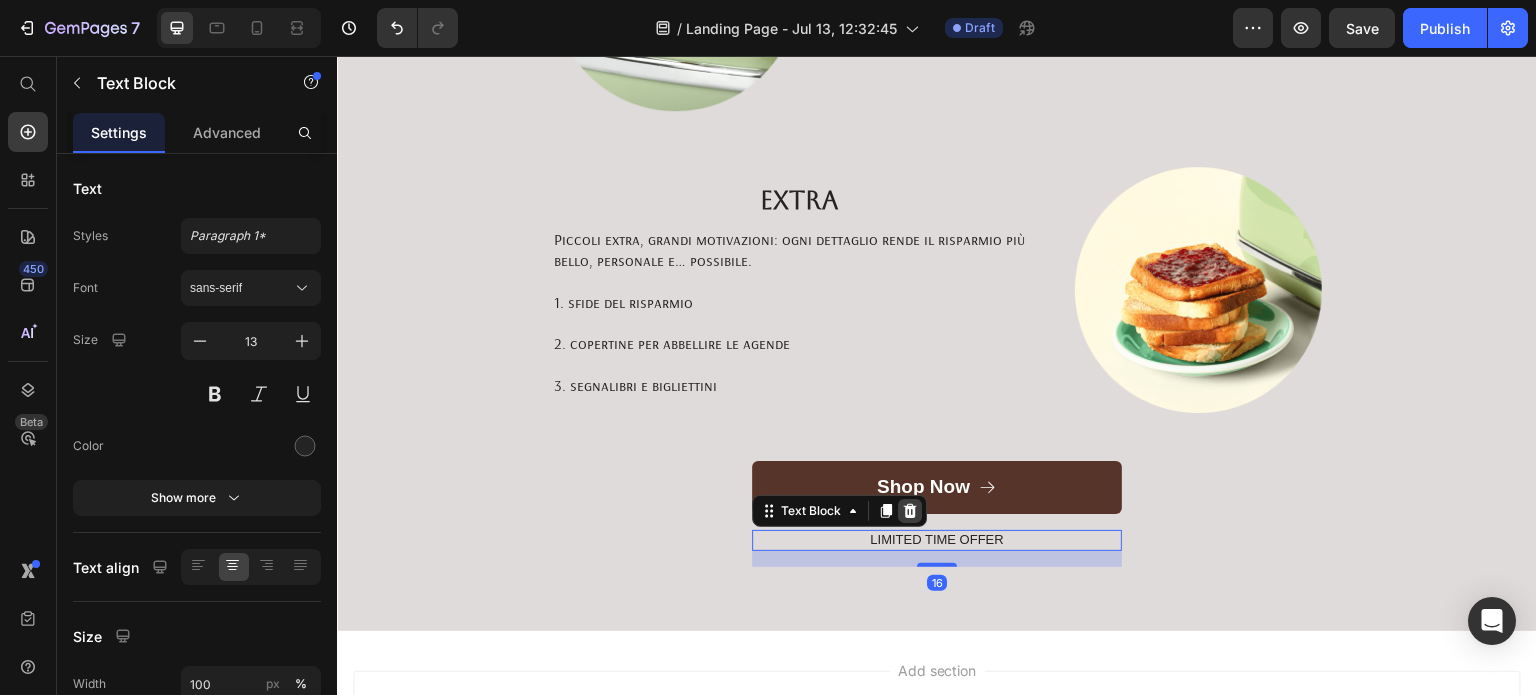 click 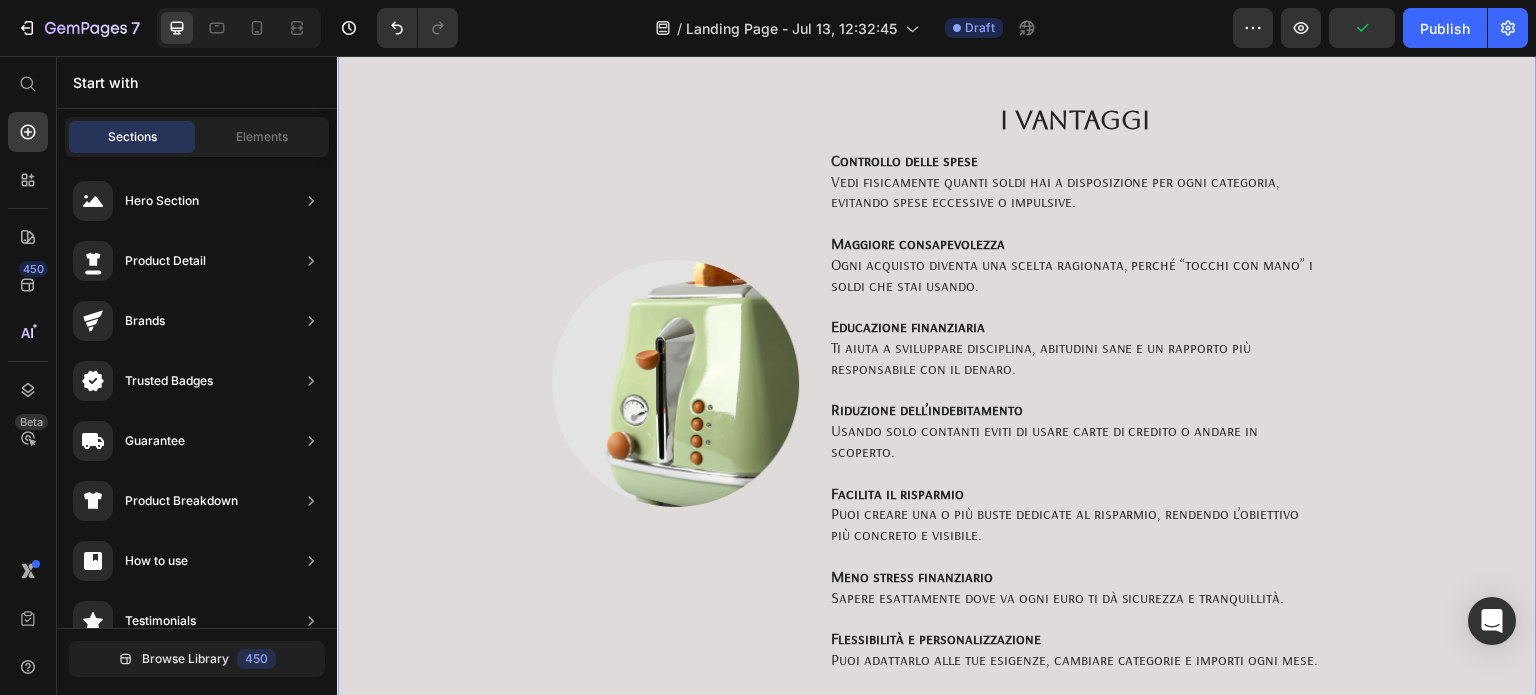 scroll, scrollTop: 414, scrollLeft: 0, axis: vertical 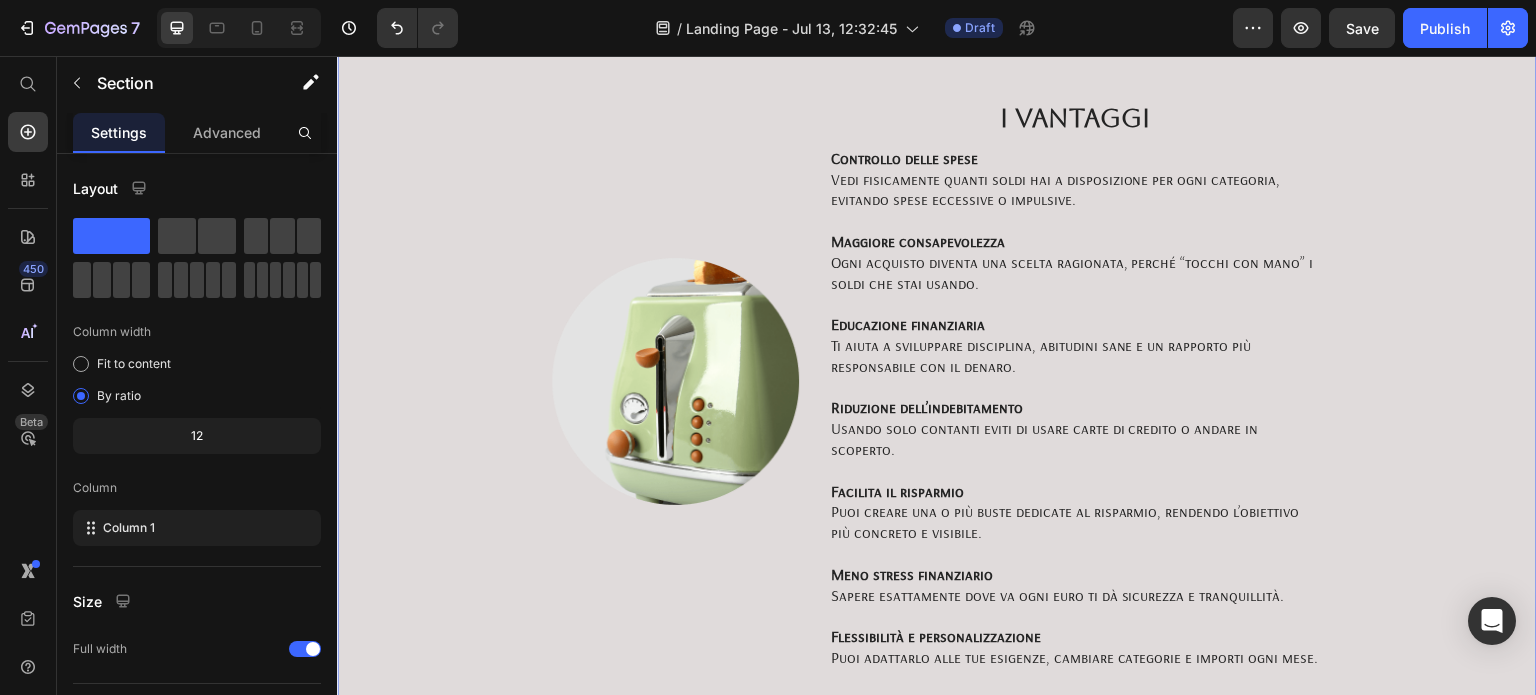 click on "CASHSTUFFING Heading Row COS'E'? Text Block Il  cashstuffing  è un metodo di gestione del denaro che consiste nel suddividere le proprie entrate in  contanti  all’interno di  buste o divisori etichettati , ognuno dedicato a una specifica spesa (es. affitto, spesa, risparmio, svago). È un sistema  visivo e pratico  che aiuta a controllare meglio le uscite, evitare spese impulsive e risparmiare in modo più consapevole. Text Block Image Row Image I VANTAGGI Text Block Controllo delle spese Vedi fisicamente quanti soldi hai a disposizione per ogni categoria, evitando spese eccessive o impulsive.   Maggiore consapevolezza Ogni acquisto diventa una scelta ragionata, perché “tocchi con mano” i soldi che stai usando.   Educazione finanziaria Ti aiuta a sviluppare disciplina, abitudini sane e un rapporto più responsabile con il denaro.   Riduzione dell’indebitamento Usando solo contanti eviti di usare carte di credito o andare in scoperto.   Facilita il risparmio   Meno stress finanziario   Row" at bounding box center [937, 829] 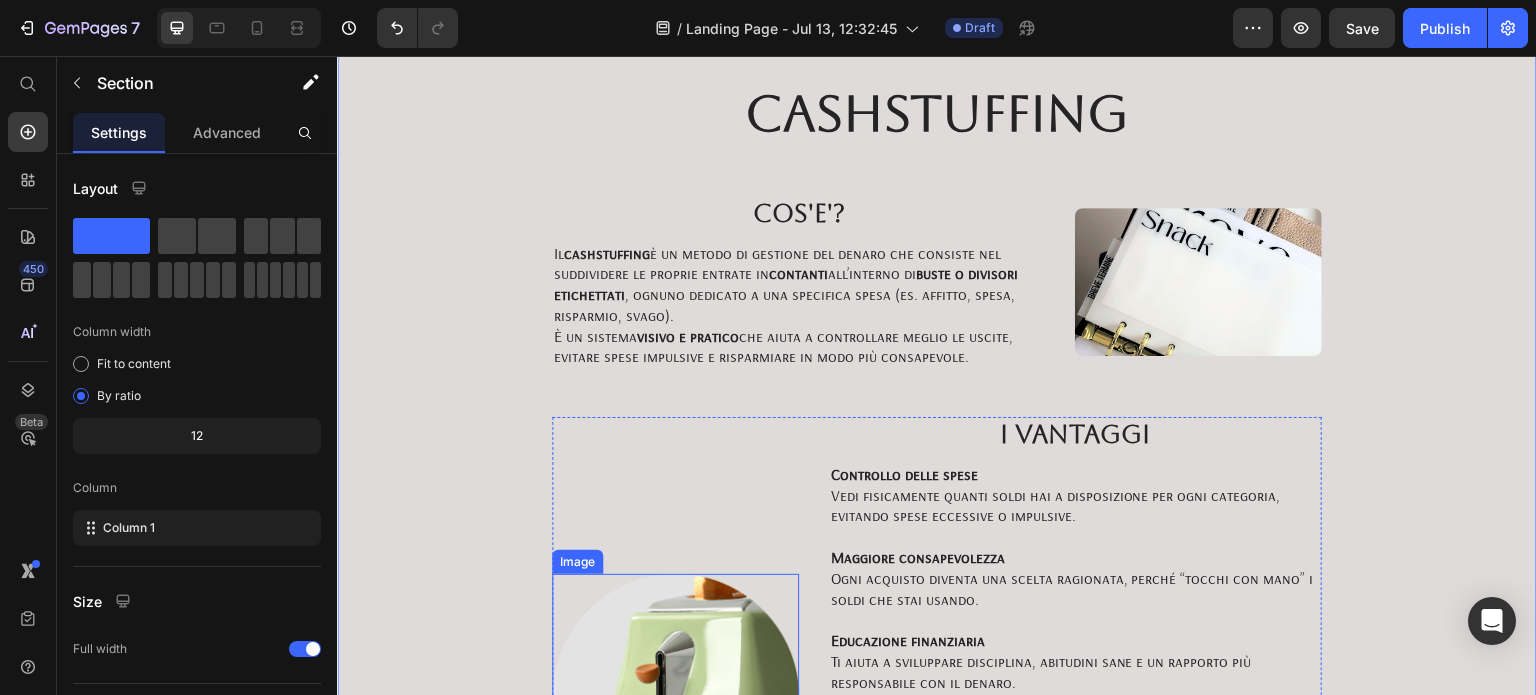 scroll, scrollTop: 448, scrollLeft: 0, axis: vertical 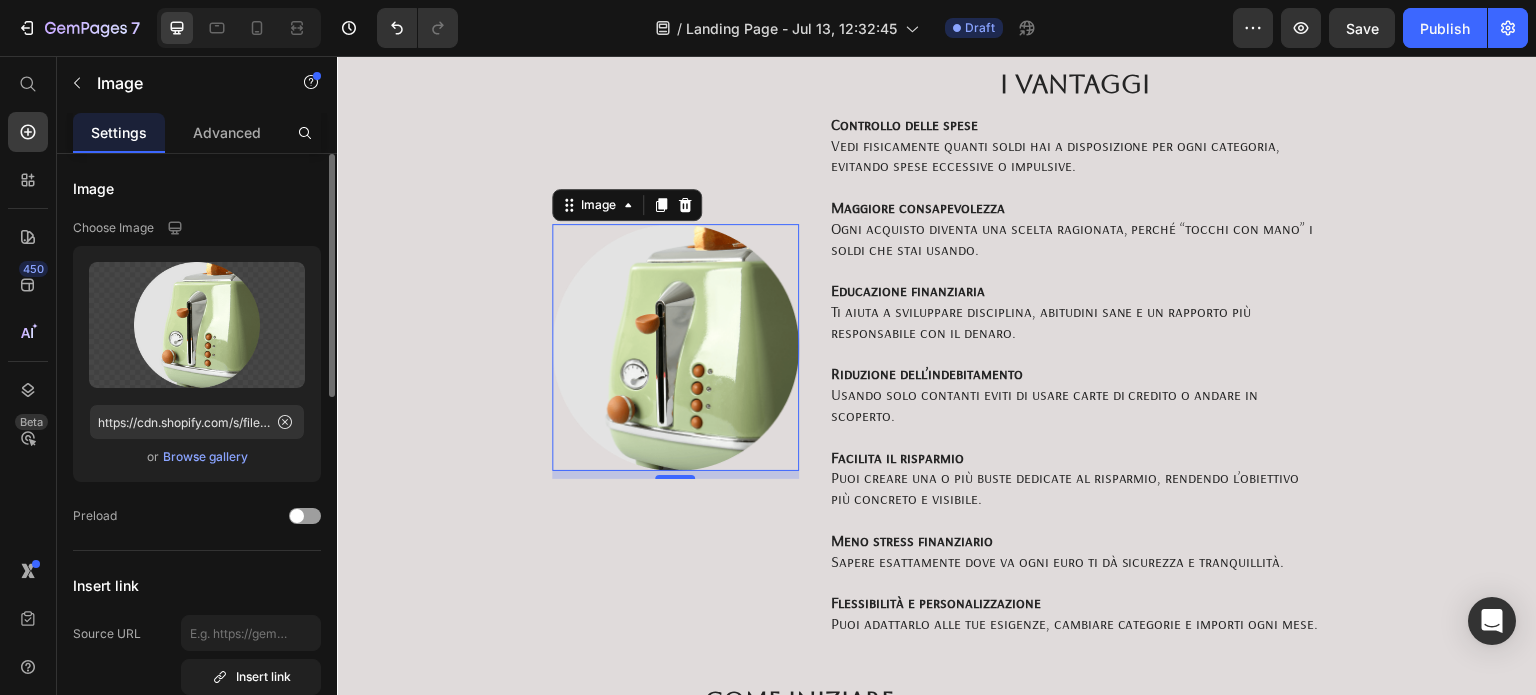 click on "Browse gallery" at bounding box center [205, 457] 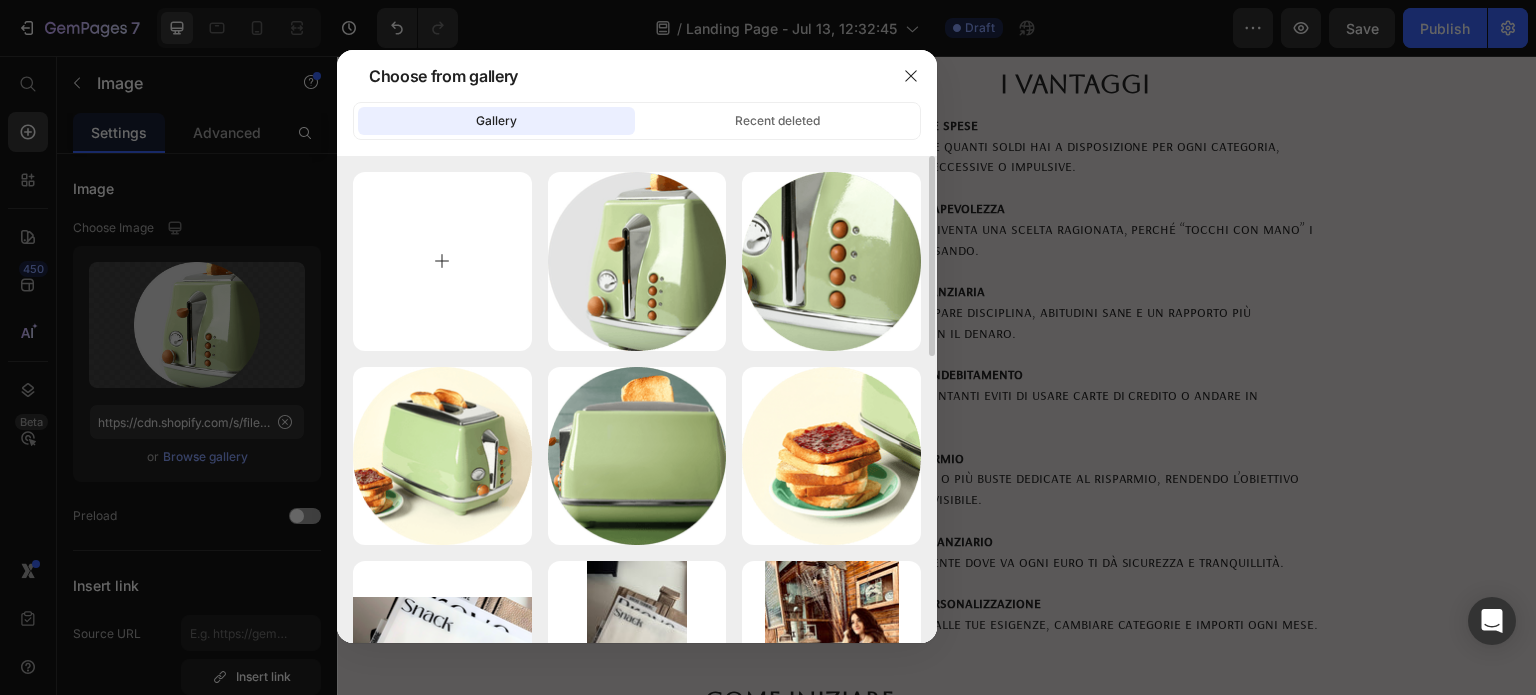 click at bounding box center [442, 261] 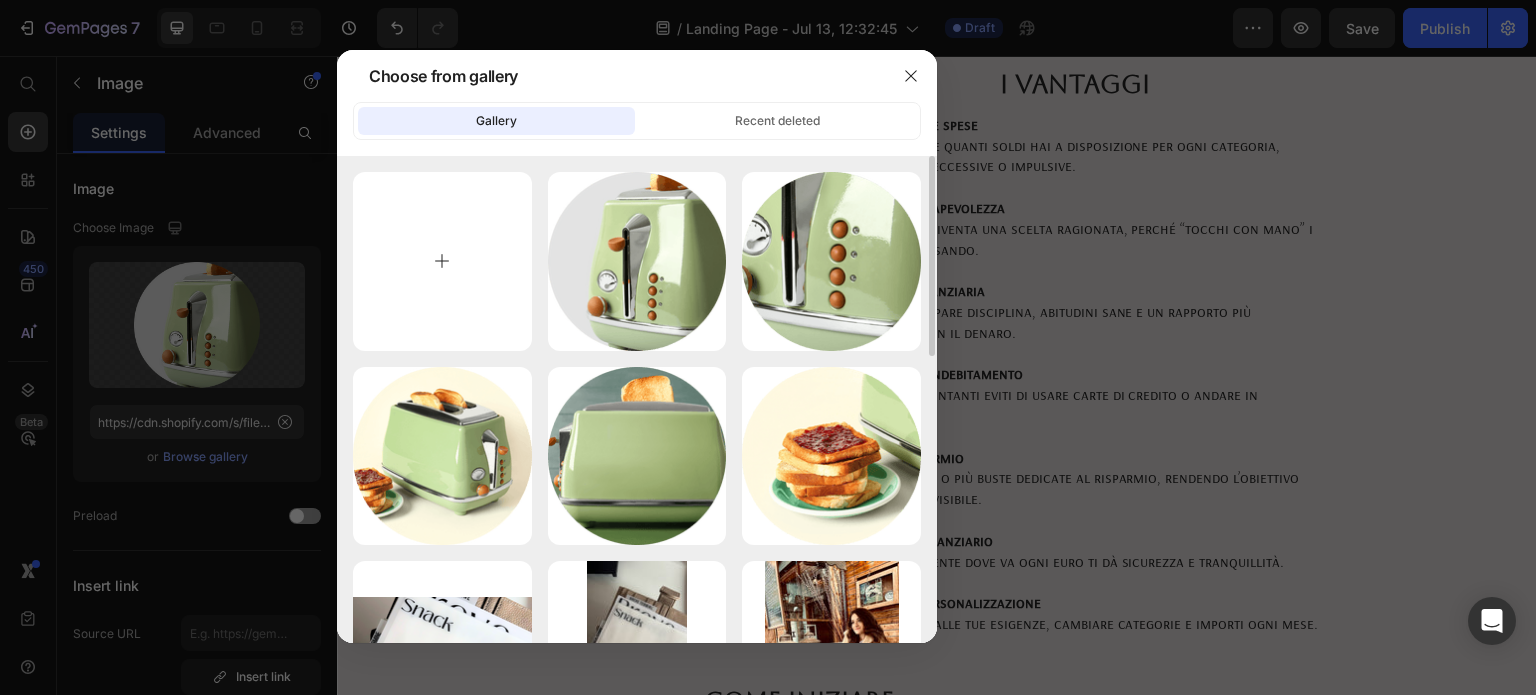 type on "C:\fakepath\2ee12833-21f7-42d3-8661-976fdd65da70.png" 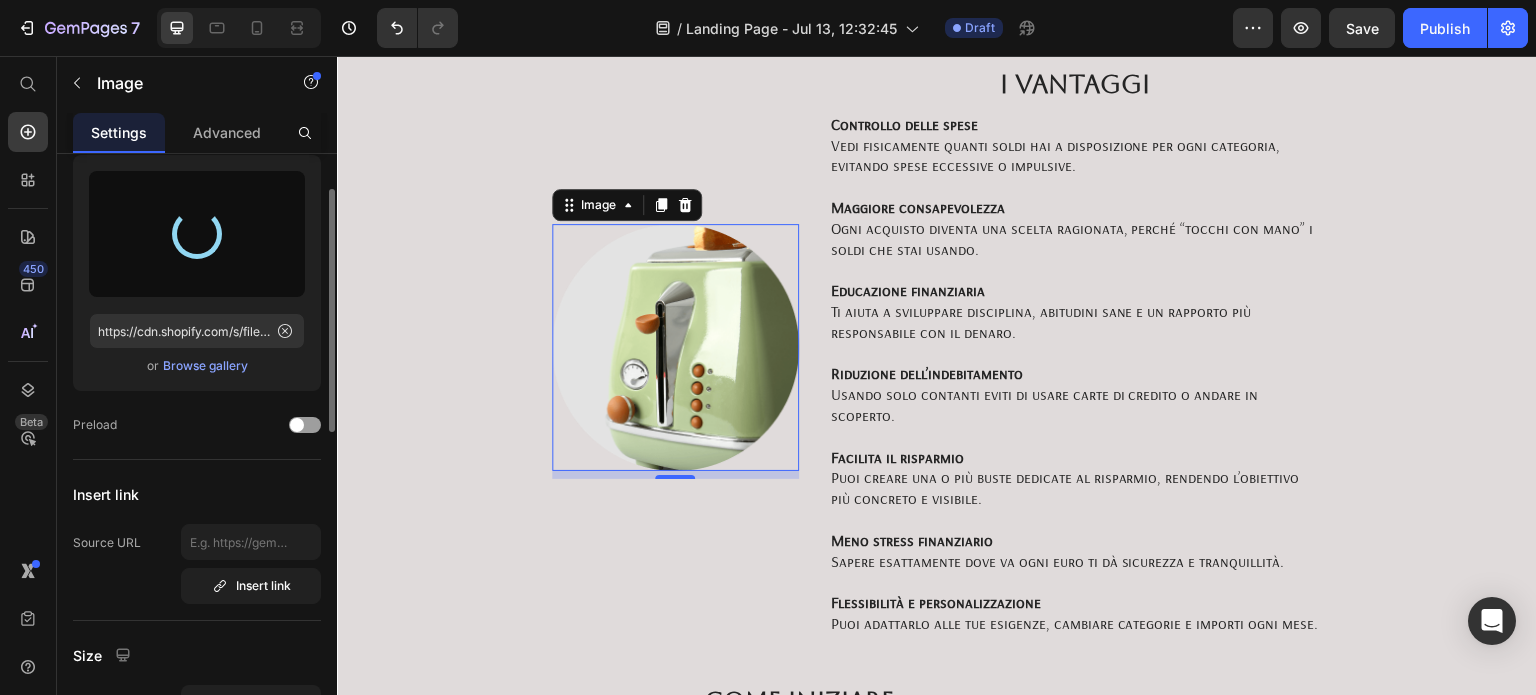 scroll, scrollTop: 90, scrollLeft: 0, axis: vertical 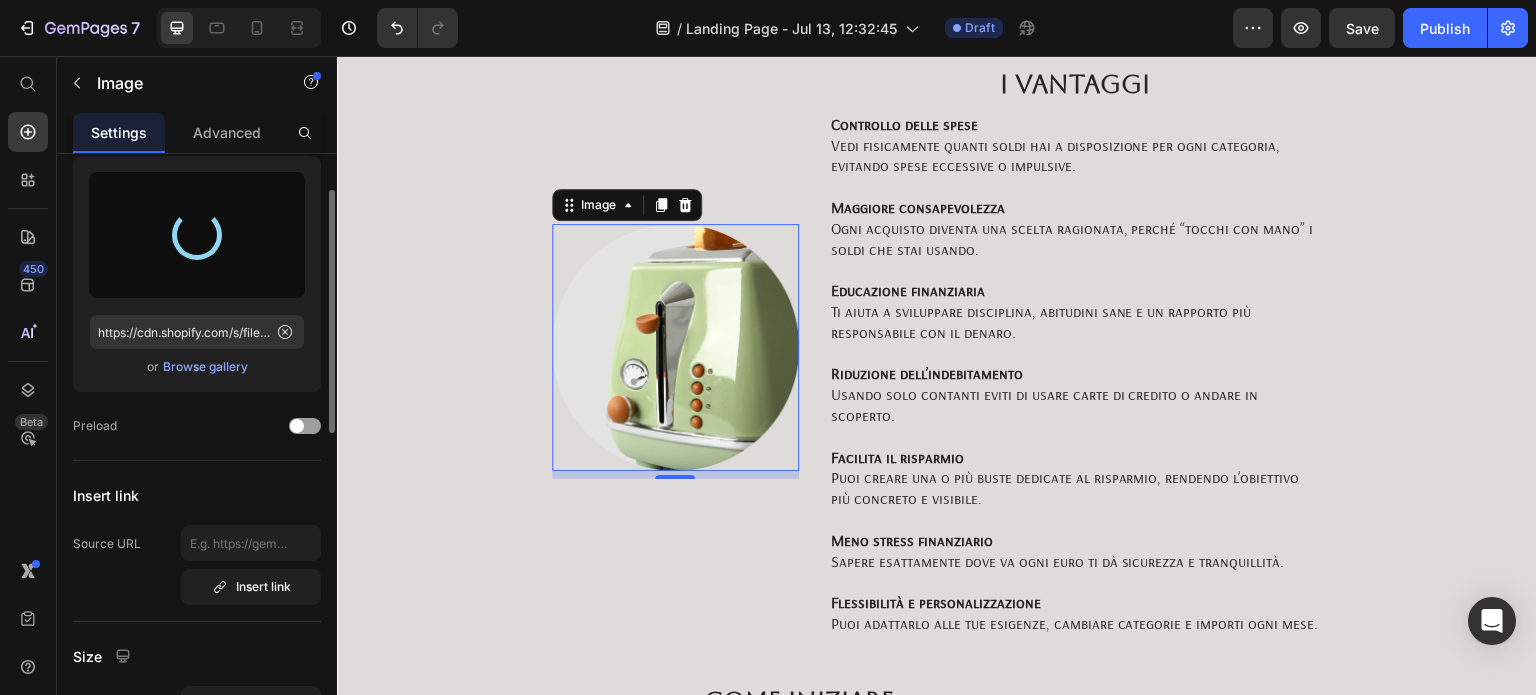 type on "https://cdn.shopify.com/s/files/1/0899/0418/5610/files/gempages_573277561014977427-9568b7b6-879e-4109-b18c-98e3f773d259.png" 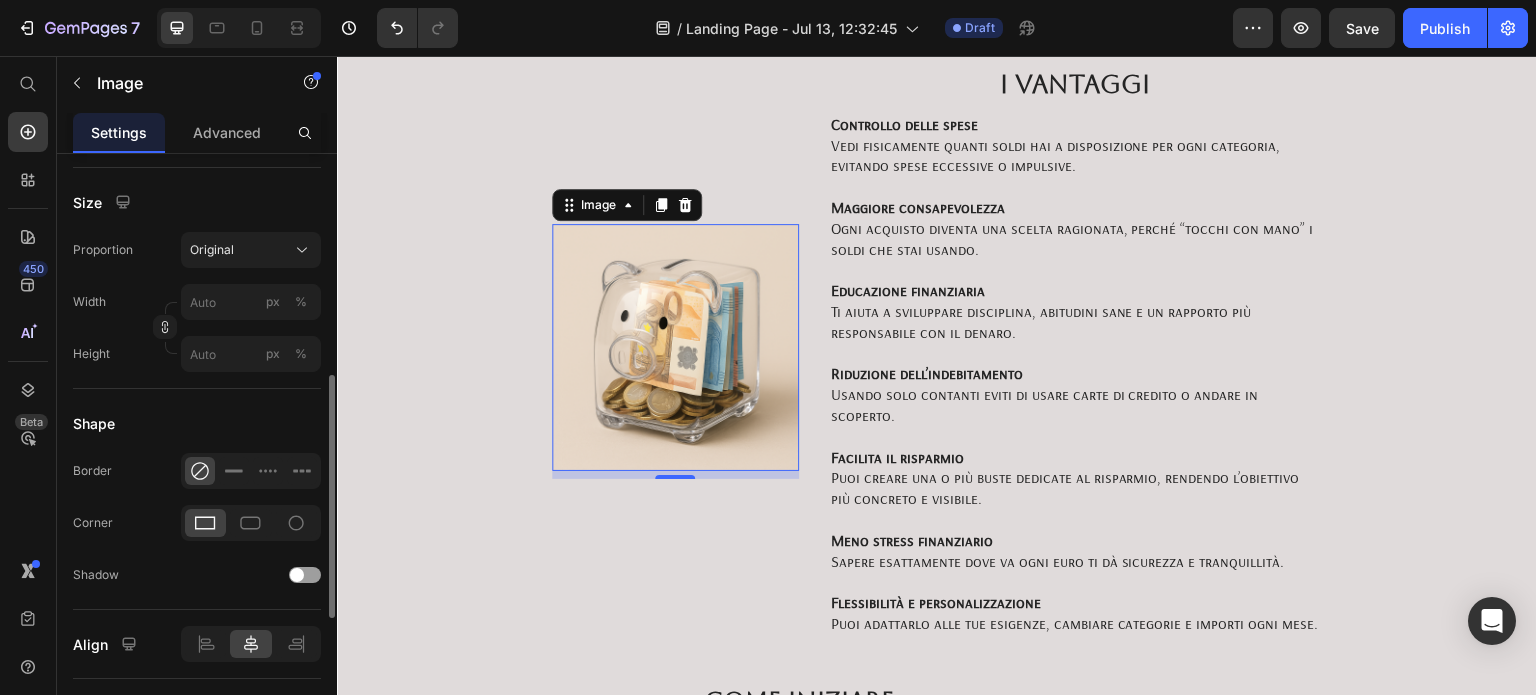 scroll, scrollTop: 545, scrollLeft: 0, axis: vertical 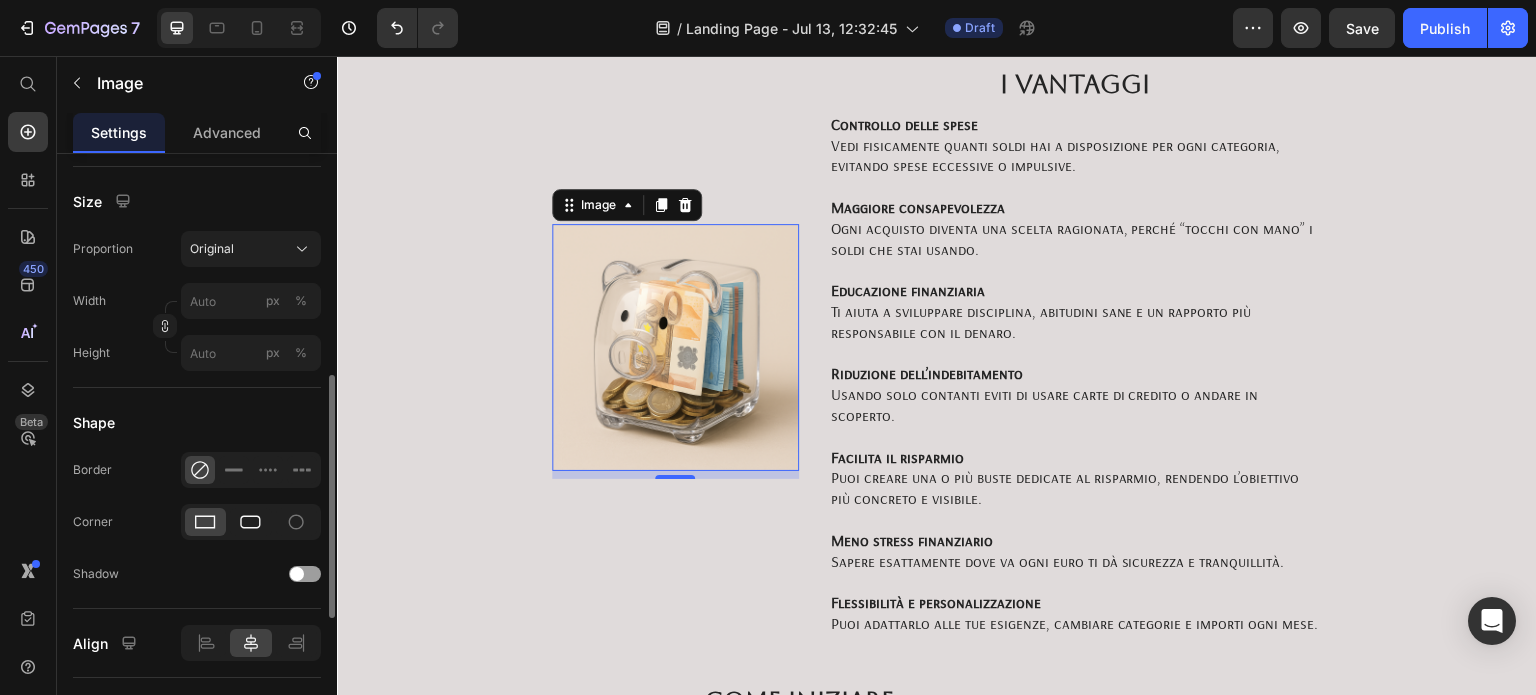 click 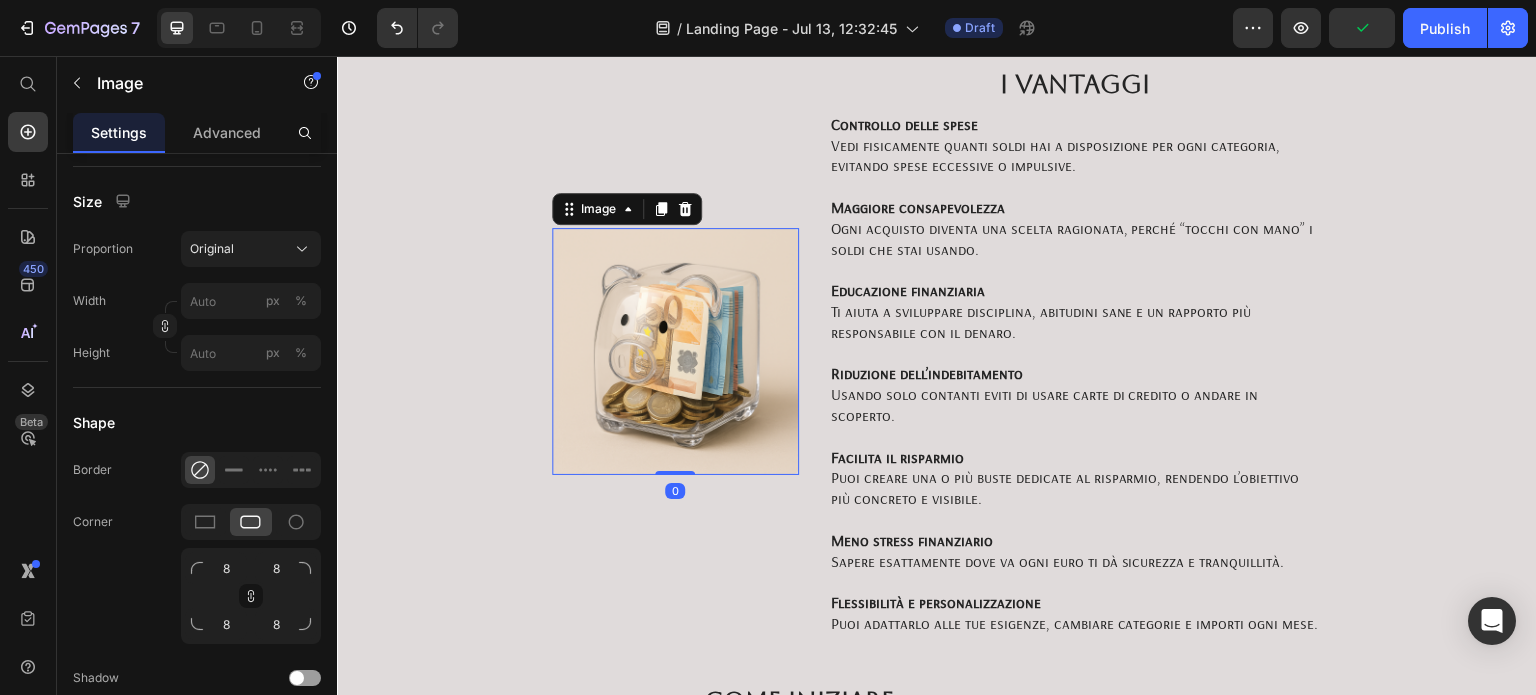 drag, startPoint x: 665, startPoint y: 463, endPoint x: 660, endPoint y: 434, distance: 29.427877 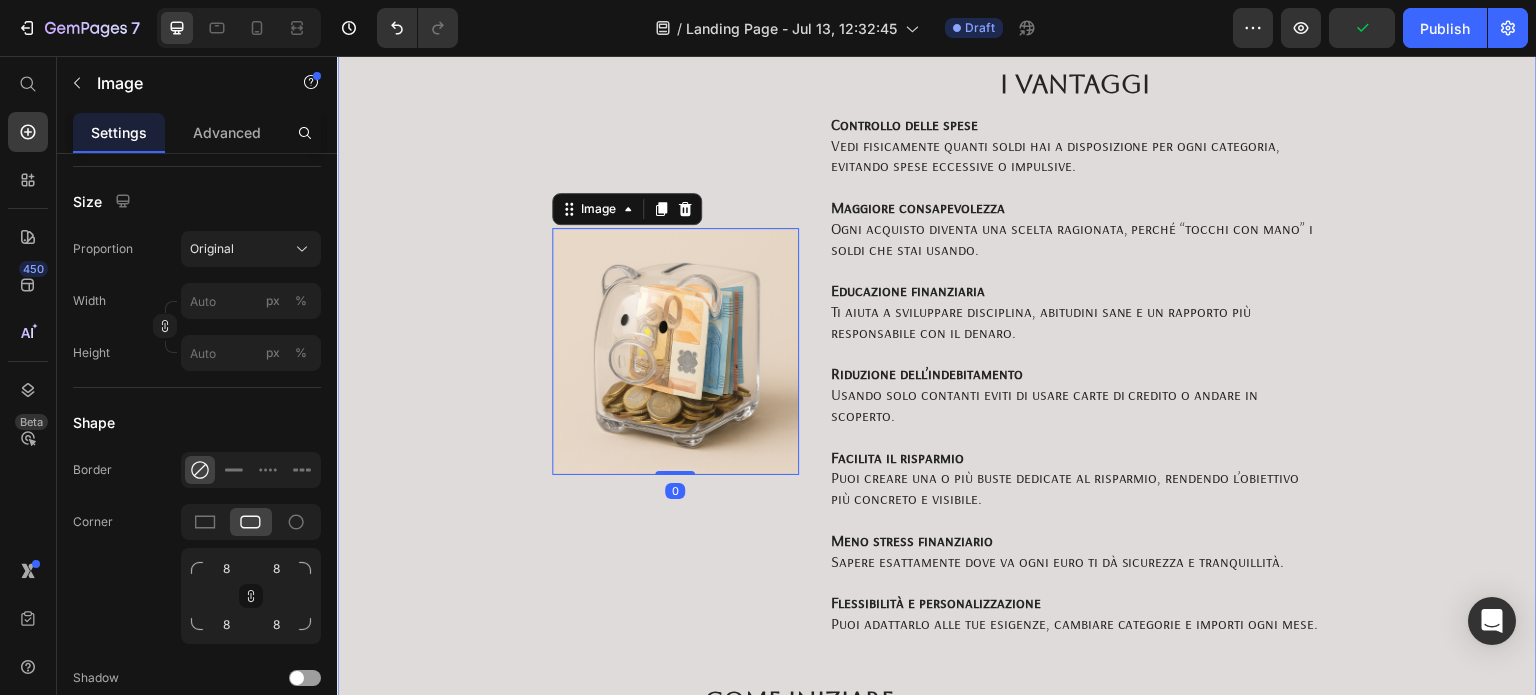 scroll, scrollTop: 0, scrollLeft: 0, axis: both 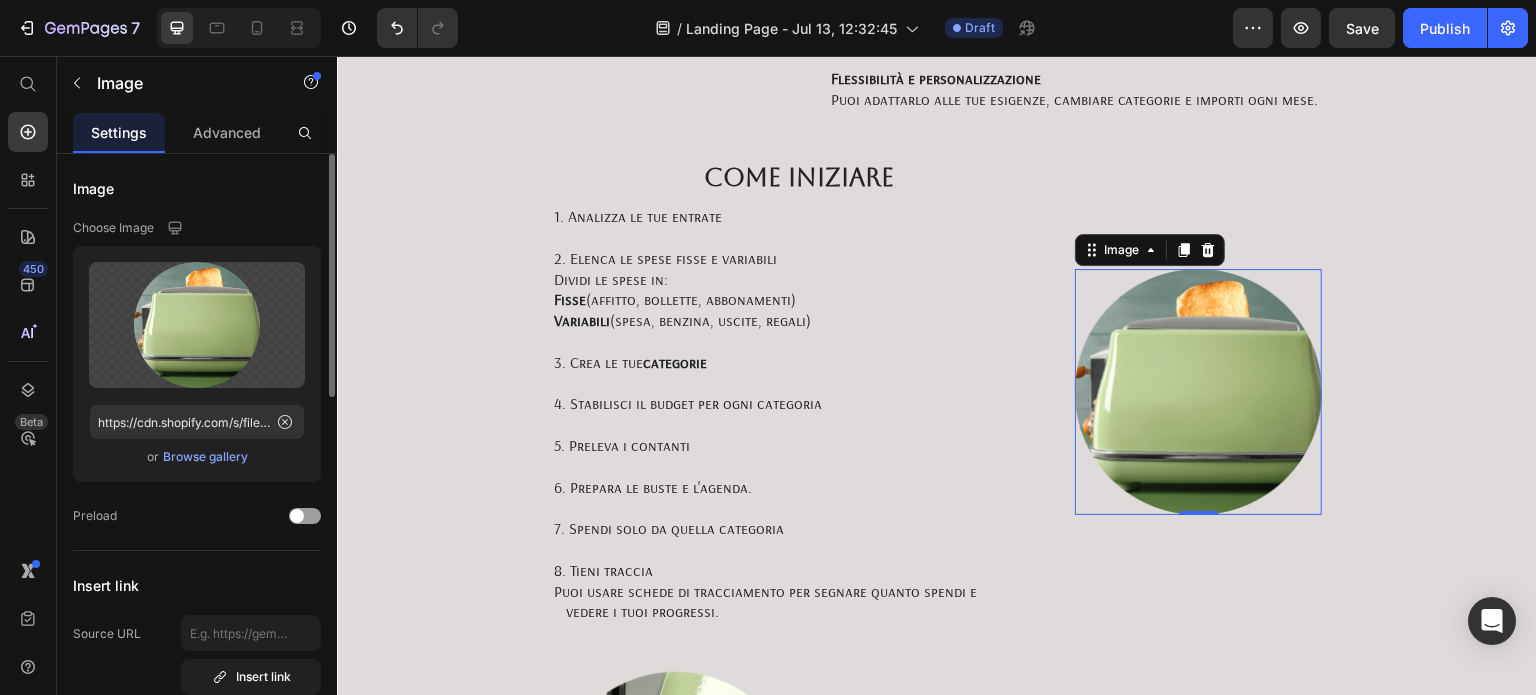 click on "Browse gallery" at bounding box center [205, 457] 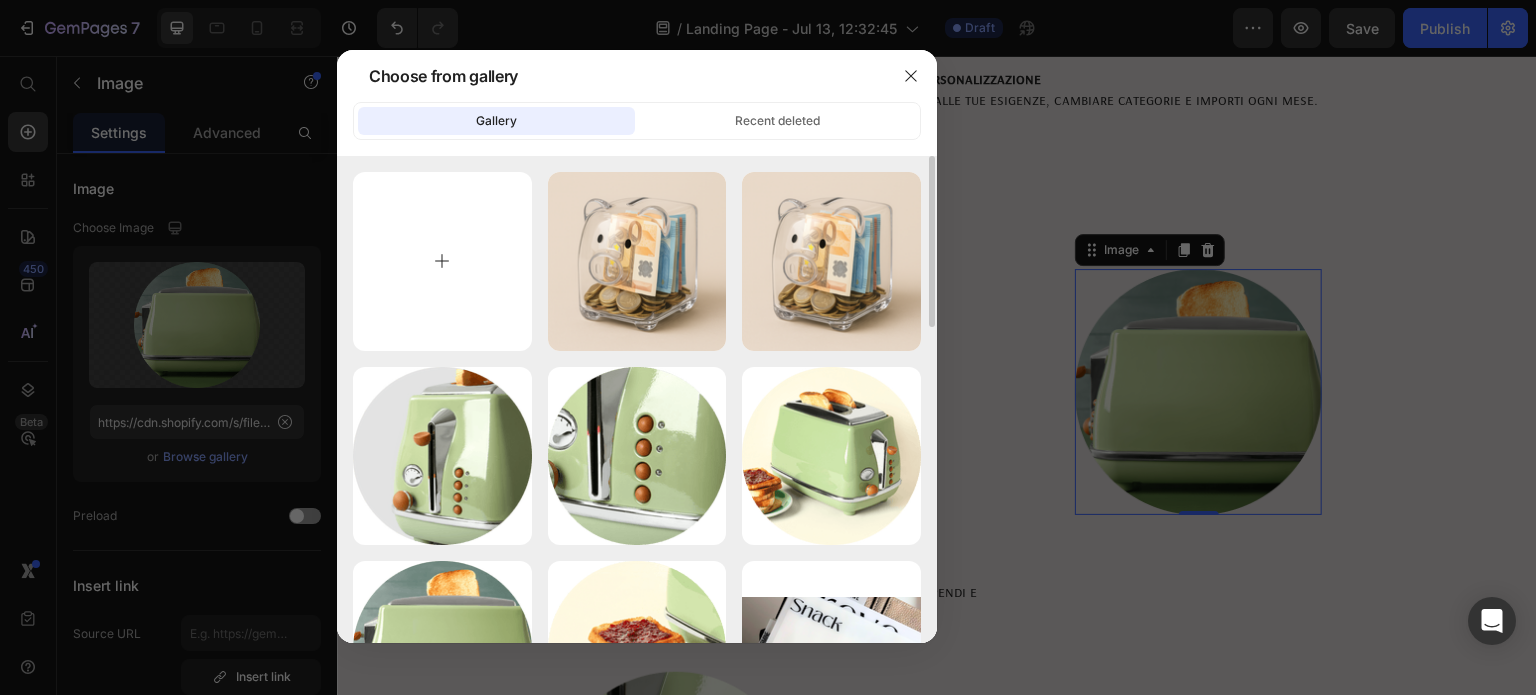 click at bounding box center [442, 261] 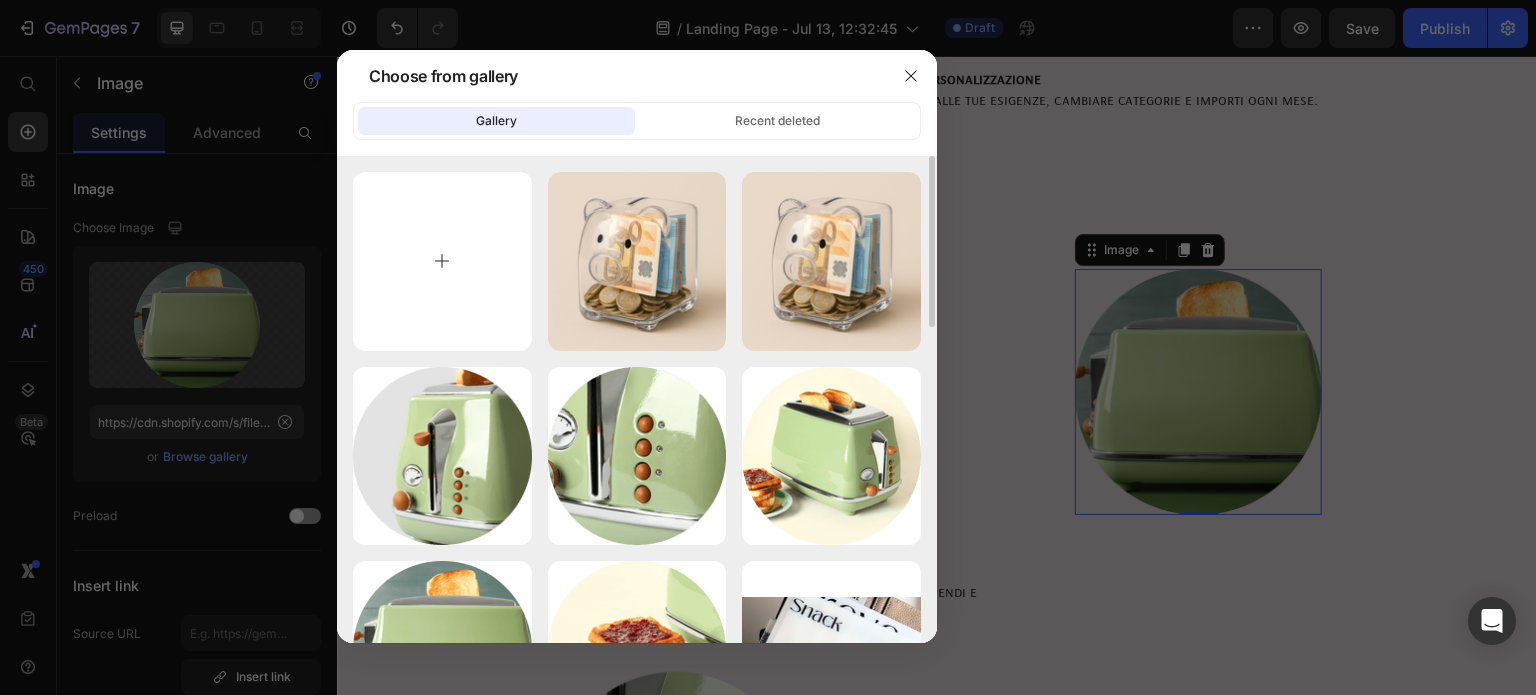 type on "C:\fakepath\c159854472fe4845a32098103985cb46.jpg" 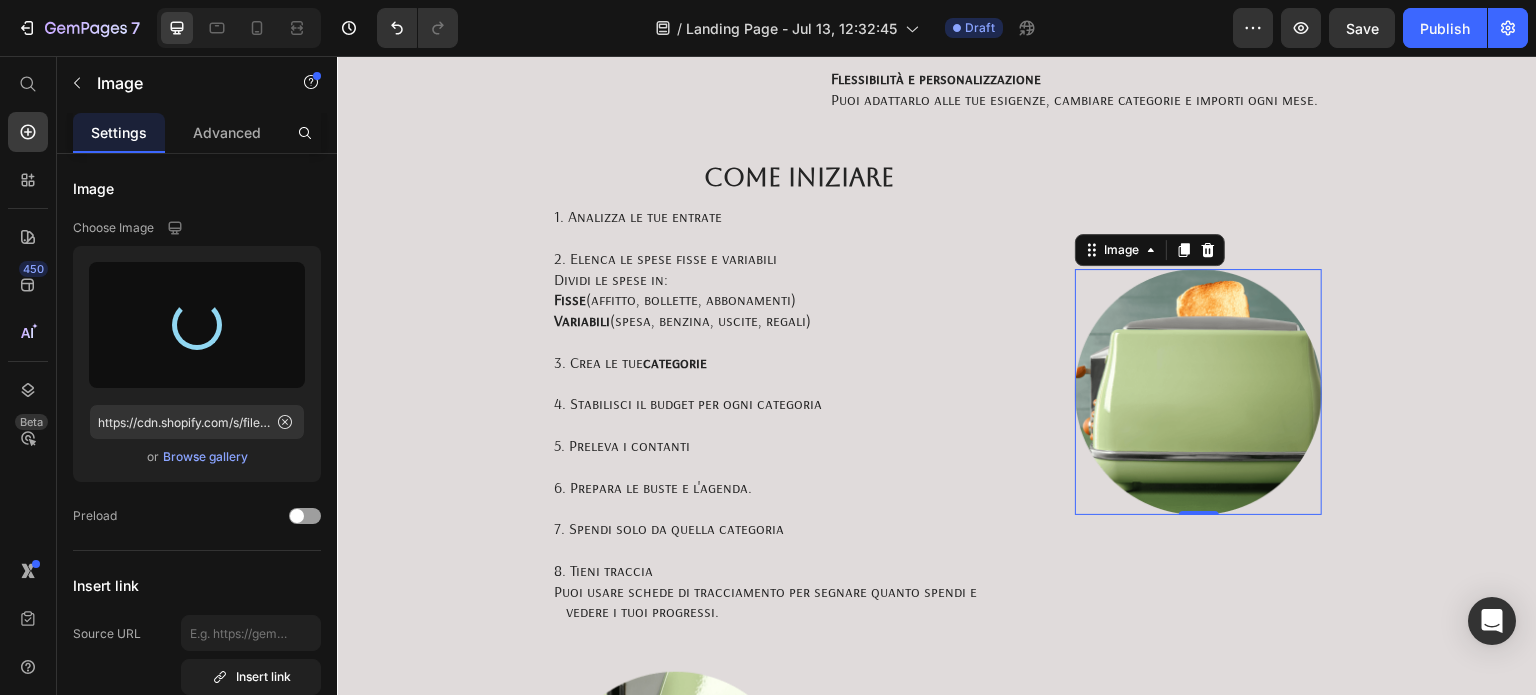type on "https://cdn.shopify.com/s/files/1/0899/0418/5610/files/gempages_573277561014977427-bfe65a27-d136-402e-a198-9e4b8b31d46d.jpg" 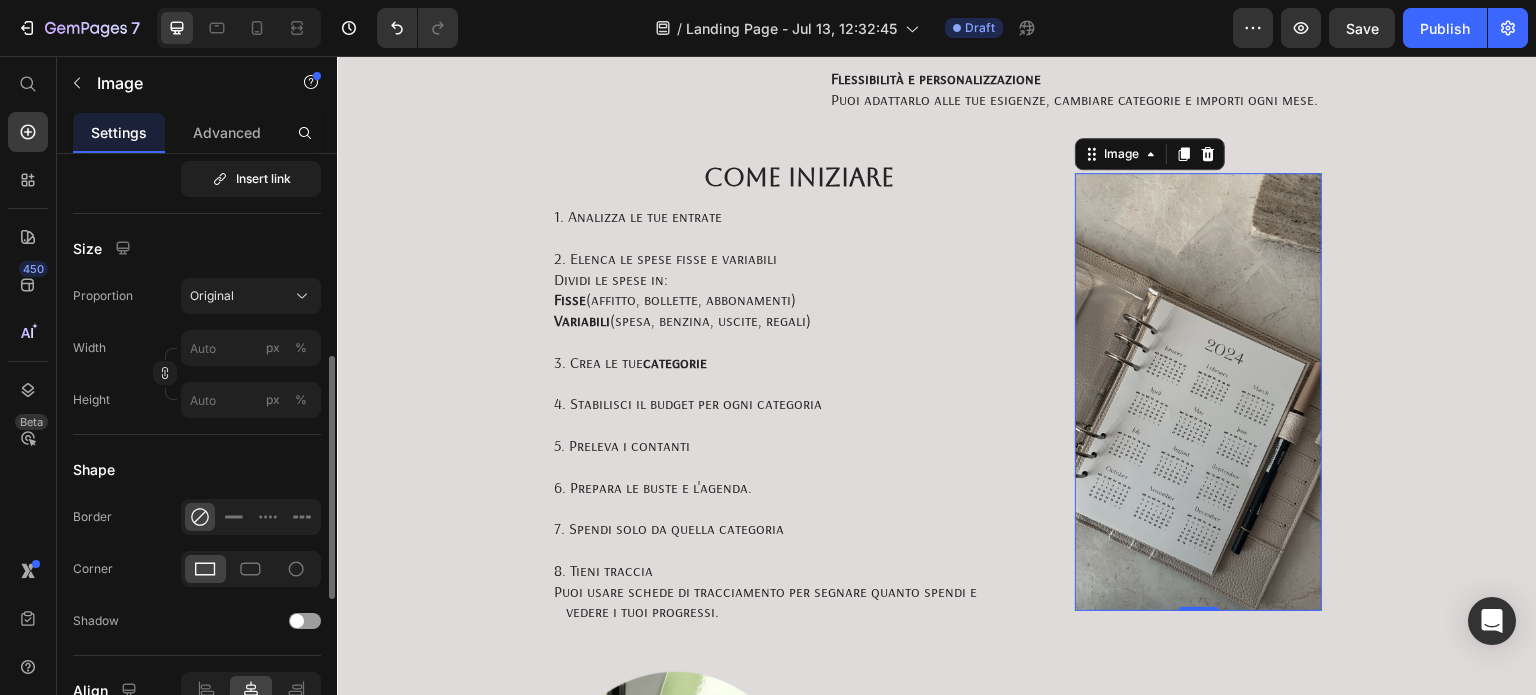 scroll, scrollTop: 499, scrollLeft: 0, axis: vertical 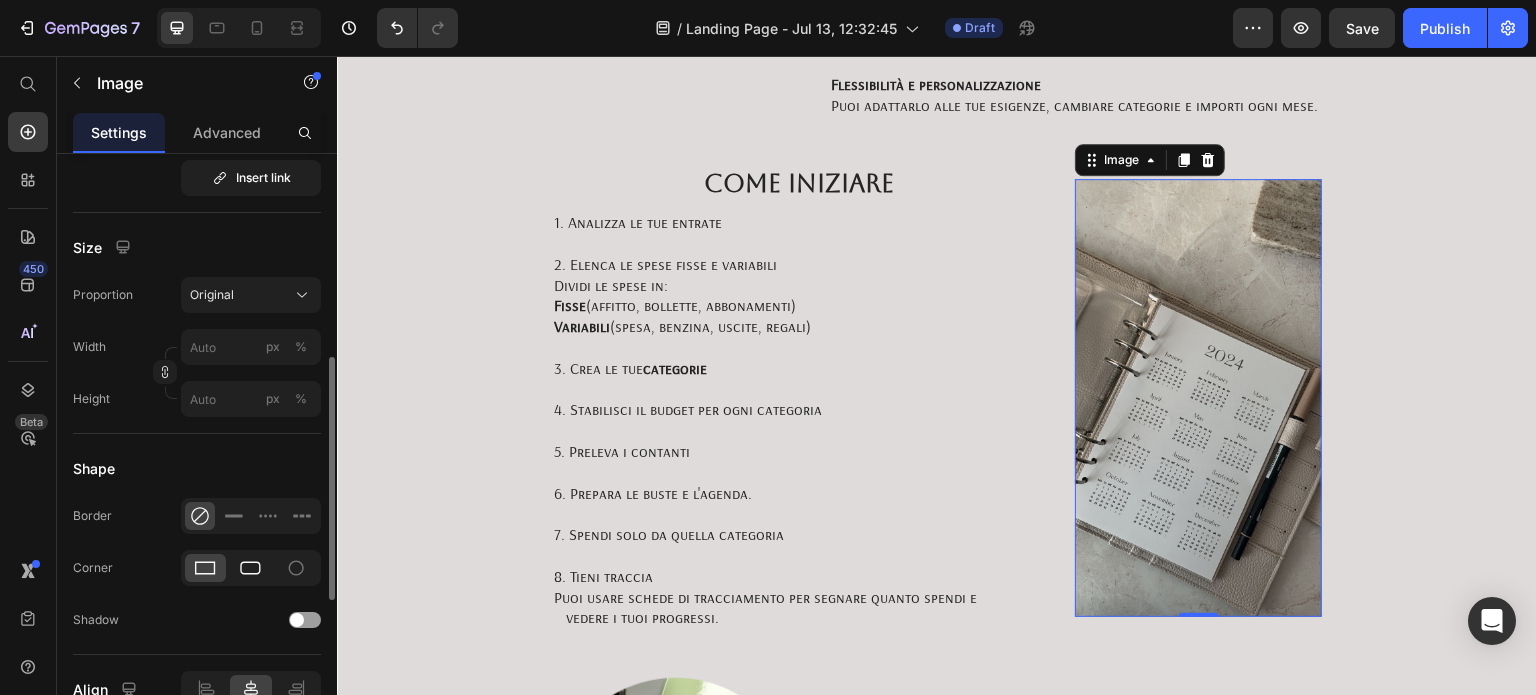 click 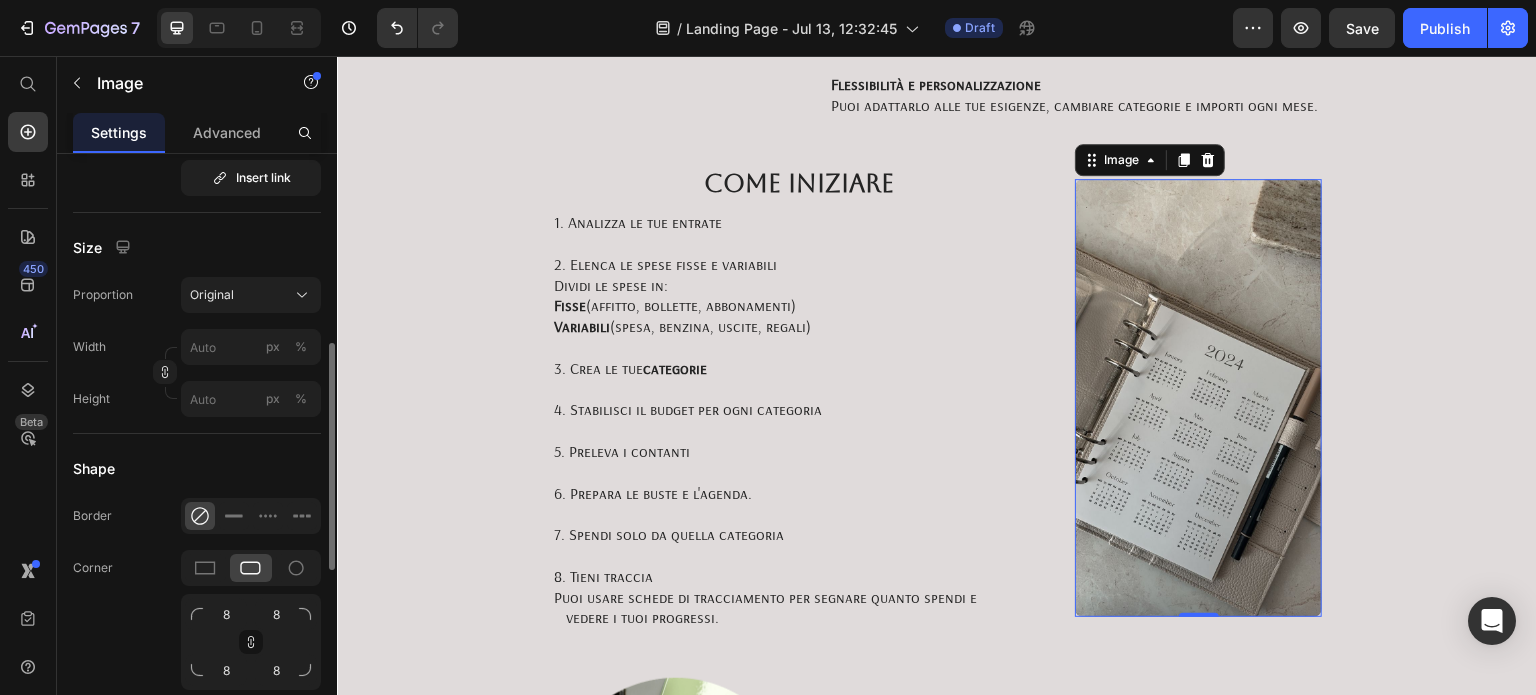 click 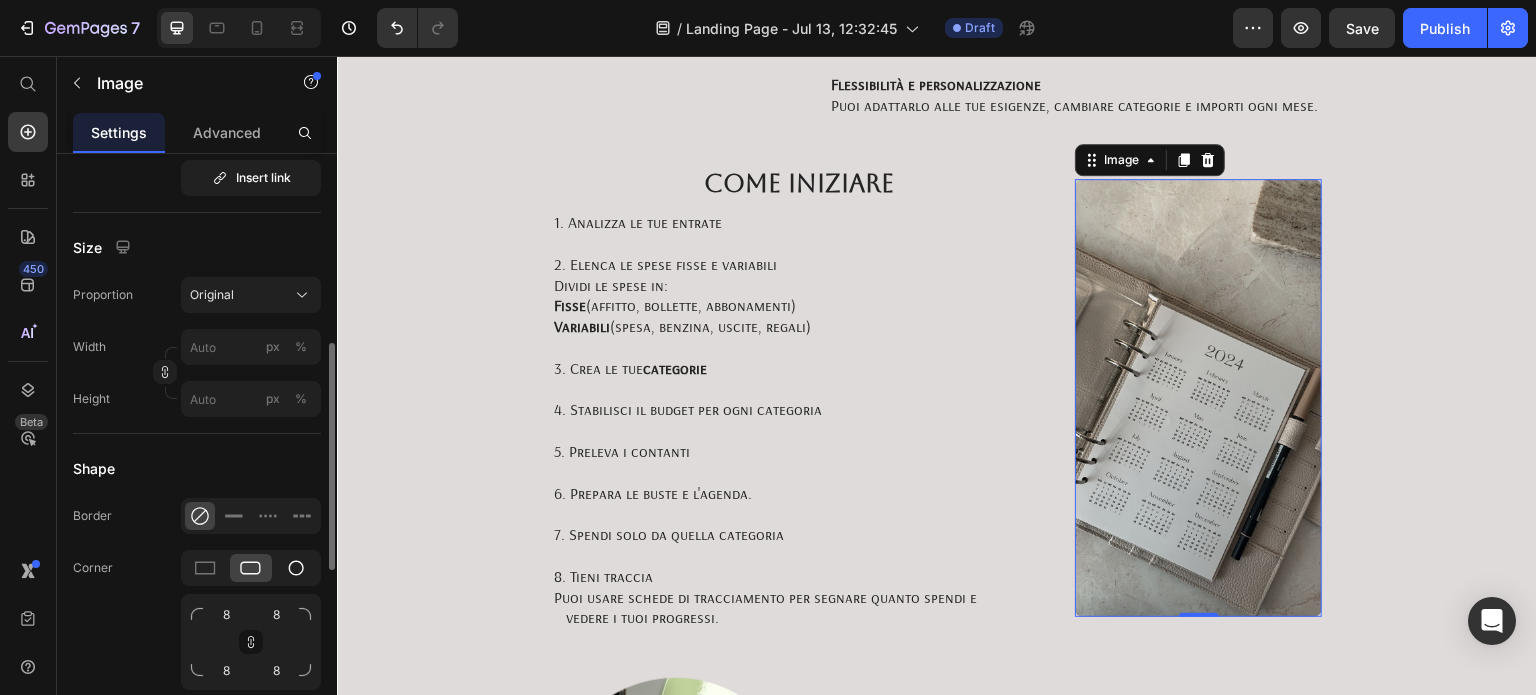 click 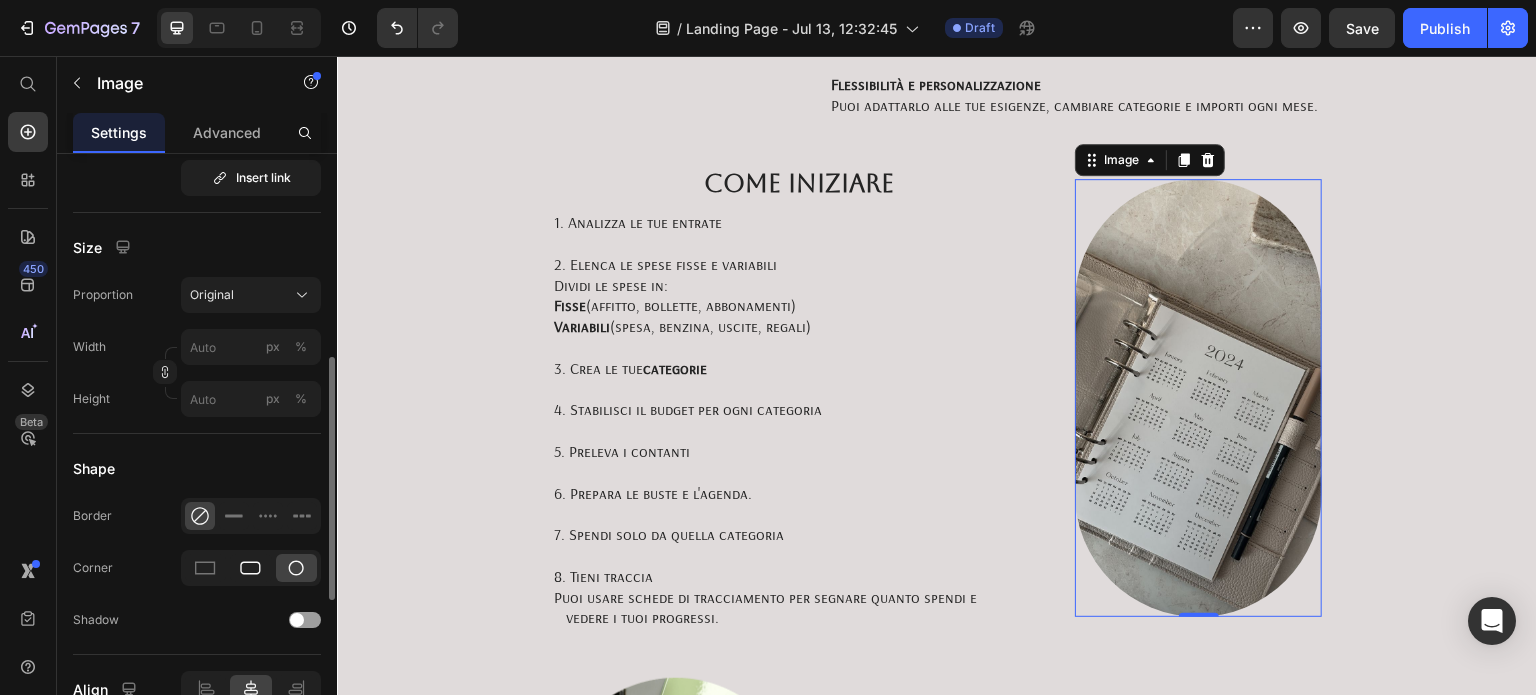 click 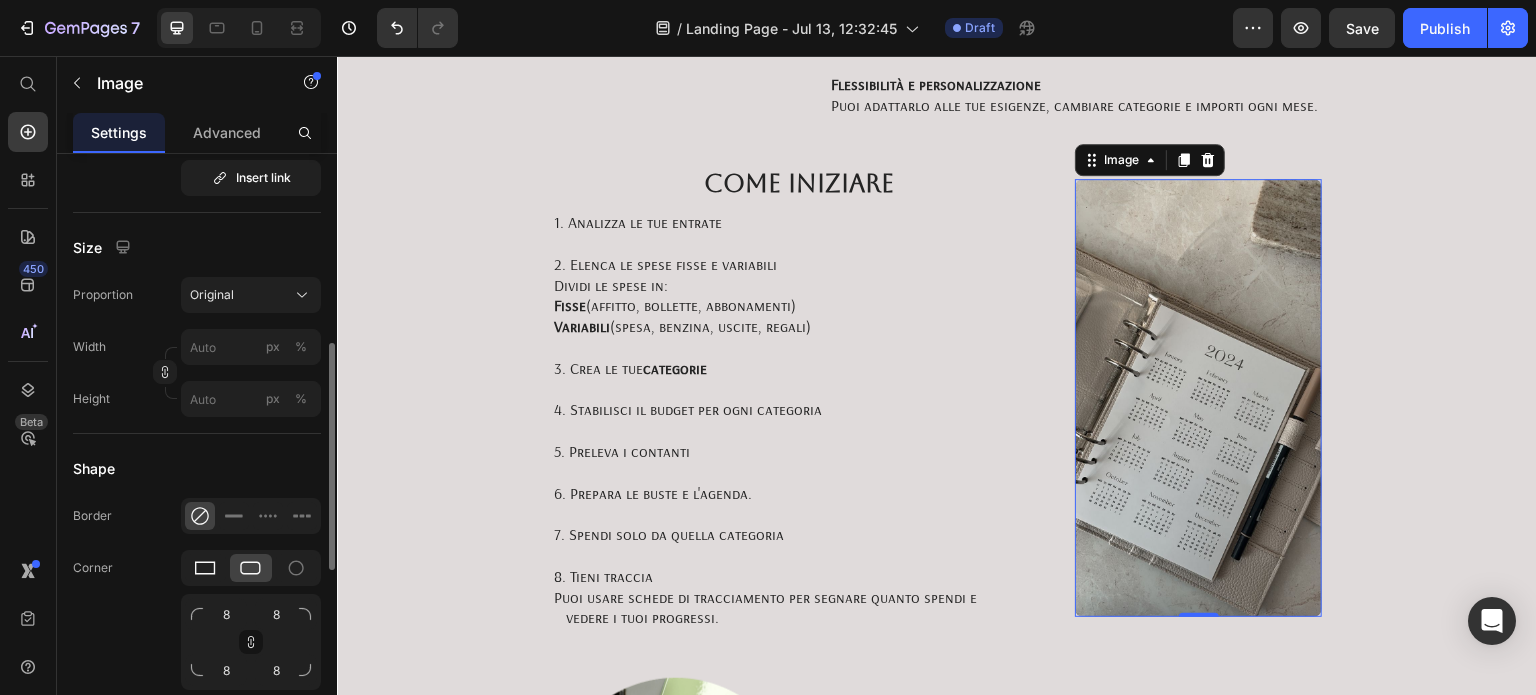 click 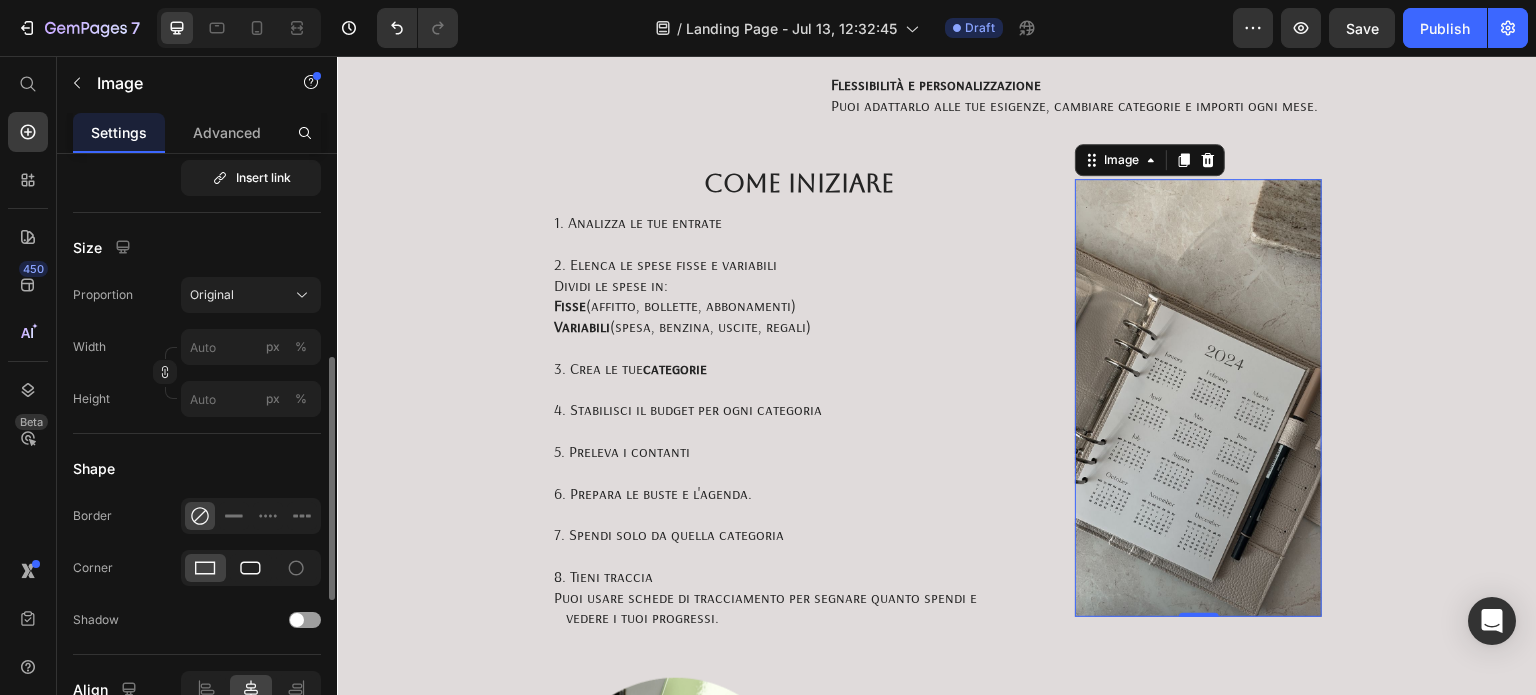 click 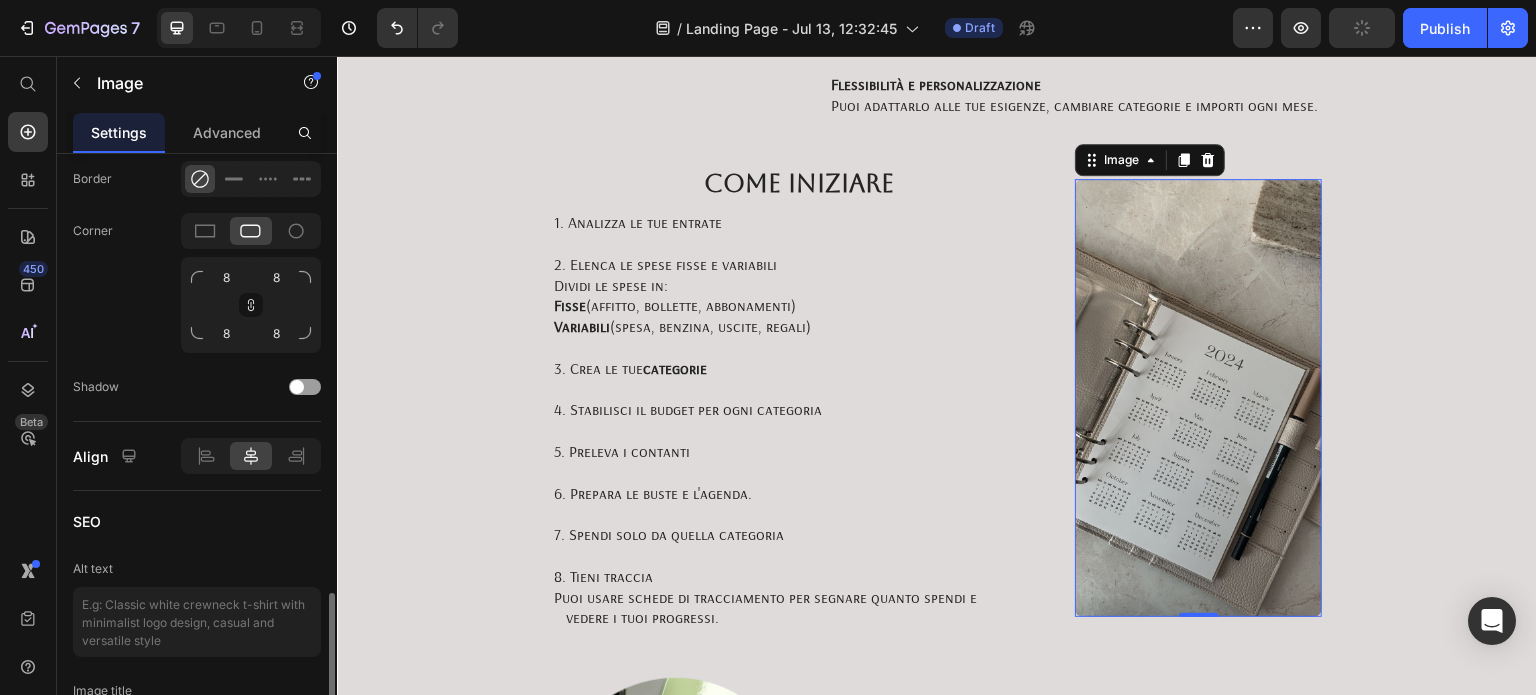 scroll, scrollTop: 975, scrollLeft: 0, axis: vertical 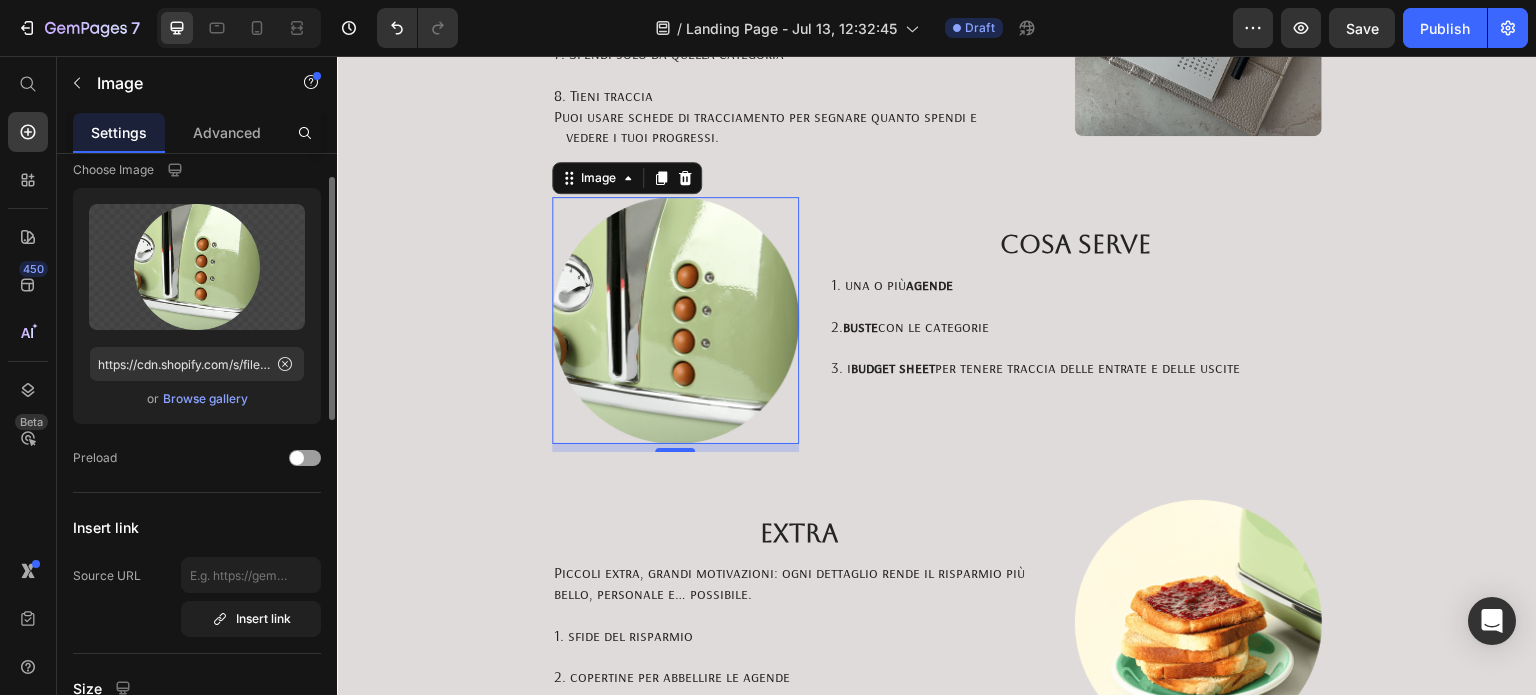 click on "Browse gallery" at bounding box center [205, 399] 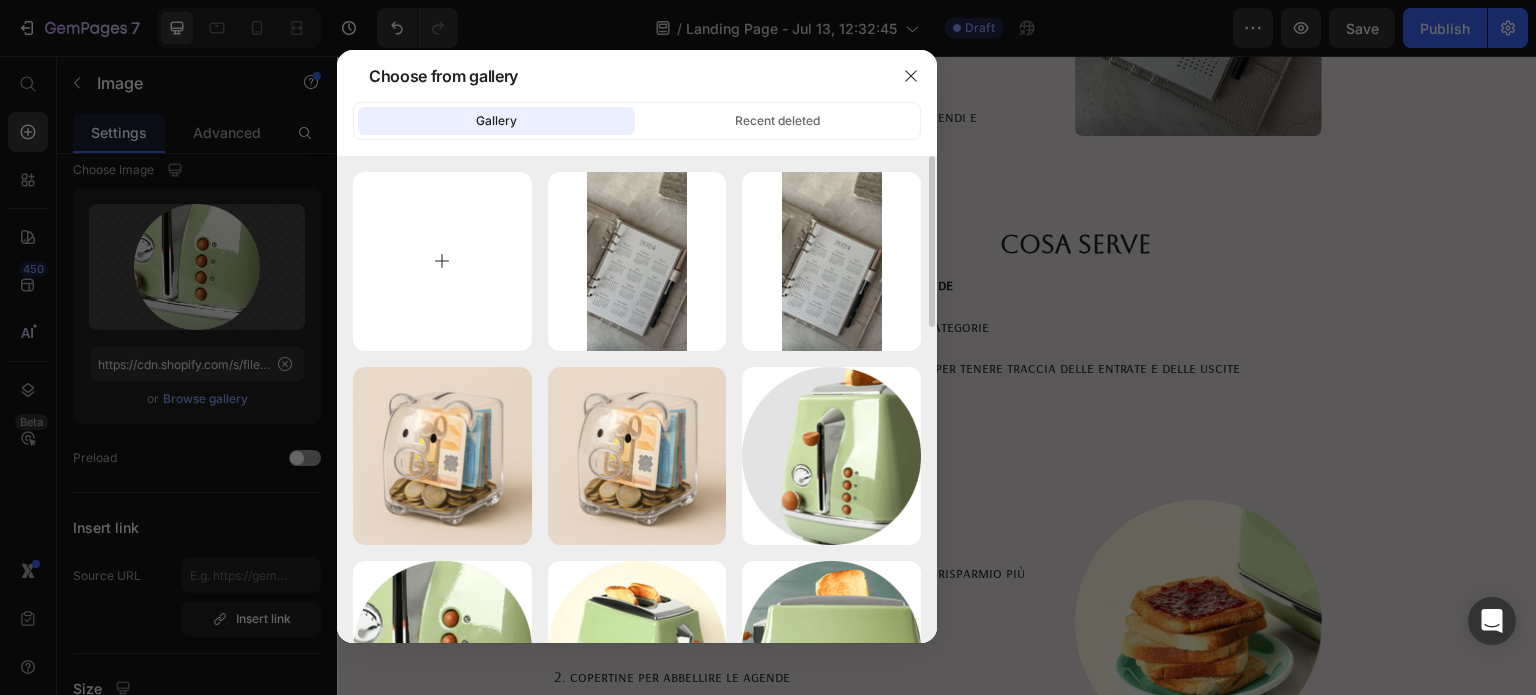 click at bounding box center [442, 261] 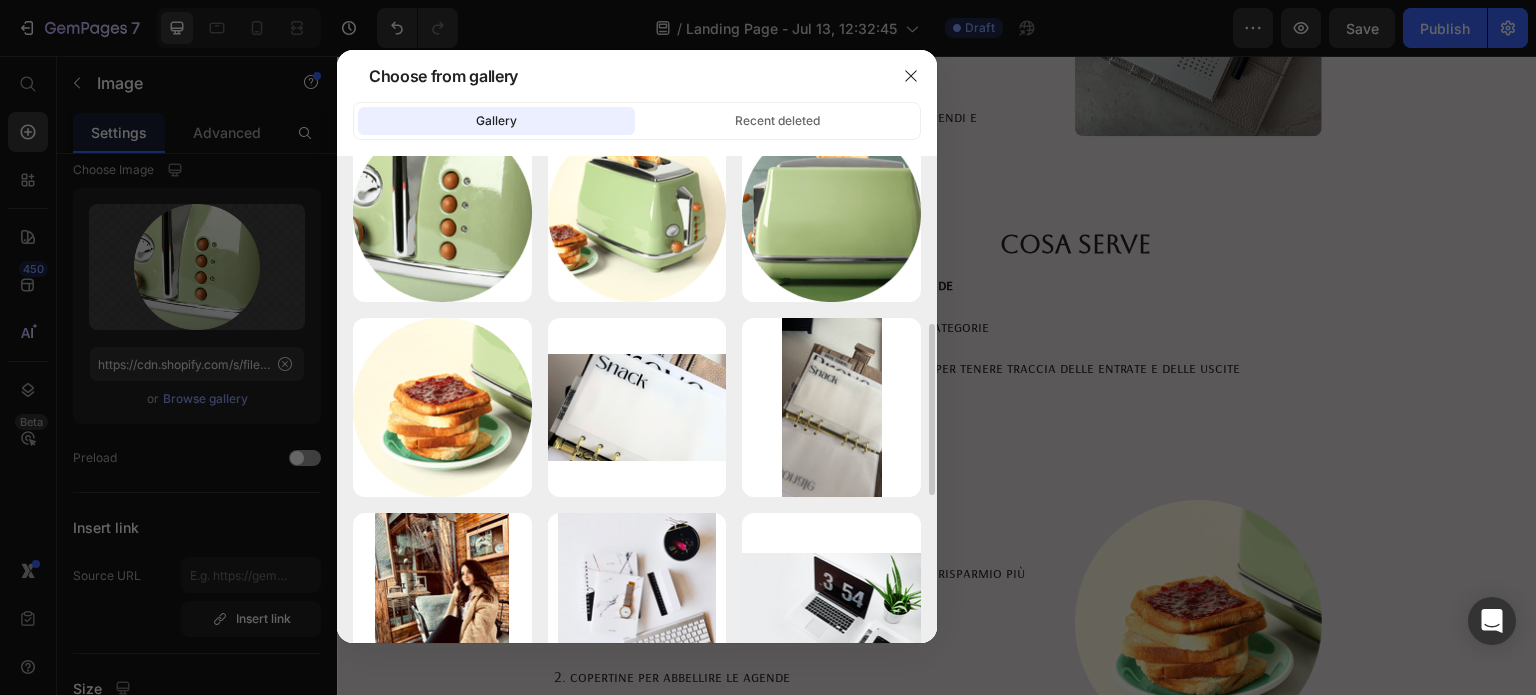 scroll, scrollTop: 449, scrollLeft: 0, axis: vertical 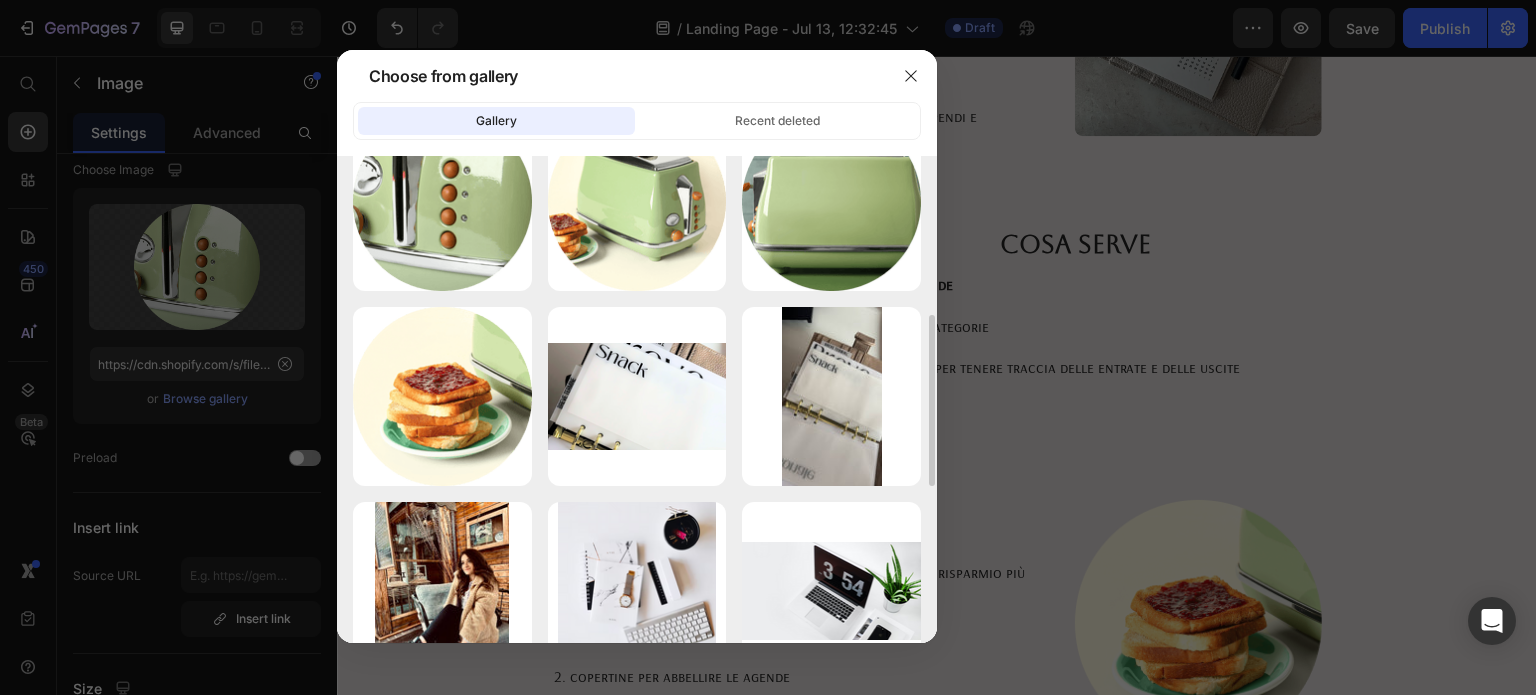 click on "Progetto senza titolo.png 1071.78 kb" at bounding box center (0, 0) 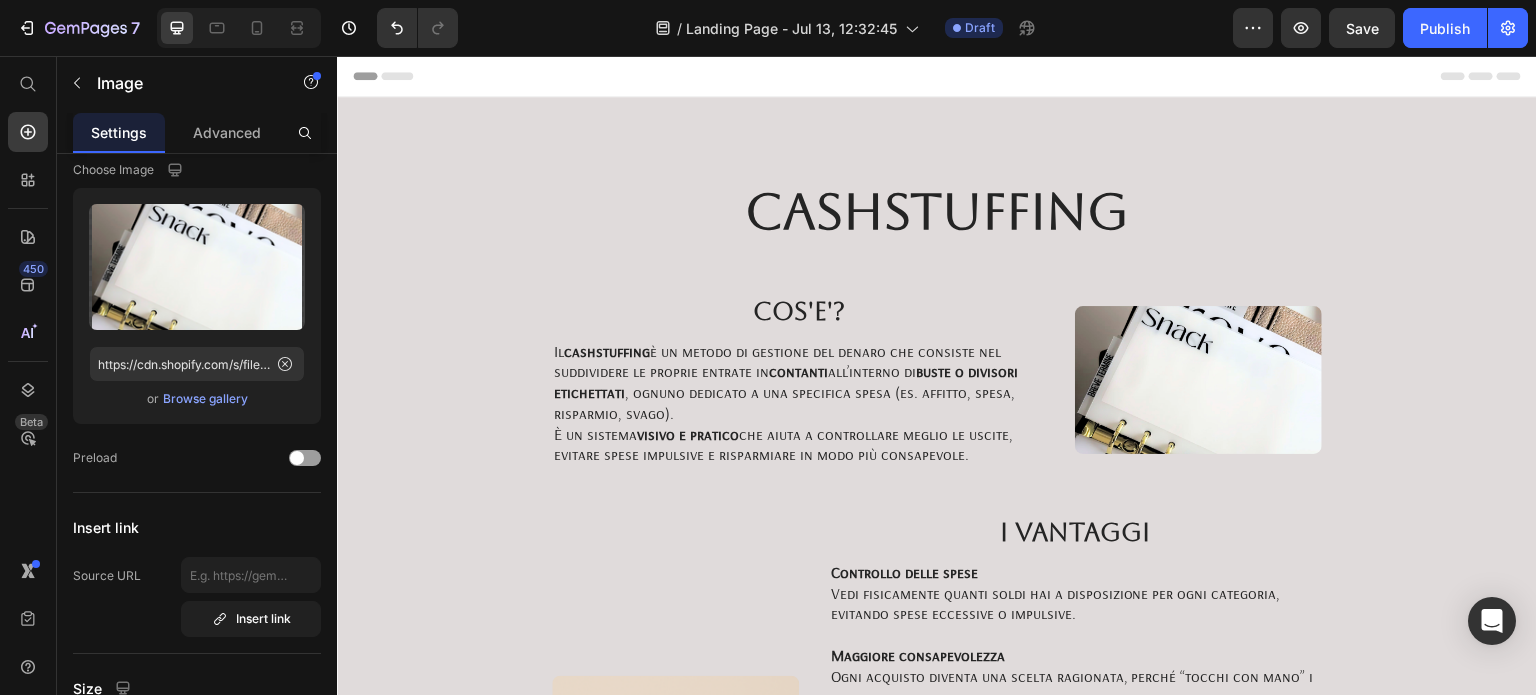 scroll, scrollTop: 0, scrollLeft: 0, axis: both 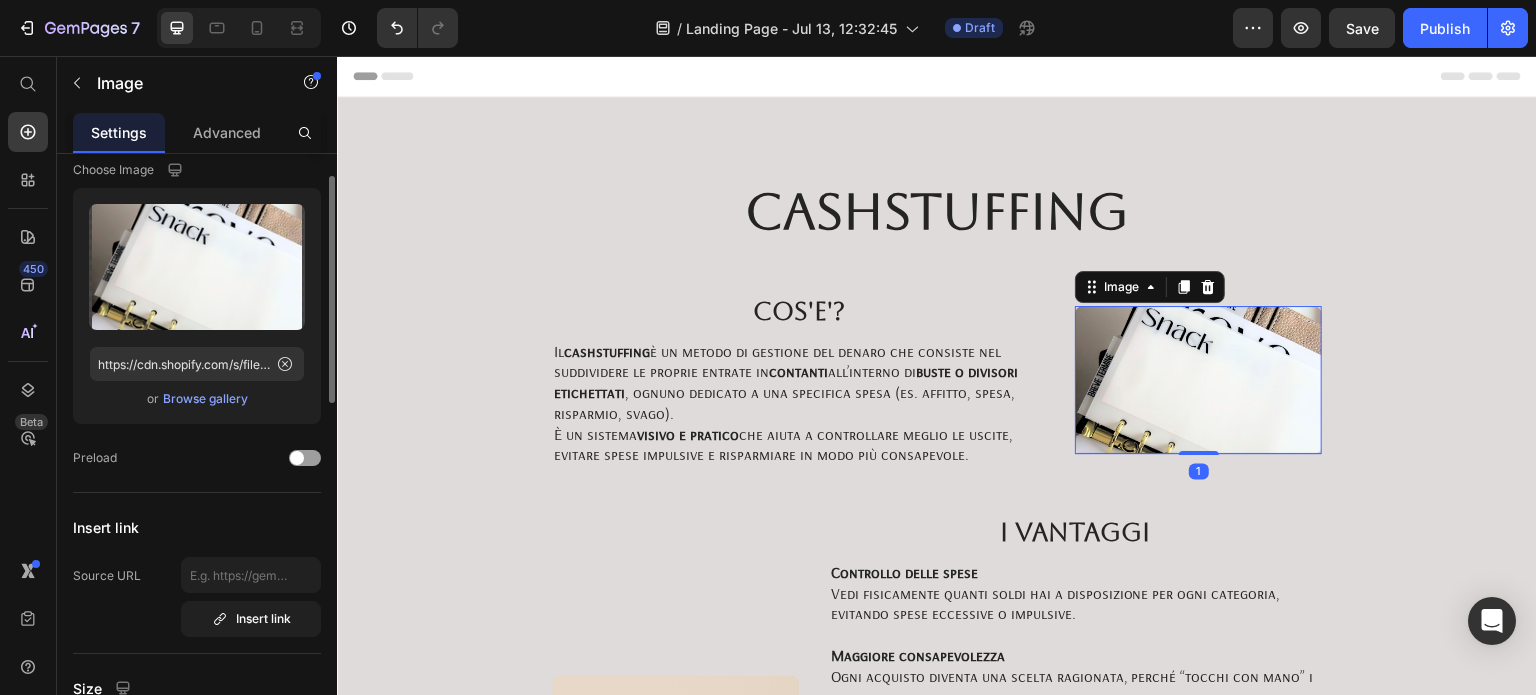 click on "Browse gallery" at bounding box center [205, 399] 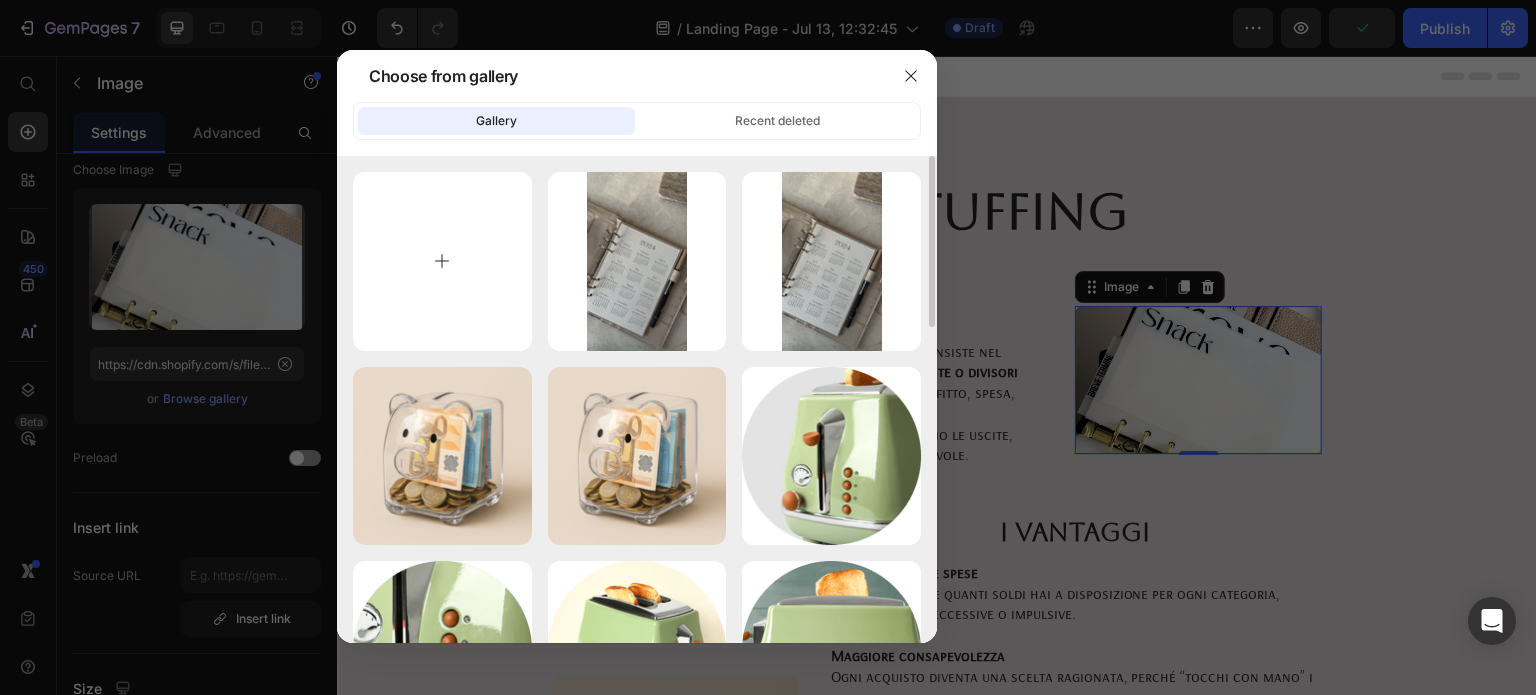 click at bounding box center [442, 261] 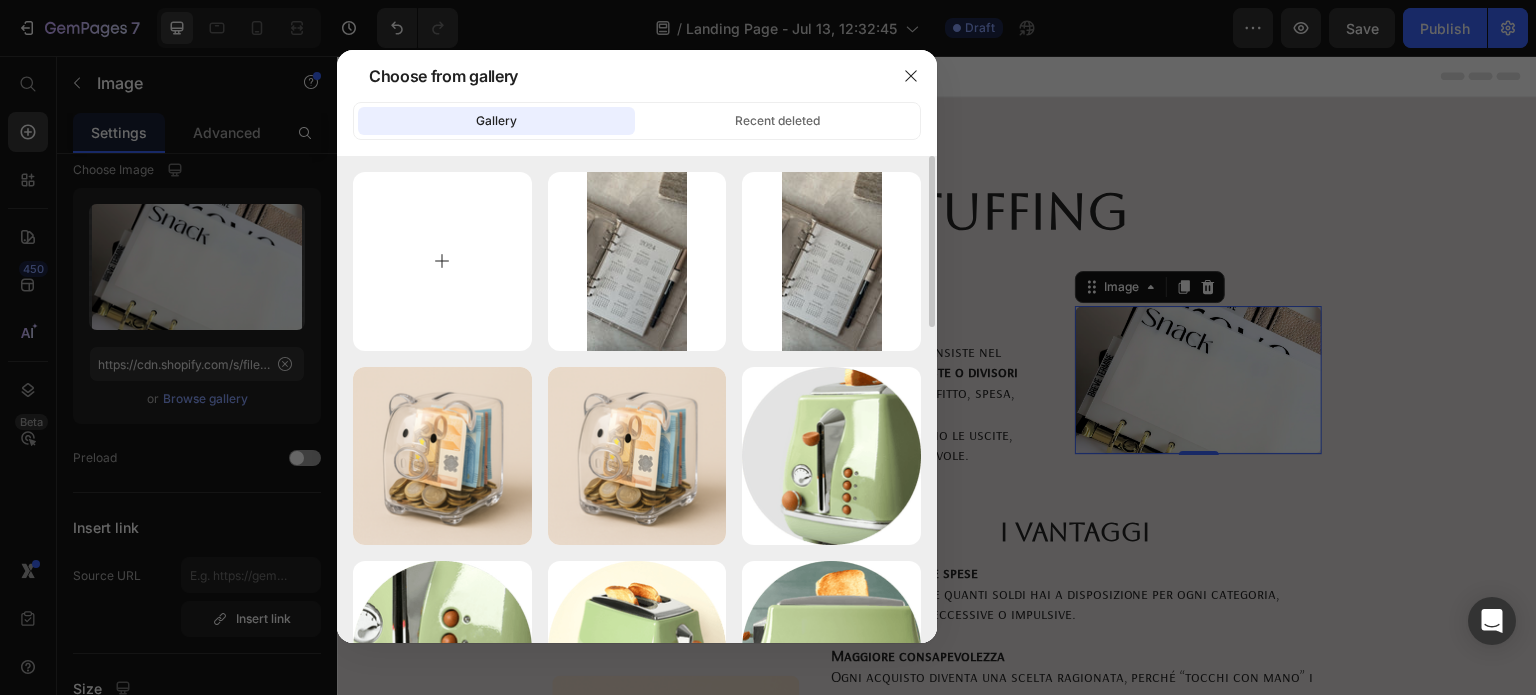 type on "C:\fakepath\b1ff10cf37e9c9363c8904baaf1bf628.jpg" 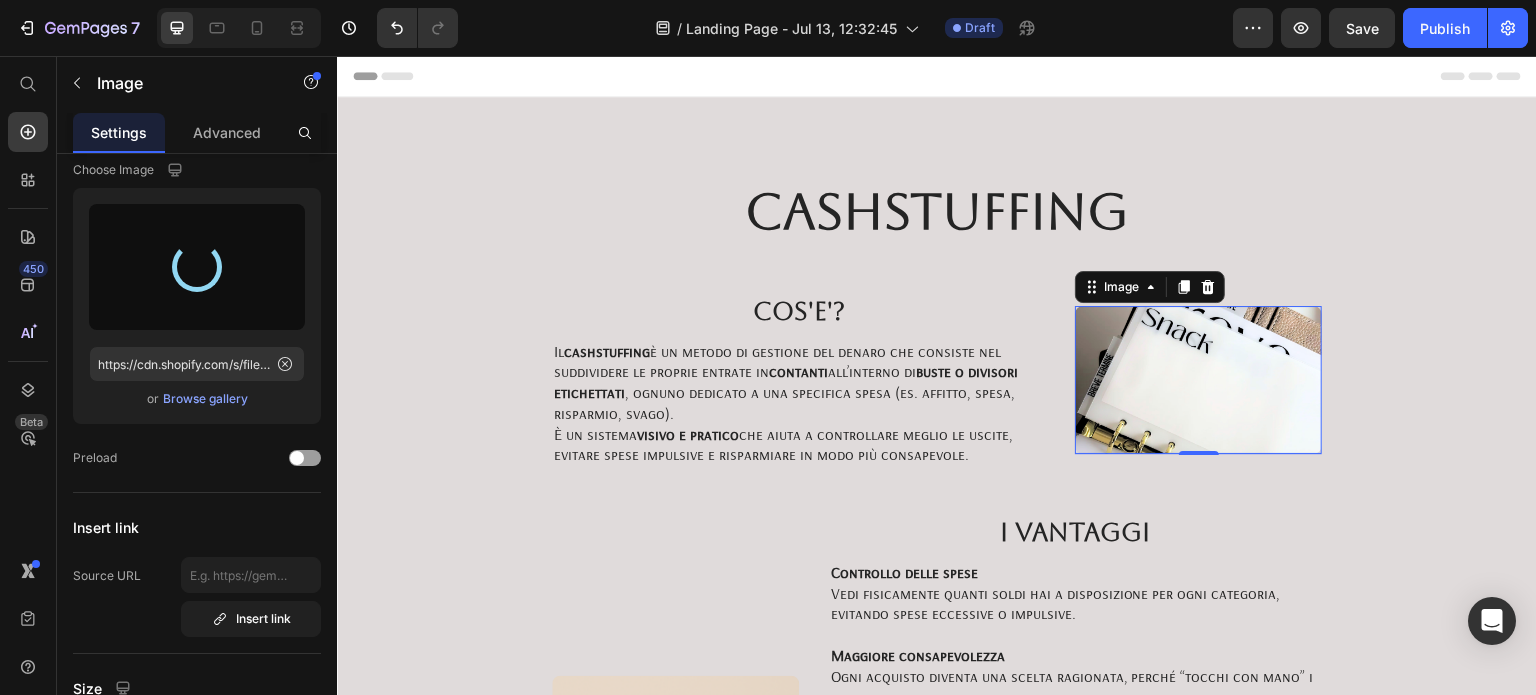 type on "https://cdn.shopify.com/s/files/1/0899/0418/5610/files/gempages_573277561014977427-7e69b0ea-29c1-47d9-886c-f63de423847f.jpg" 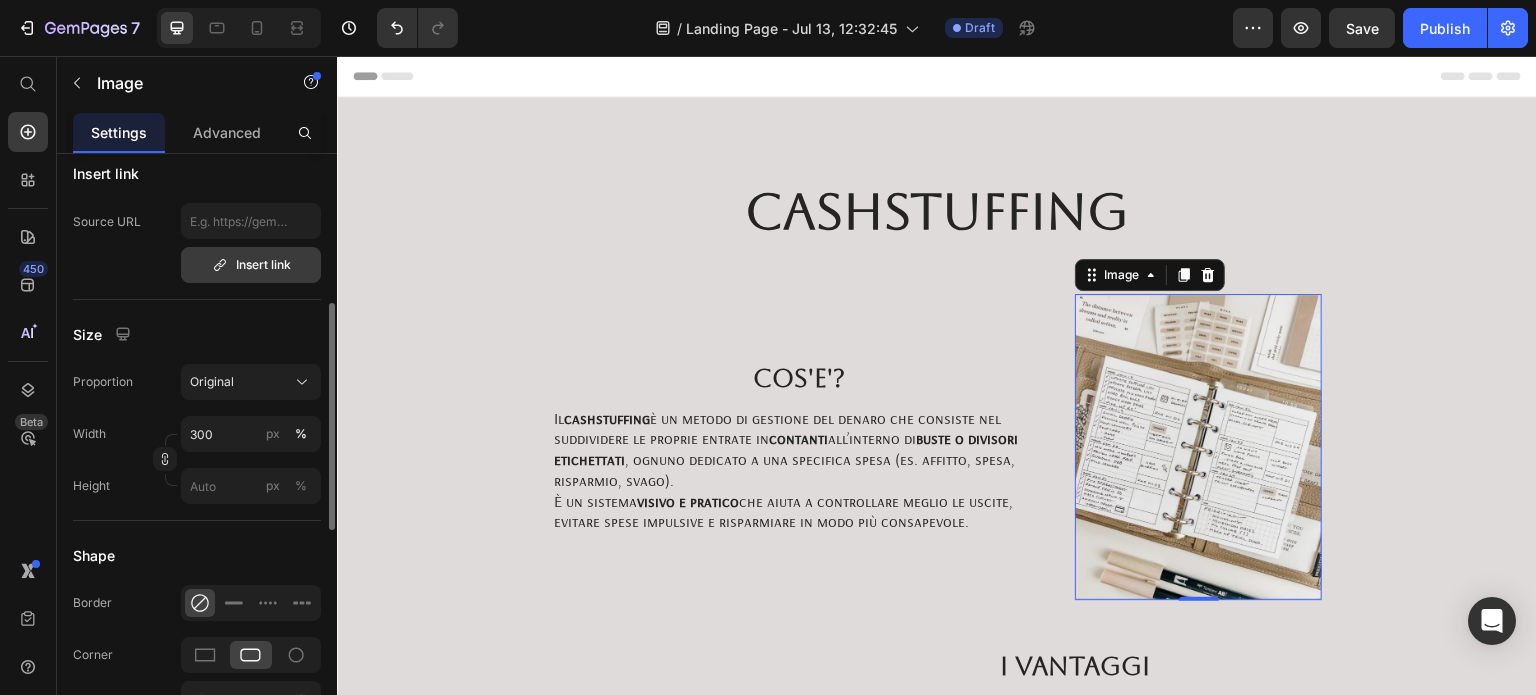 scroll, scrollTop: 412, scrollLeft: 0, axis: vertical 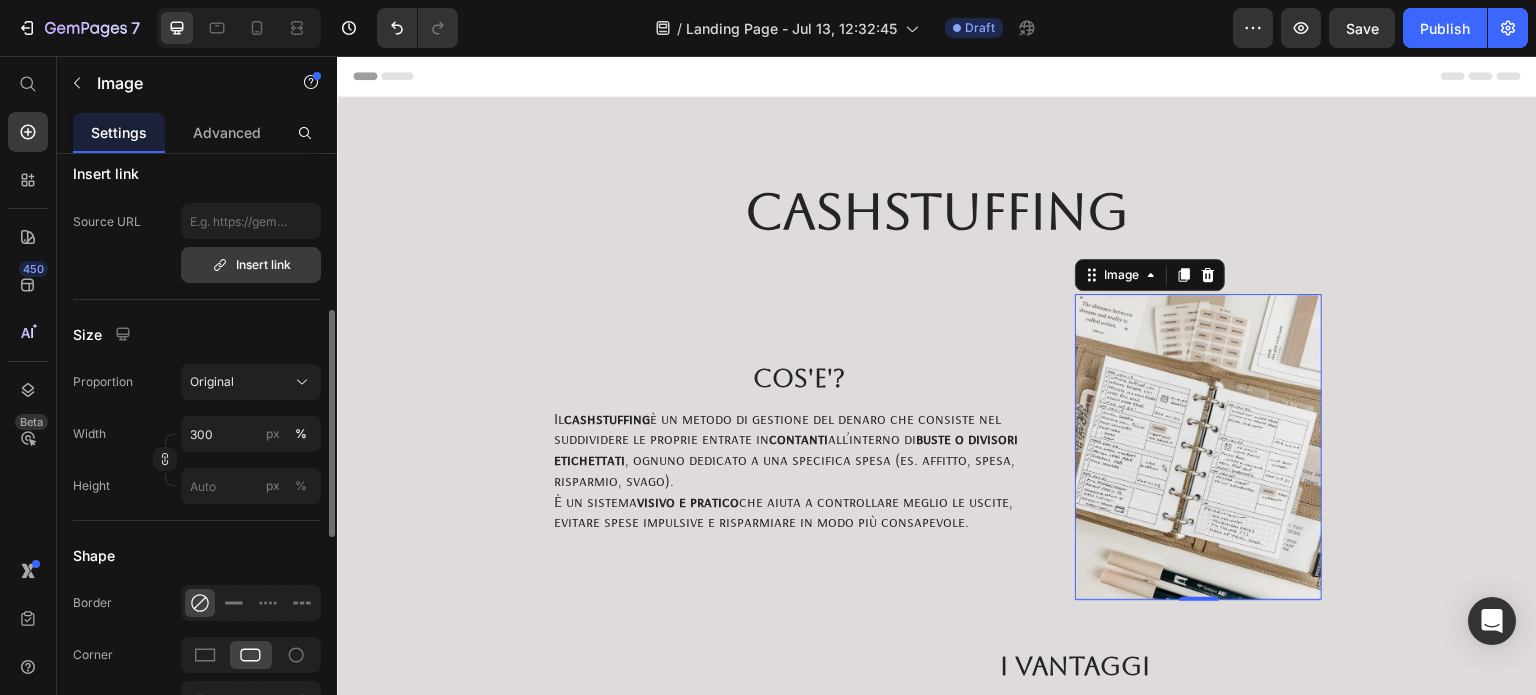 click on "Shape Border Corner 8 8 8 8 Shadow" 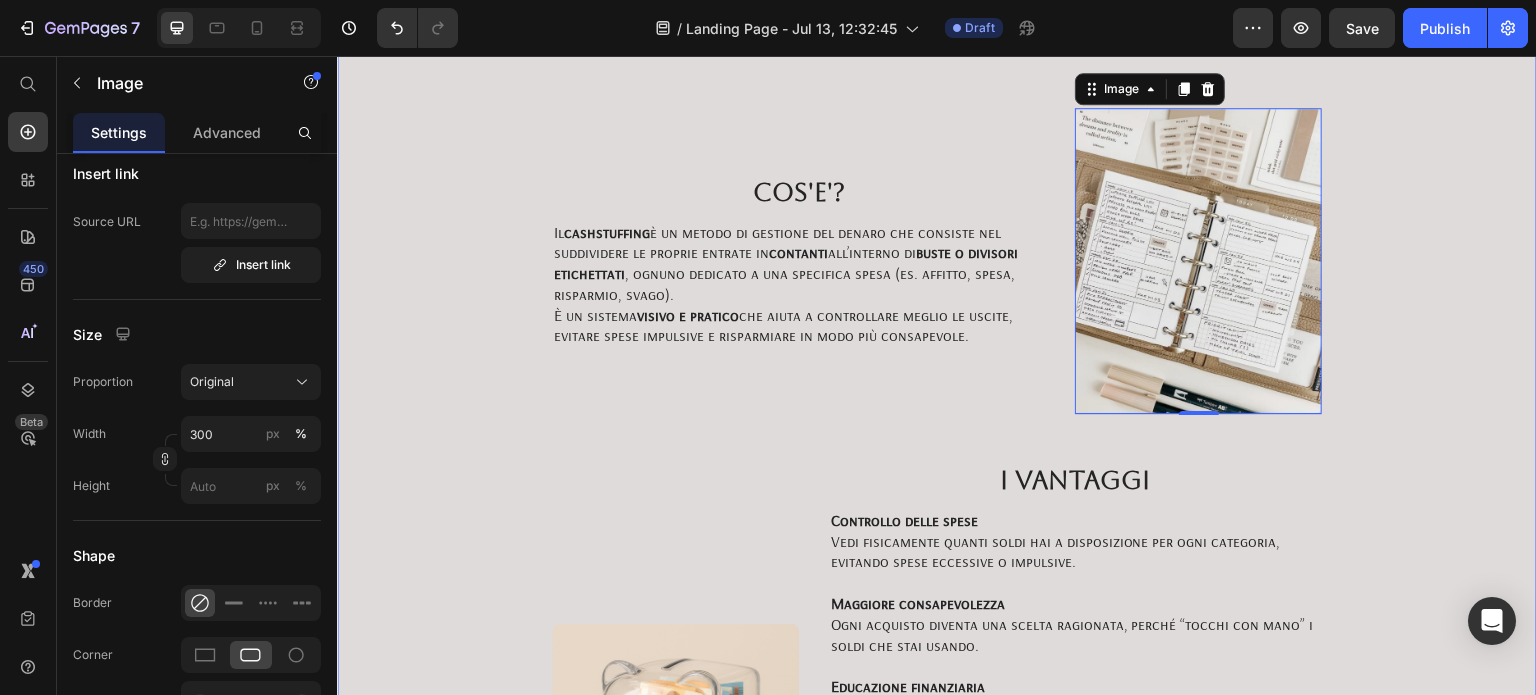 scroll, scrollTop: 187, scrollLeft: 0, axis: vertical 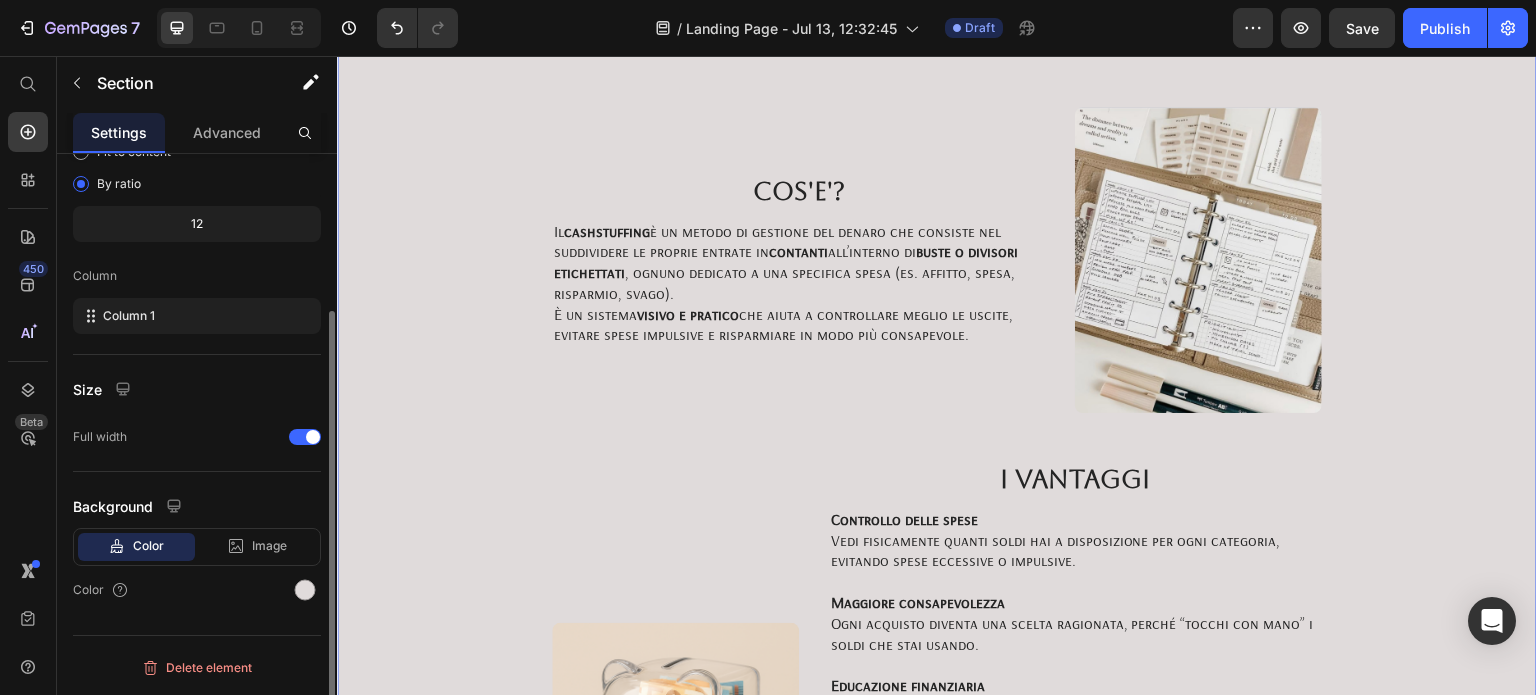 click on "CASHSTUFFING Heading Row COS'E'? Text Block Il  cashstuffing  è un metodo di gestione del denaro che consiste nel suddividere le proprie entrate in  contanti  all’interno di  buste o divisori etichettati , ognuno dedicato a una specifica spesa (es. affitto, spesa, risparmio, svago). È un sistema  visivo e pratico  che aiuta a controllare meglio le uscite, evitare spese impulsive e risparmiare in modo più consapevole. Text Block Image Row Image I VANTAGGI Text Block Controllo delle spese Vedi fisicamente quanti soldi hai a disposizione per ogni categoria, evitando spese eccessive o impulsive.   Maggiore consapevolezza Ogni acquisto diventa una scelta ragionata, perché “tocchi con mano” i soldi che stai usando.   Educazione finanziaria Ti aiuta a sviluppare disciplina, abitudini sane e un rapporto più responsabile con il denaro.   Riduzione dell’indebitamento Usando solo contanti eviti di usare carte di credito o andare in scoperto.   Facilita il risparmio   Meno stress finanziario   Row" at bounding box center (937, 1093) 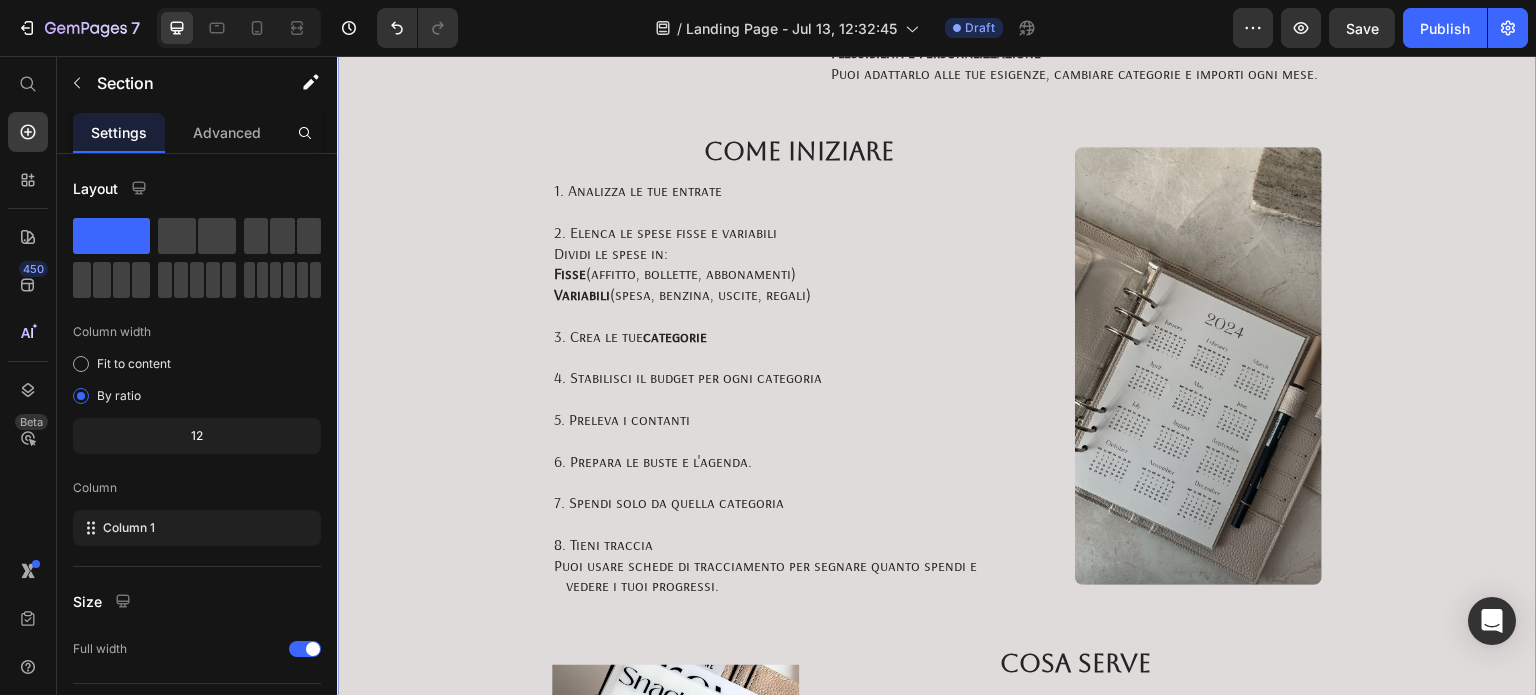 scroll, scrollTop: 1143, scrollLeft: 0, axis: vertical 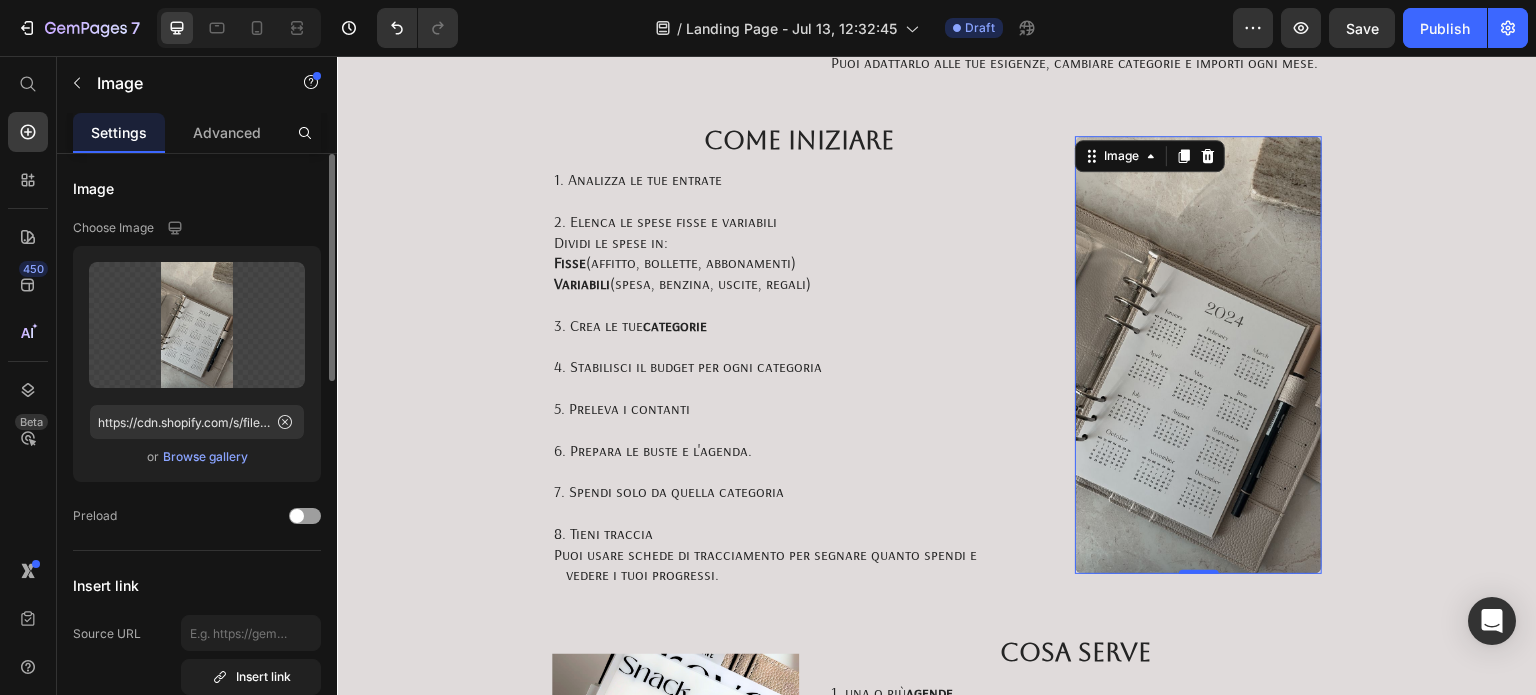 click on "Browse gallery" at bounding box center [205, 457] 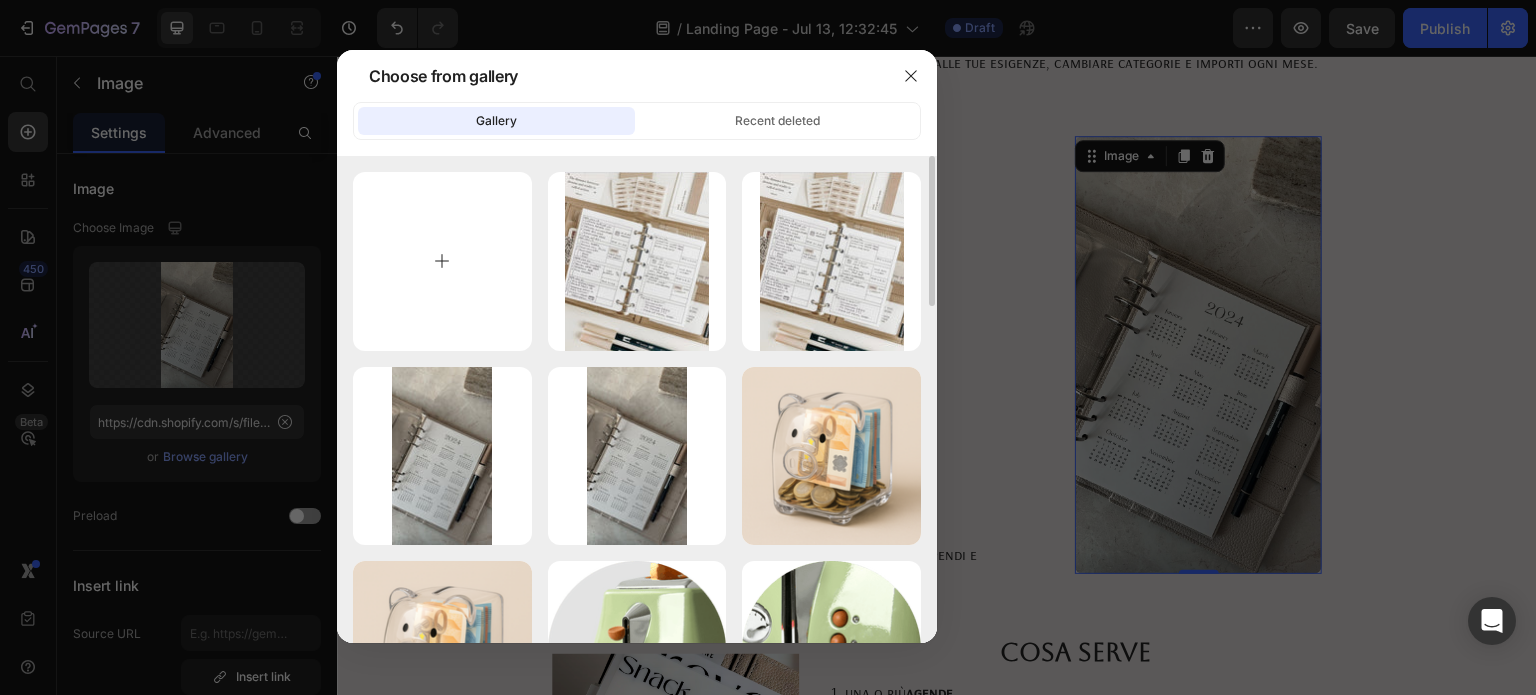 click at bounding box center (442, 261) 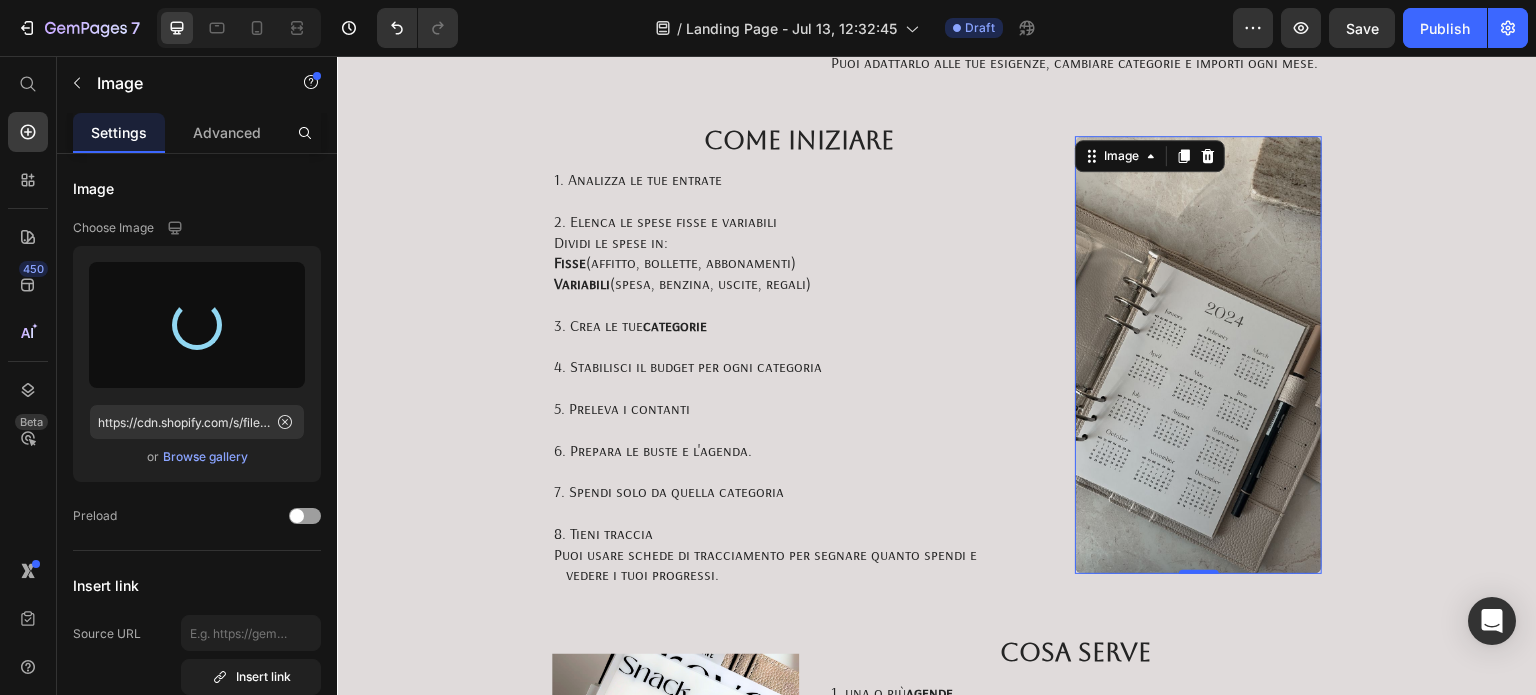 type on "https://cdn.shopify.com/s/files/1/0899/0418/5610/files/gempages_573277561014977427-294b07a8-742f-4dac-a071-f3e2609d7af1.jpg" 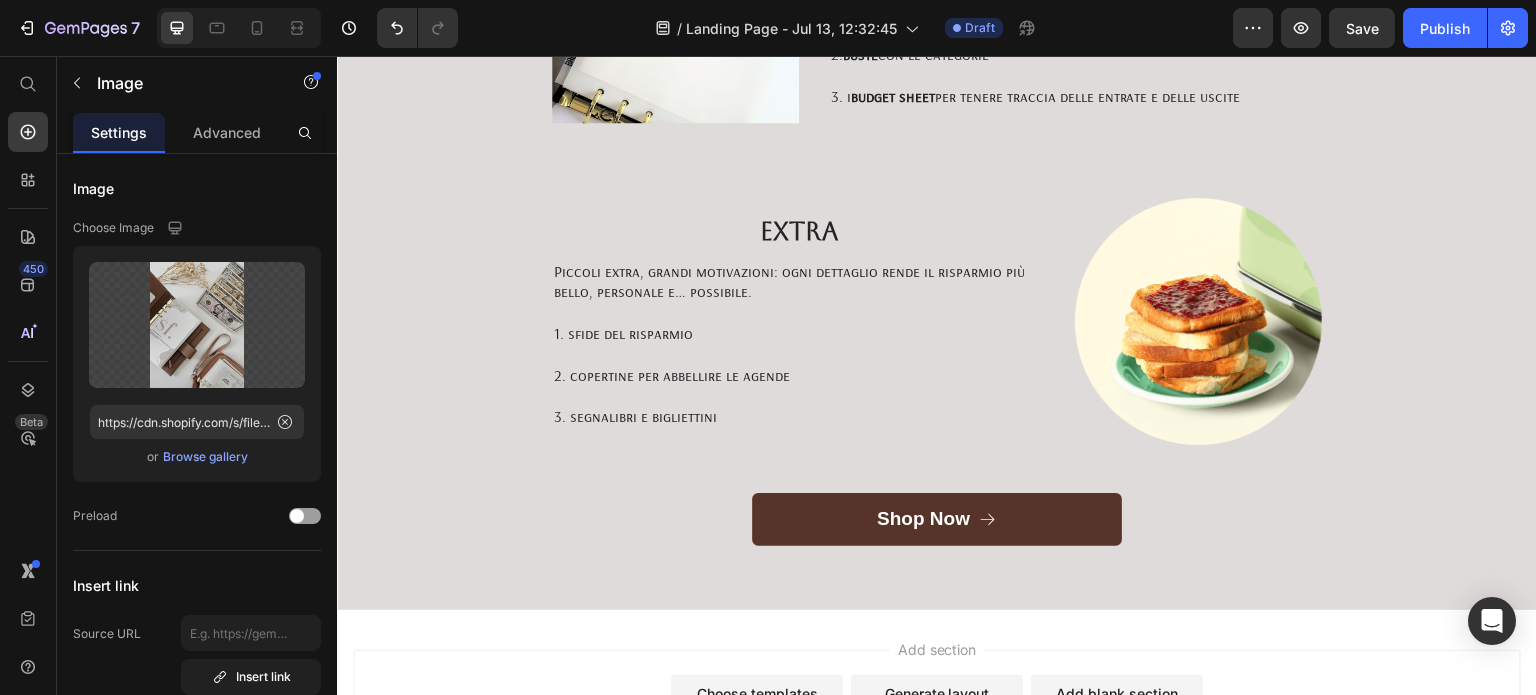 scroll, scrollTop: 1827, scrollLeft: 0, axis: vertical 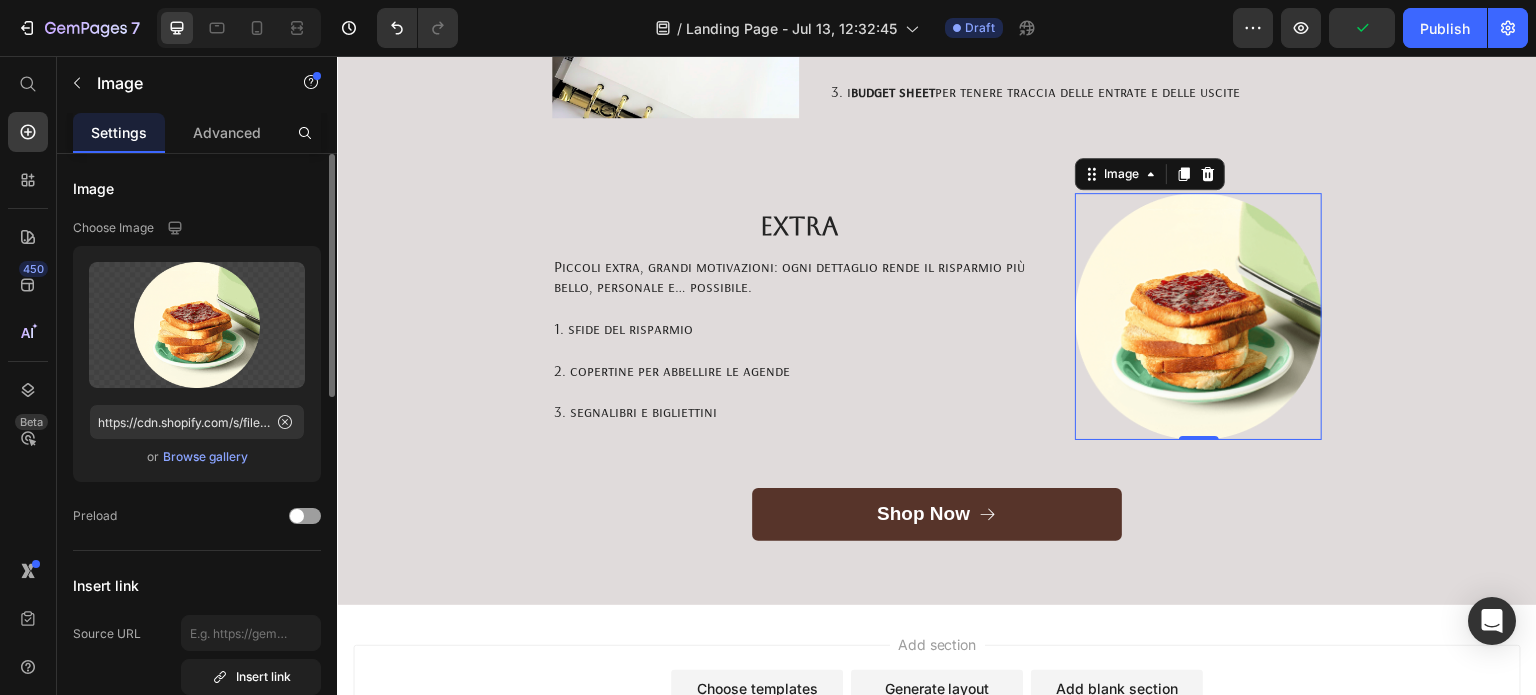 click on "Upload Image https://cdn.shopify.com/s/files/1/0899/0418/5610/files/gempages_573277561014977427-b0b5d63d-794b-46d8-9241-eed132b97490.png  or   Browse gallery" at bounding box center [197, 364] 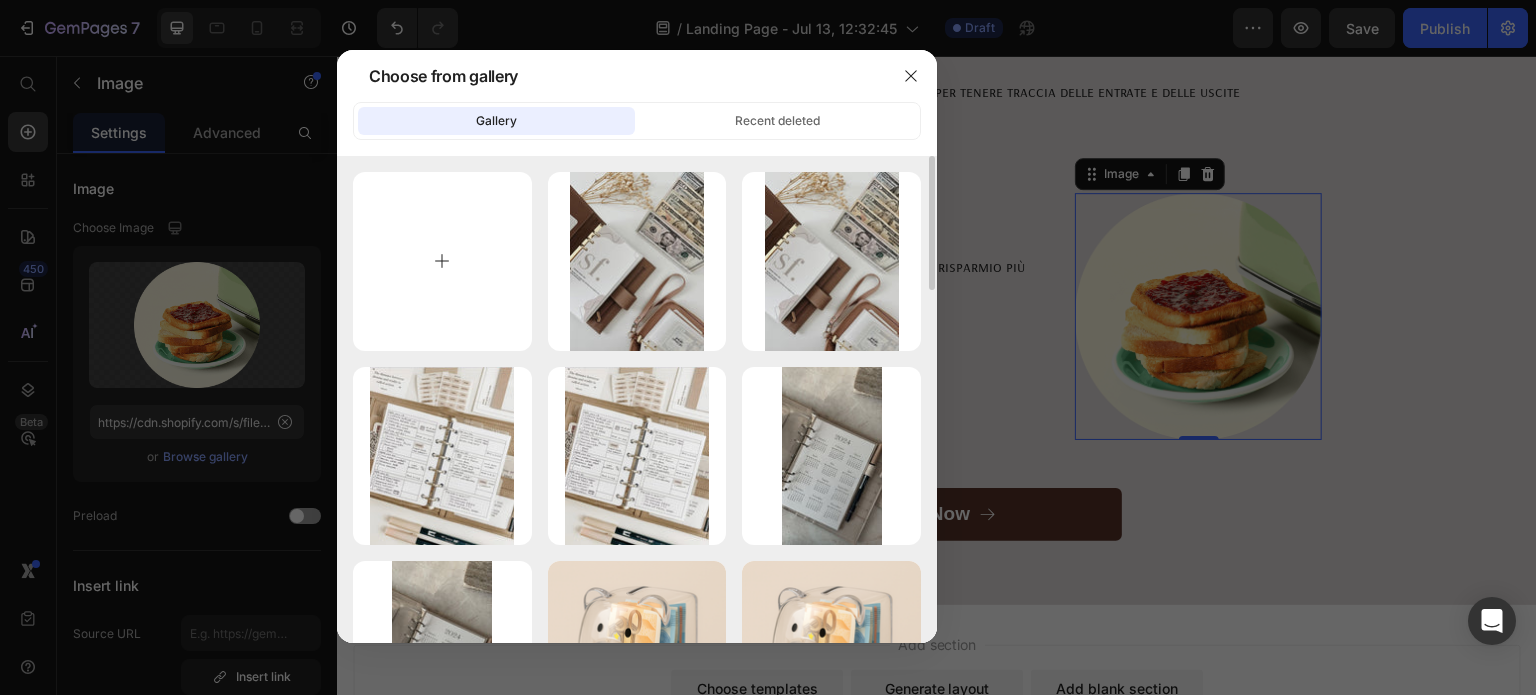 click at bounding box center (442, 261) 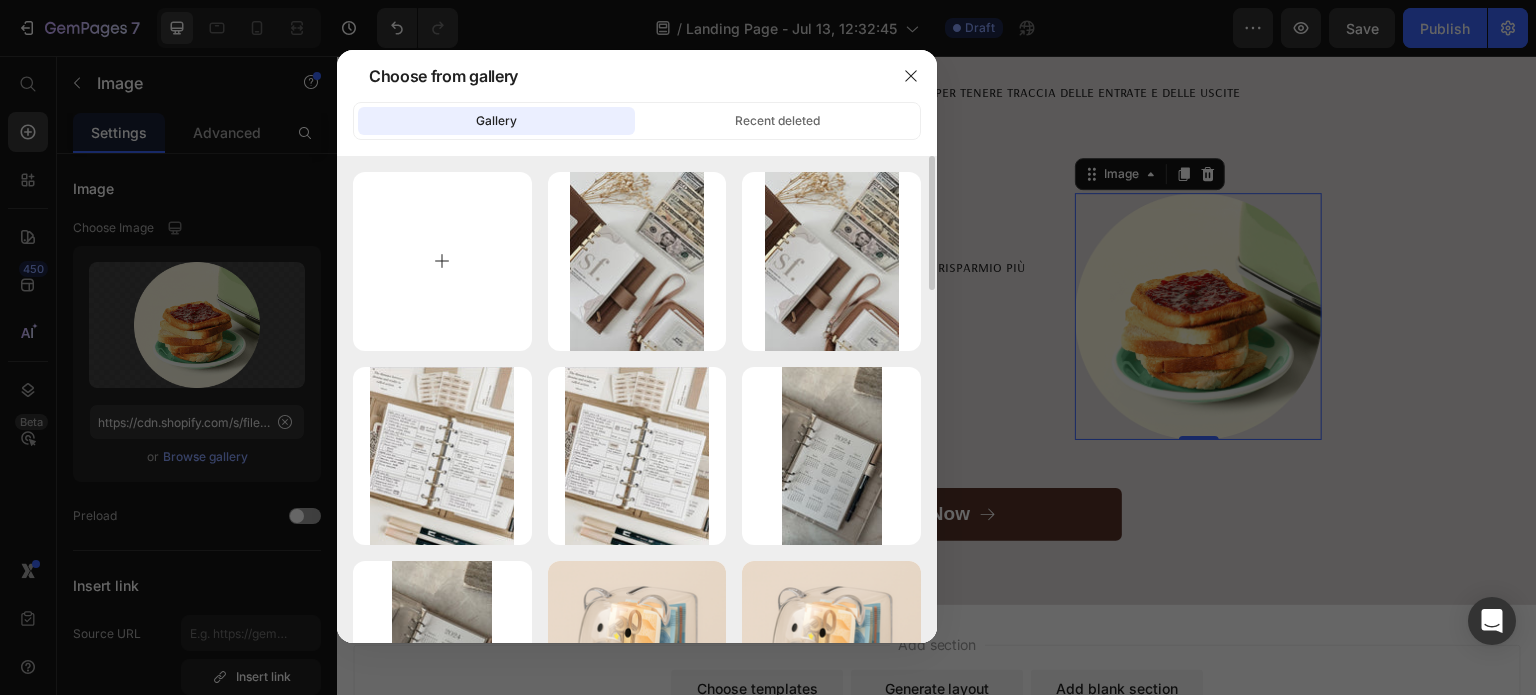 type on "C:\fakepath\photo_8_2025-06-29_11-31-59.jpg" 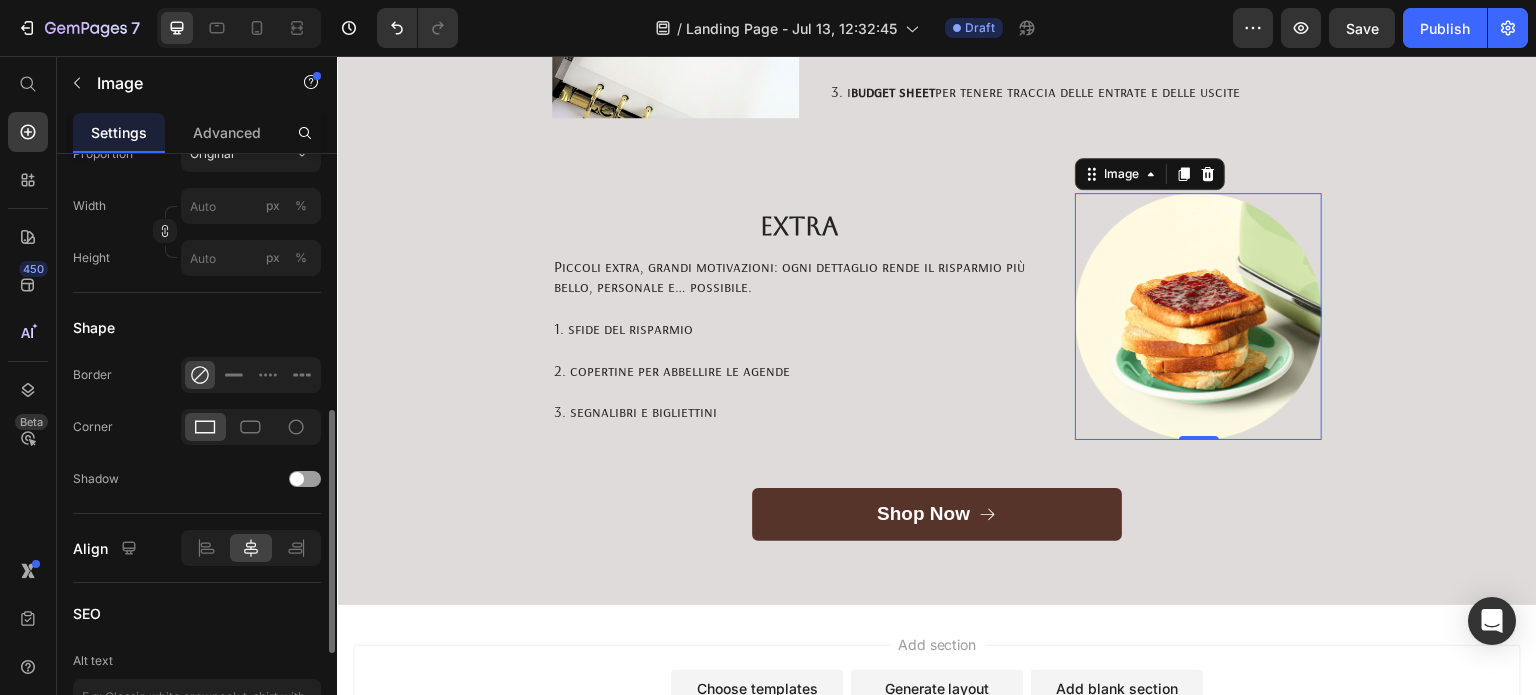 scroll, scrollTop: 641, scrollLeft: 0, axis: vertical 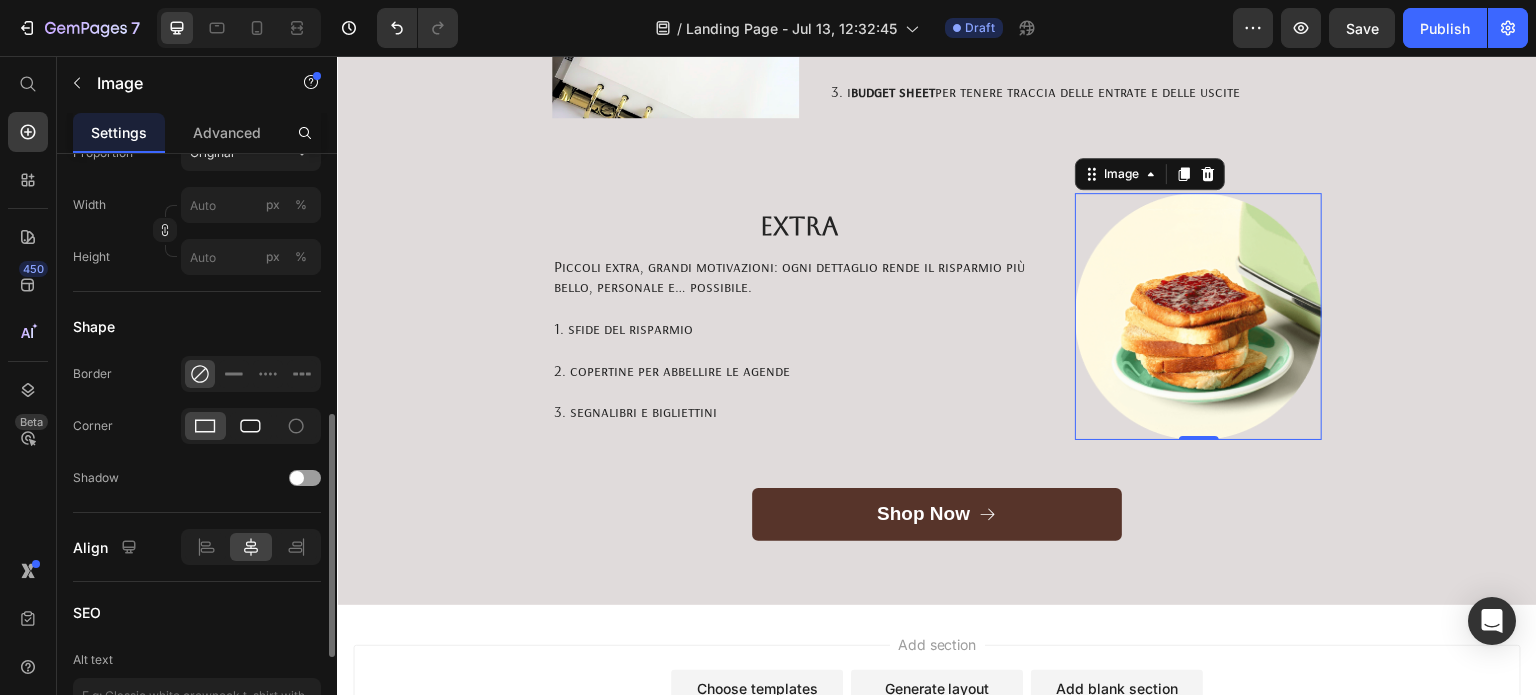 type on "https://cdn.shopify.com/s/files/1/0899/0418/5610/files/gempages_573277561014977427-bbe2b37d-940f-4795-8c0f-e5f4f75dd4d1.jpg" 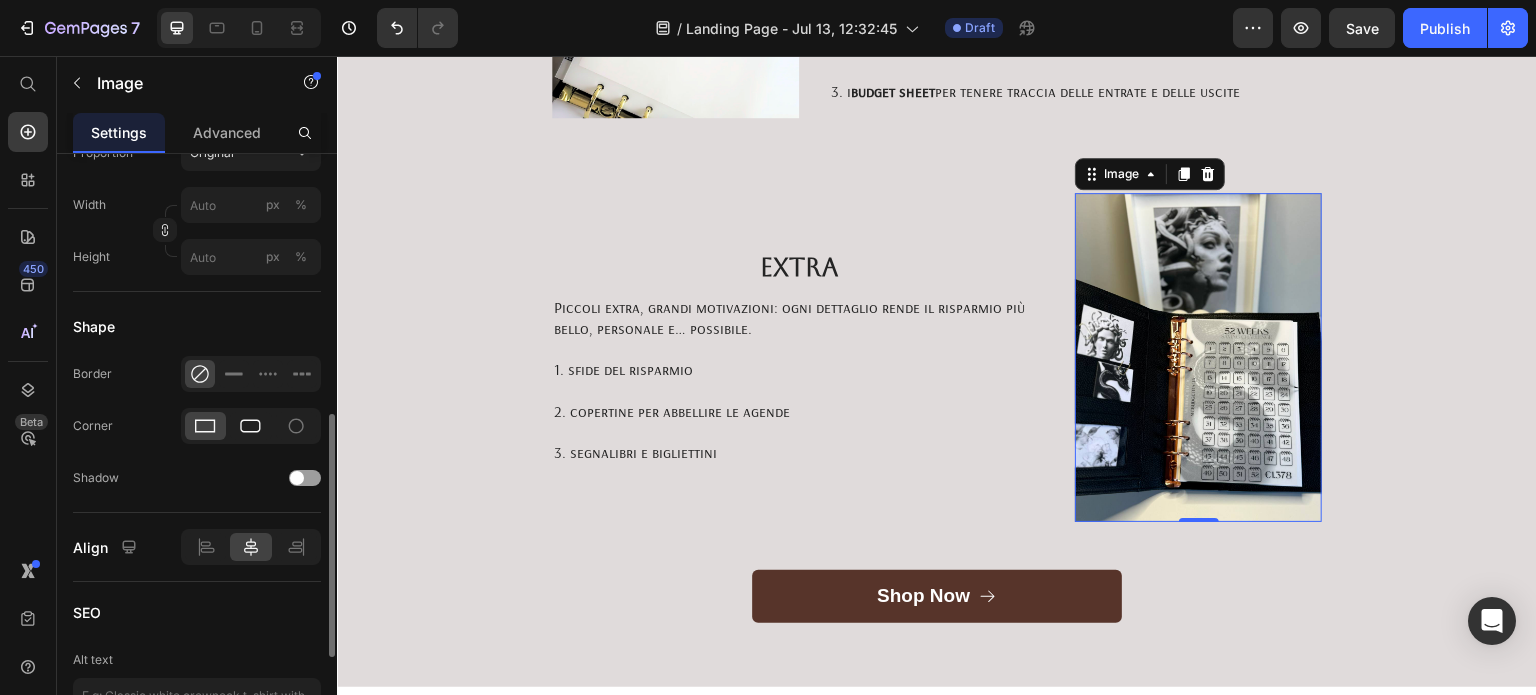 click 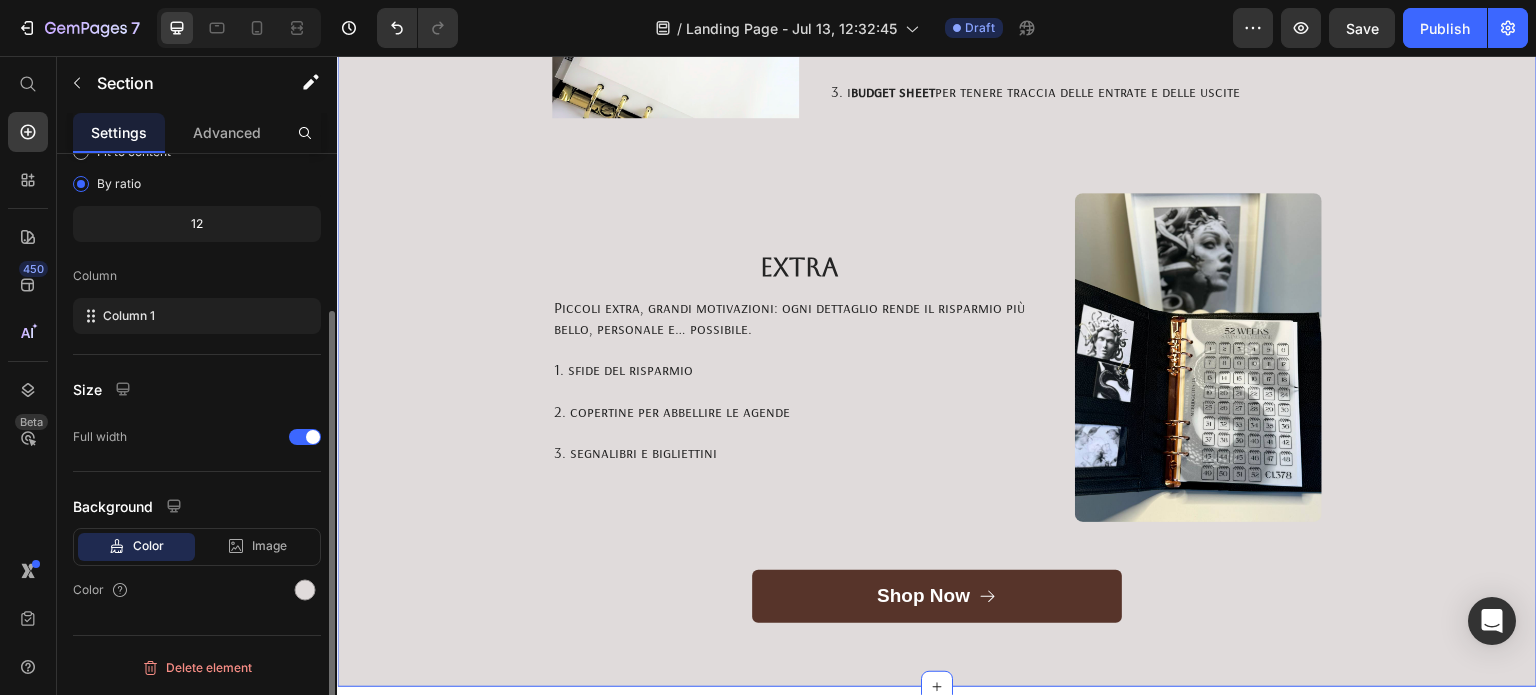 scroll, scrollTop: 0, scrollLeft: 0, axis: both 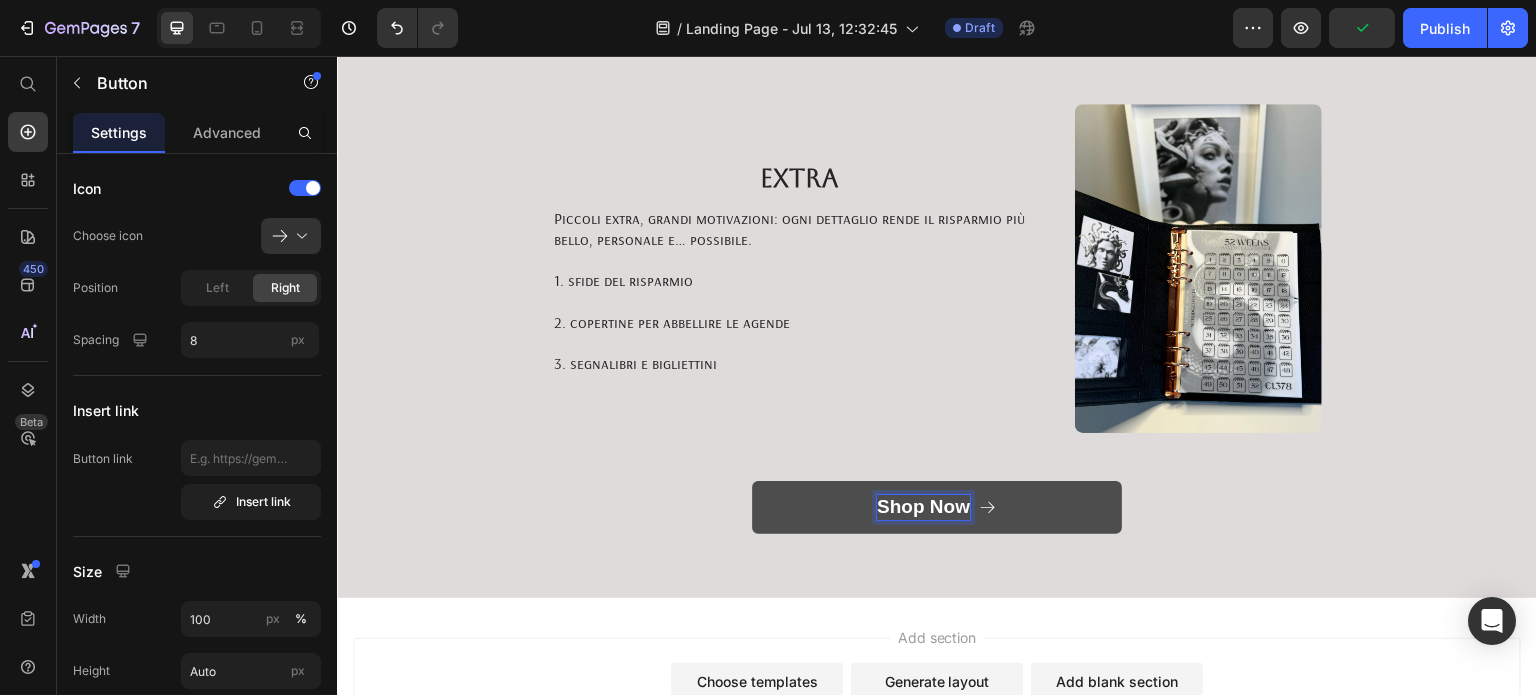 click on "Shop Now" at bounding box center [923, 507] 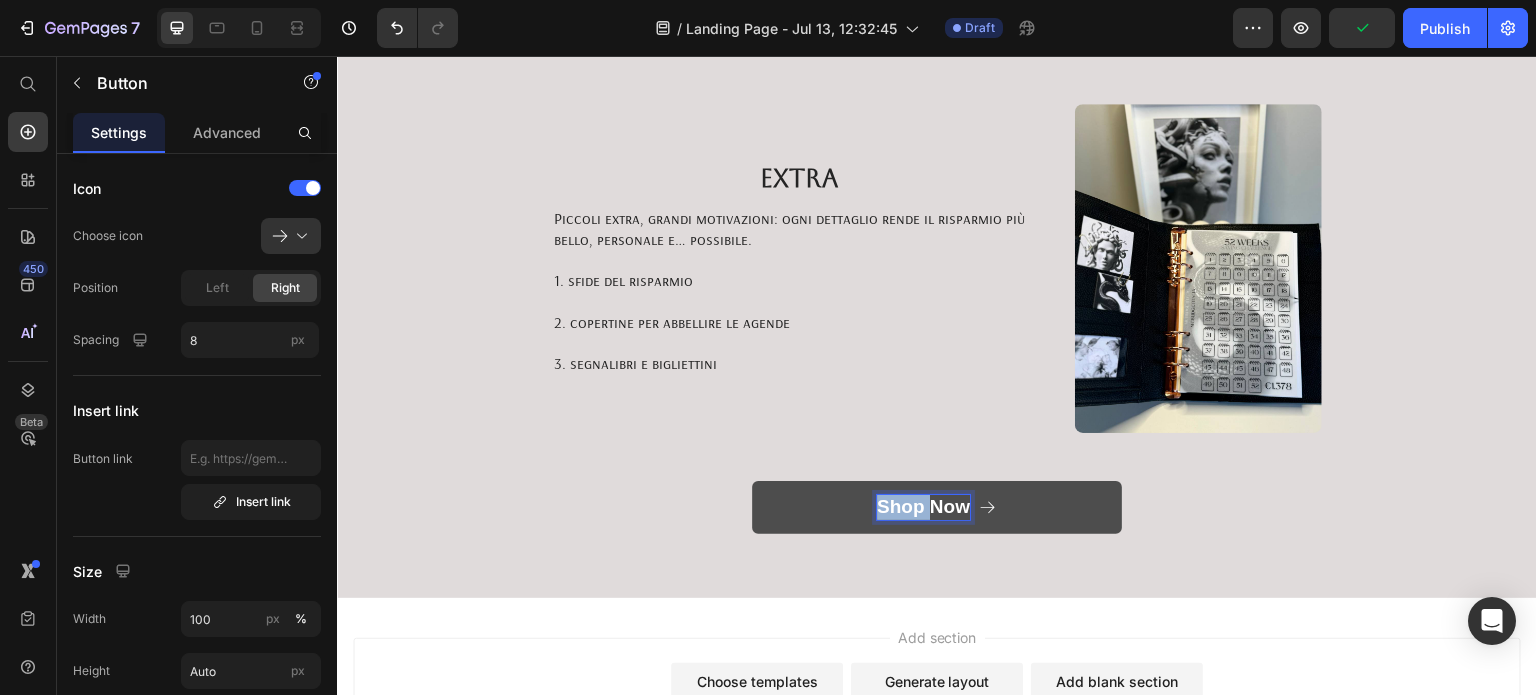 click on "Shop Now" at bounding box center (923, 507) 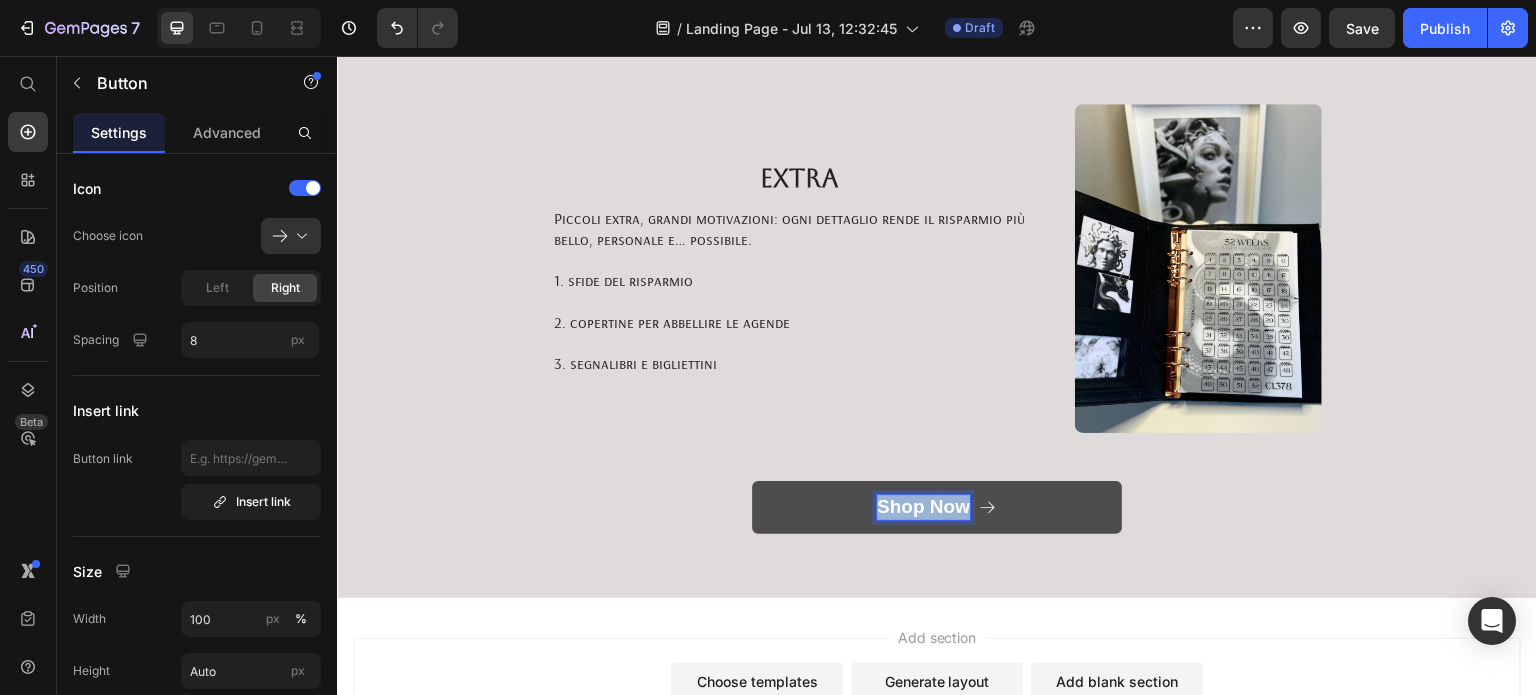 click on "Shop Now" at bounding box center (923, 507) 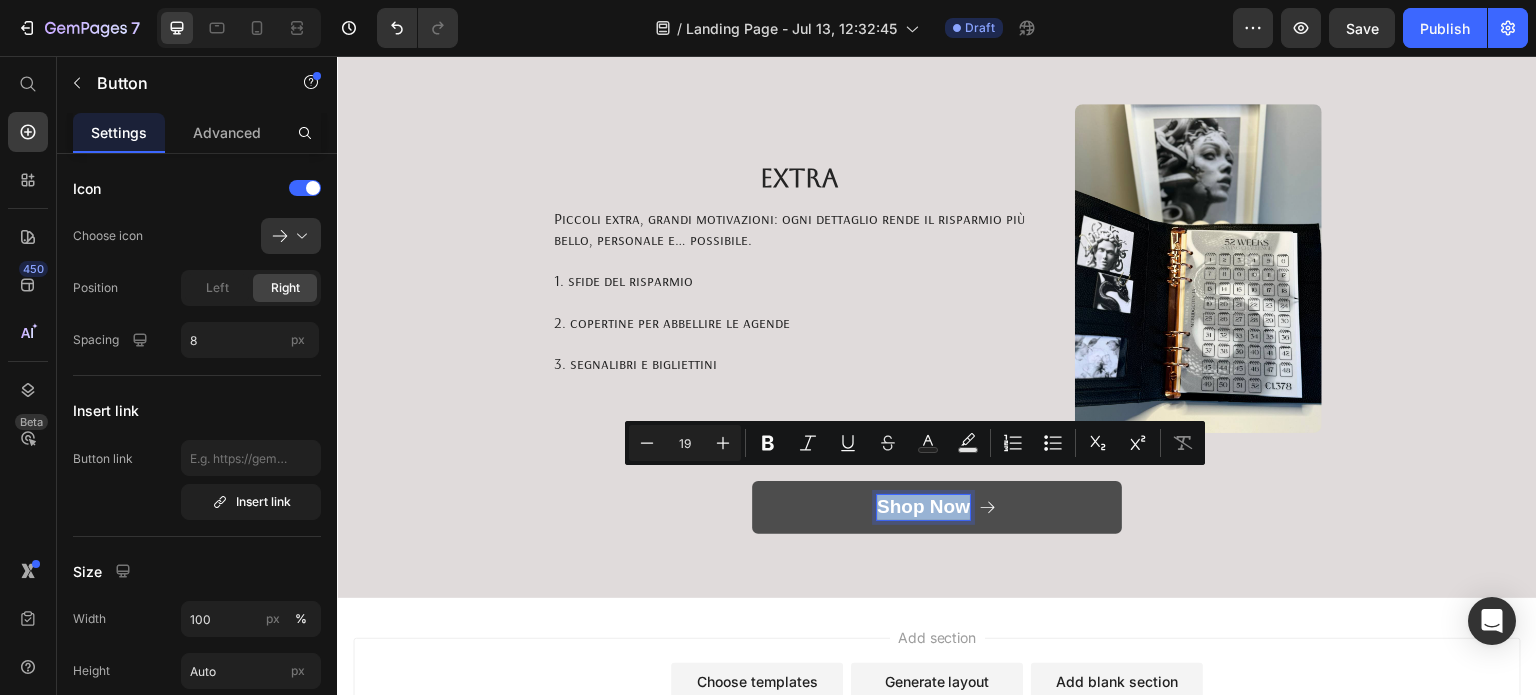 click on "Shop Now" at bounding box center [923, 507] 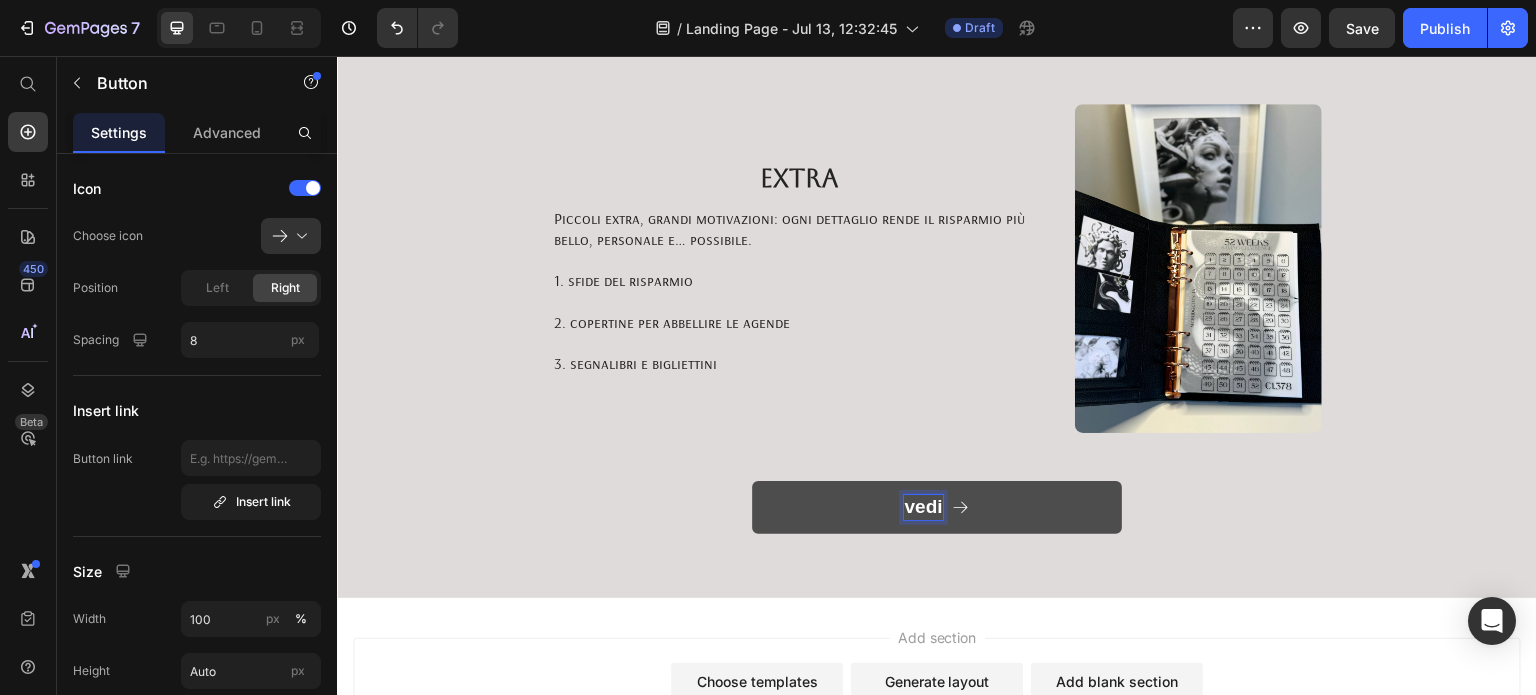 click on "vedi" at bounding box center (937, 507) 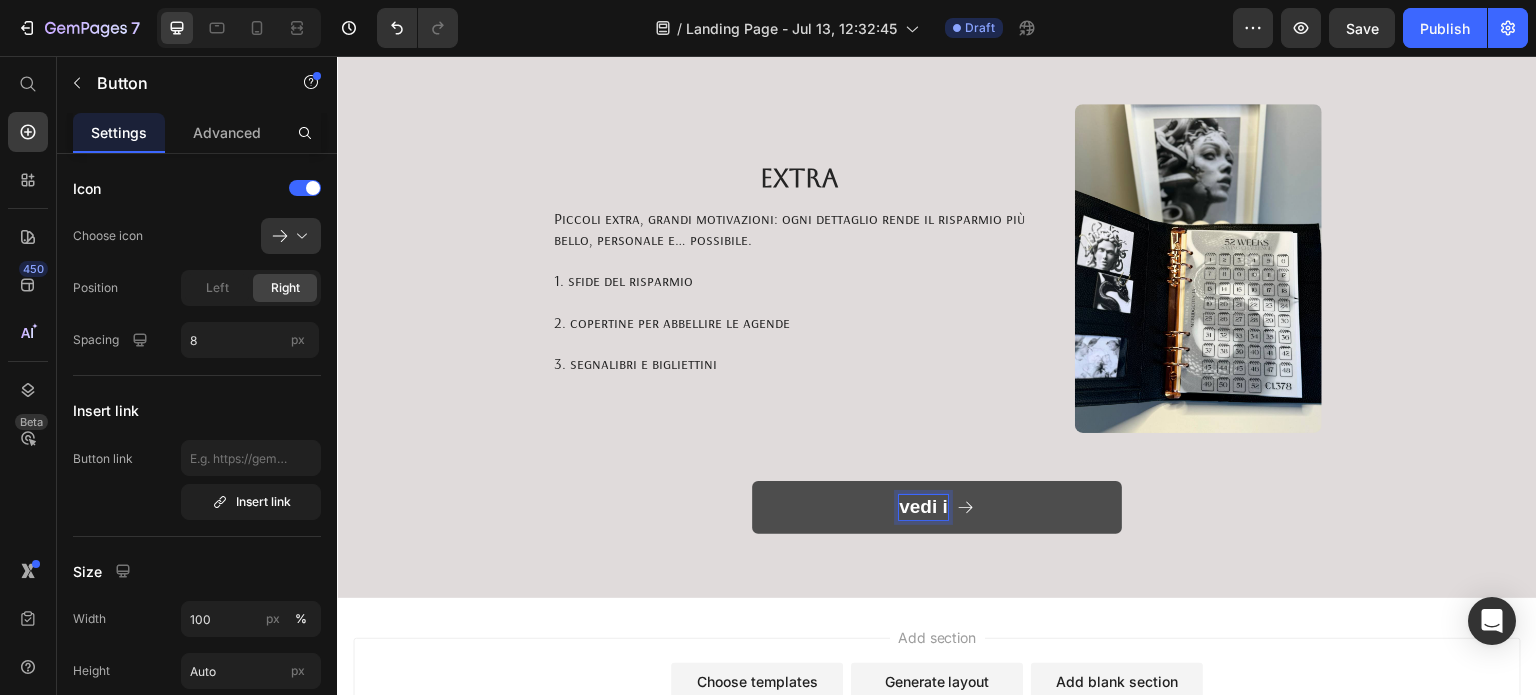 click on "vedi i" at bounding box center (937, 507) 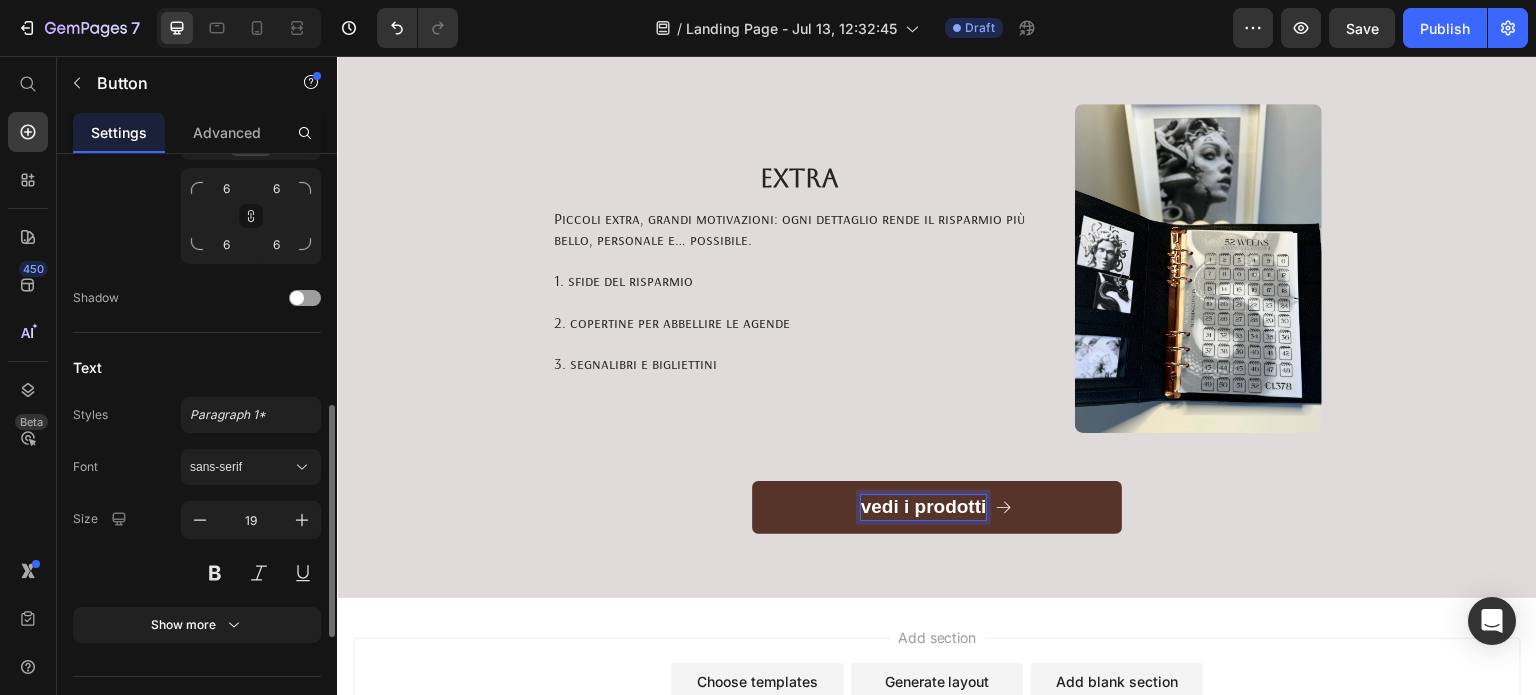 scroll, scrollTop: 936, scrollLeft: 0, axis: vertical 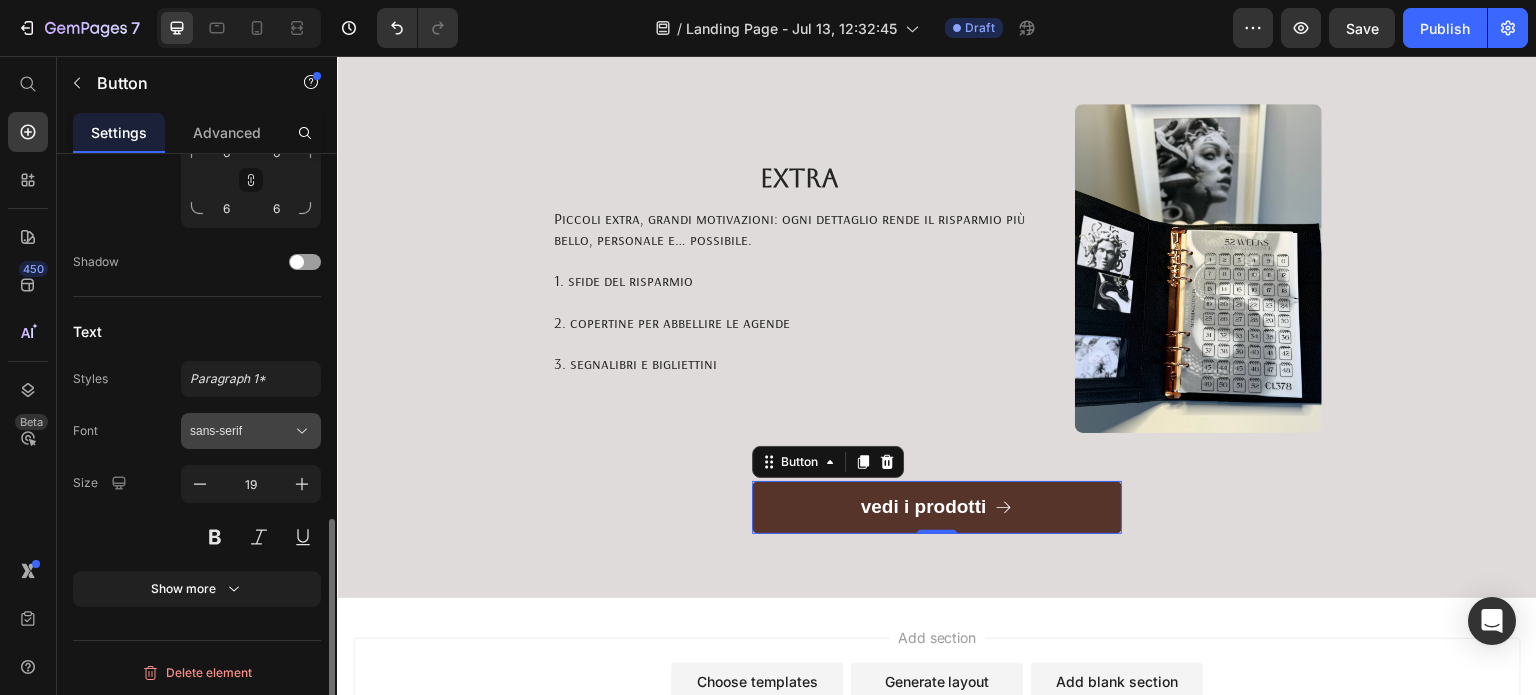 click on "sans-serif" at bounding box center [241, 431] 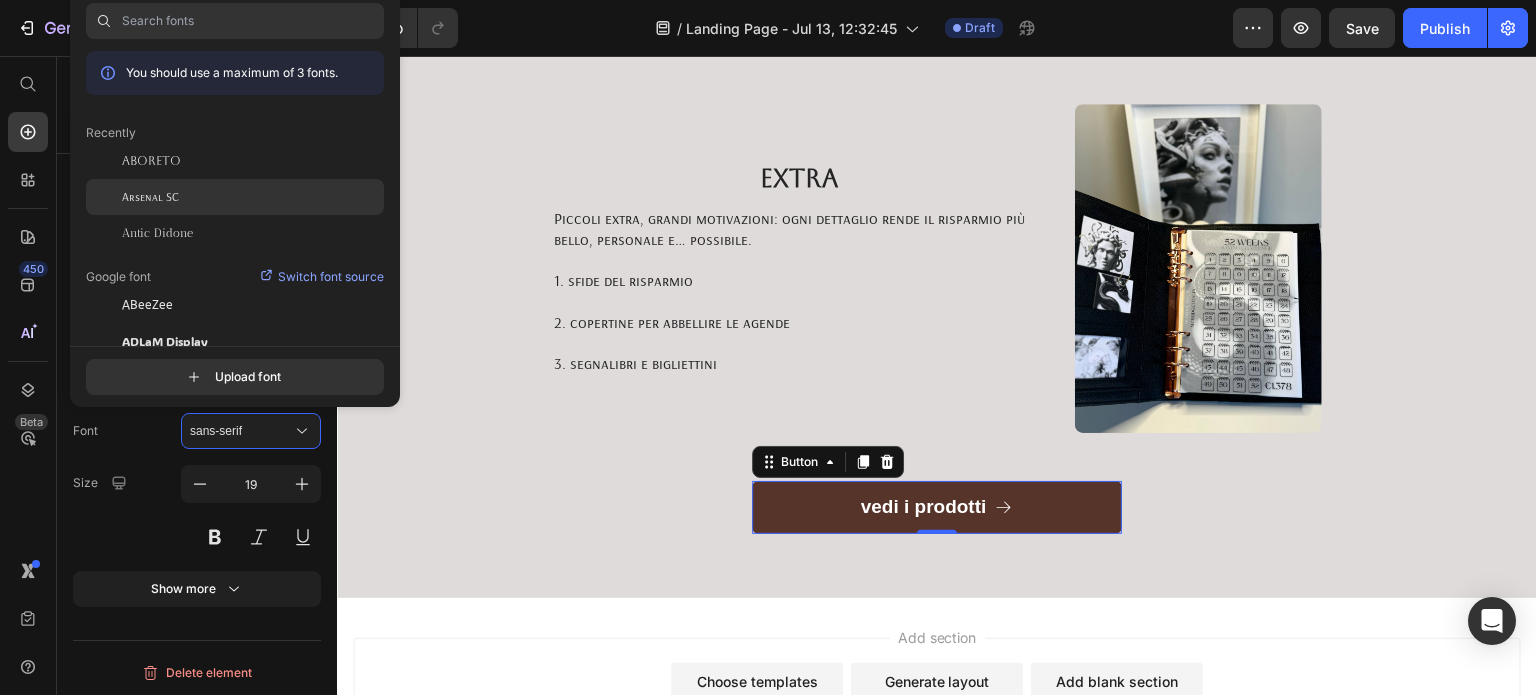 click on "Arsenal SC" 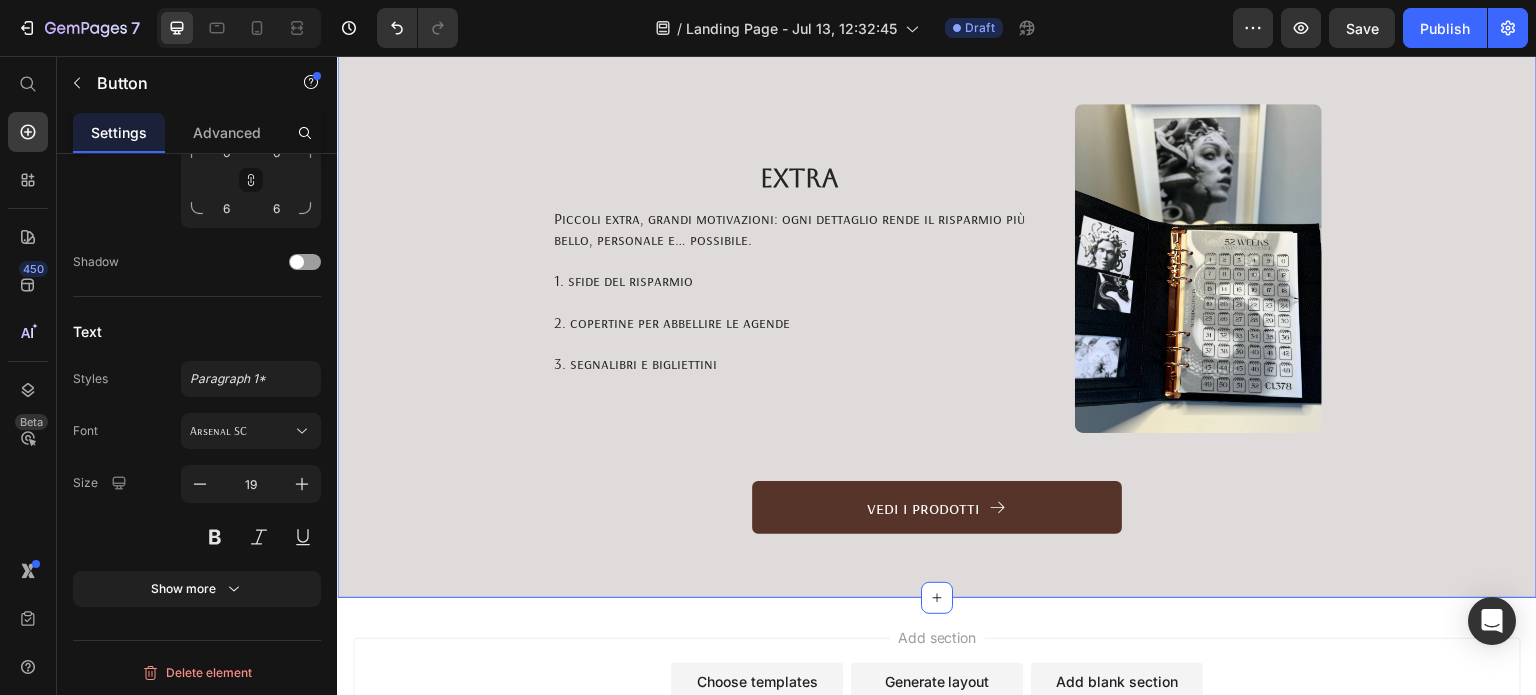 scroll, scrollTop: 0, scrollLeft: 0, axis: both 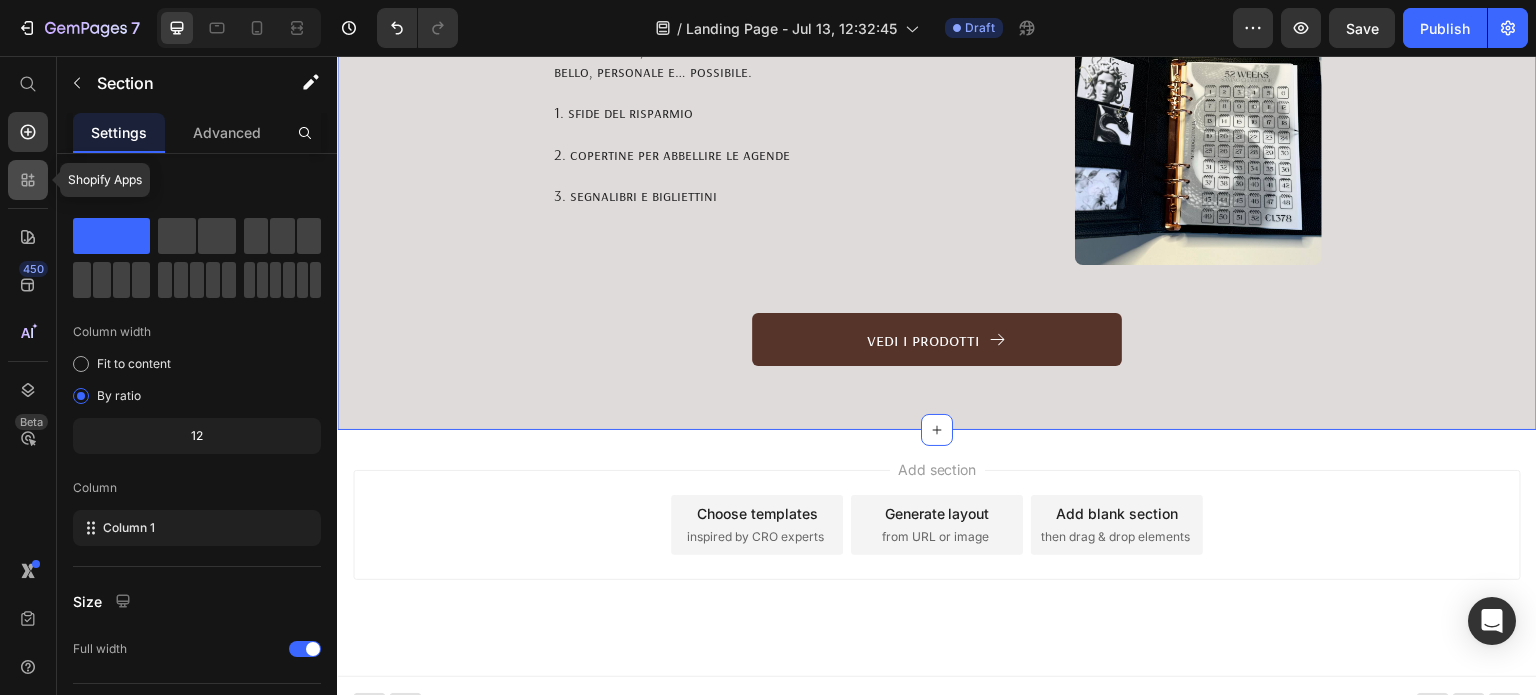 click 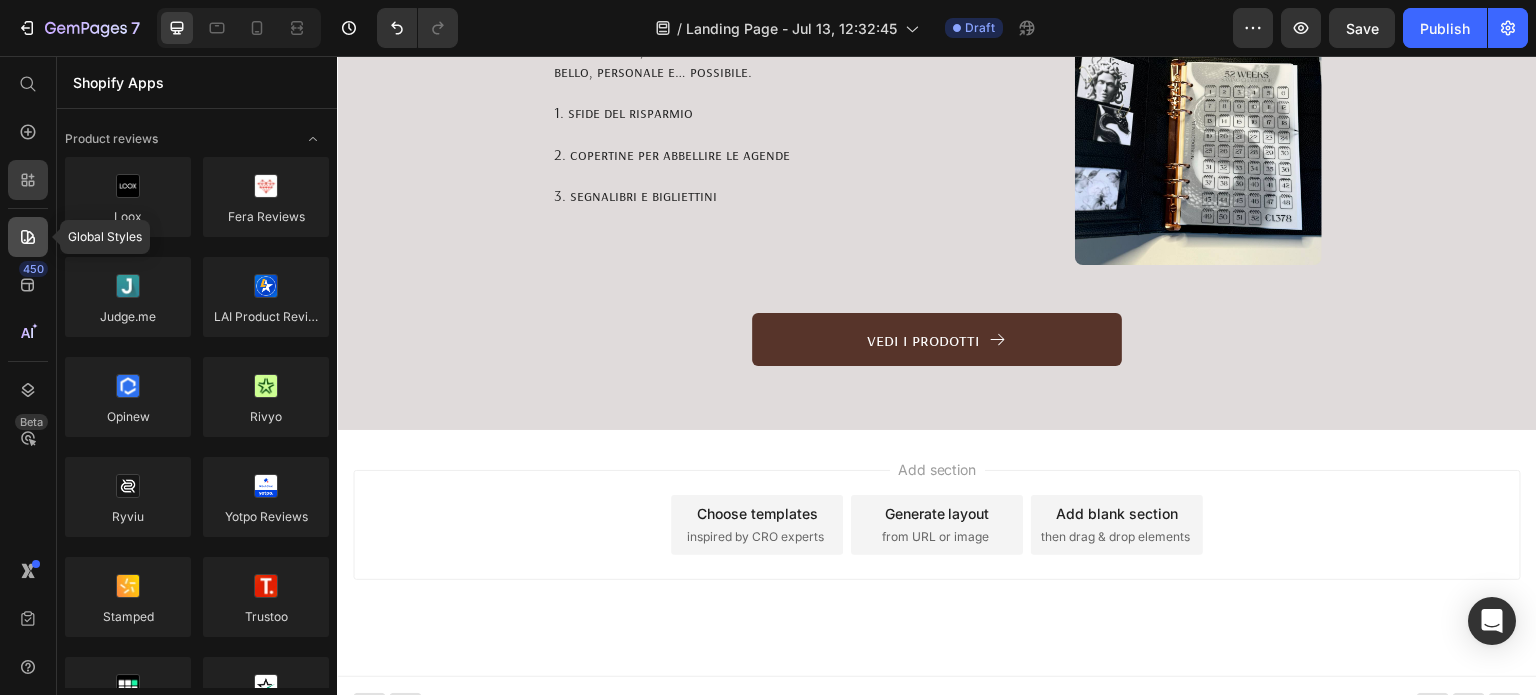 click 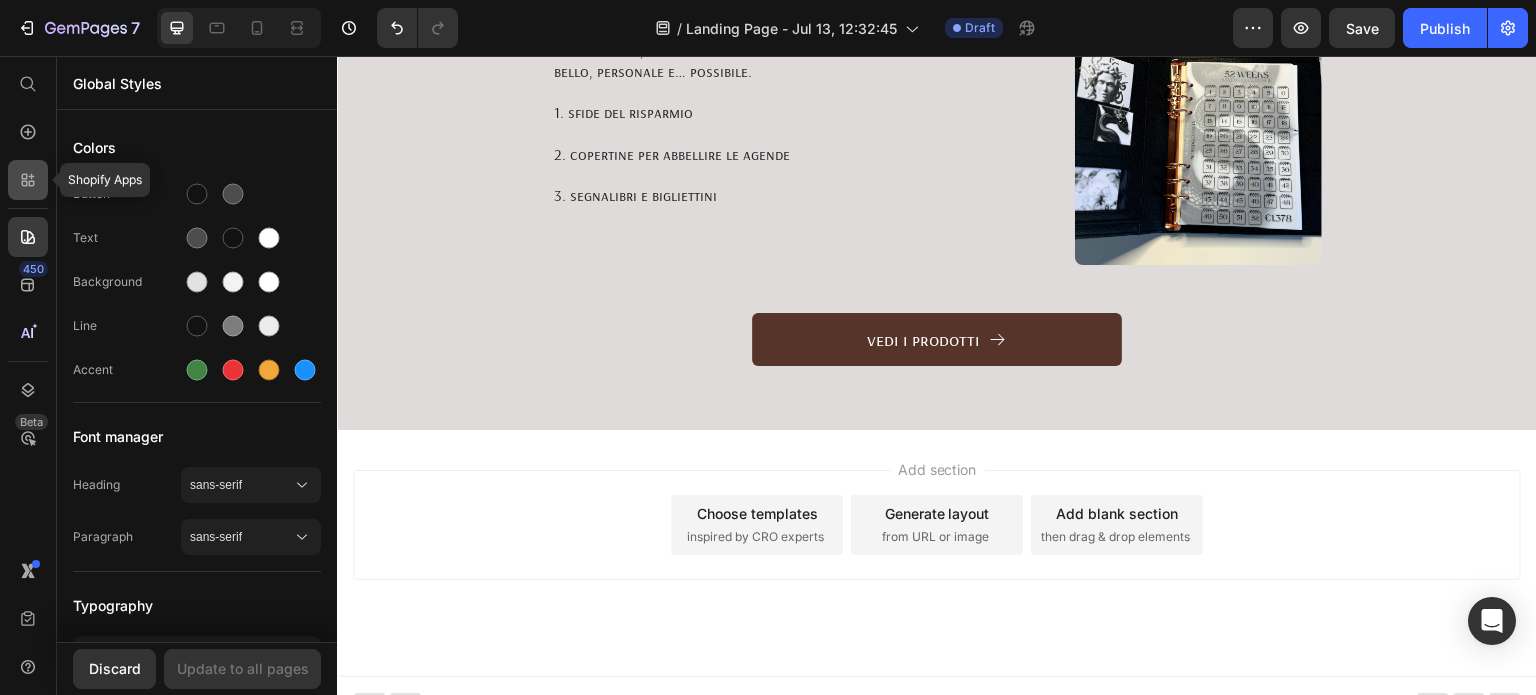 click 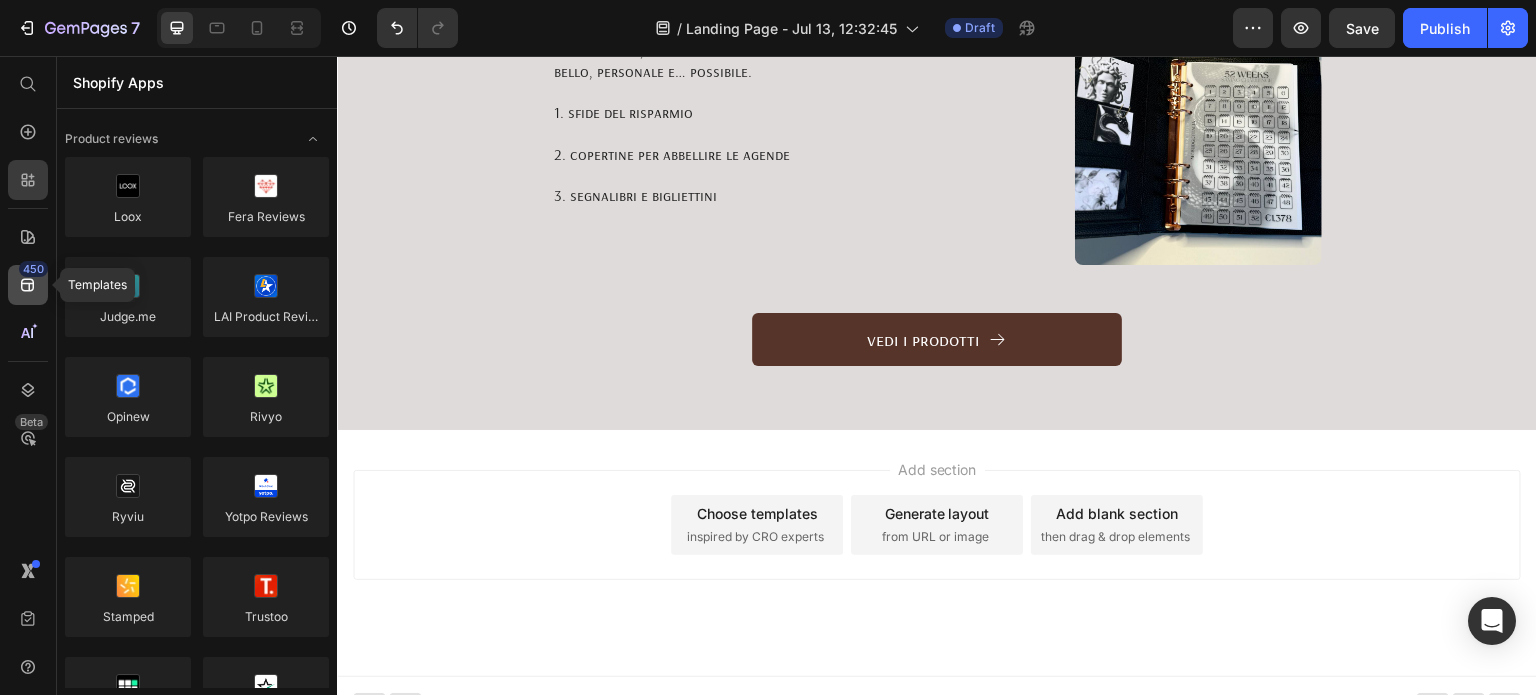 click on "450" at bounding box center (33, 269) 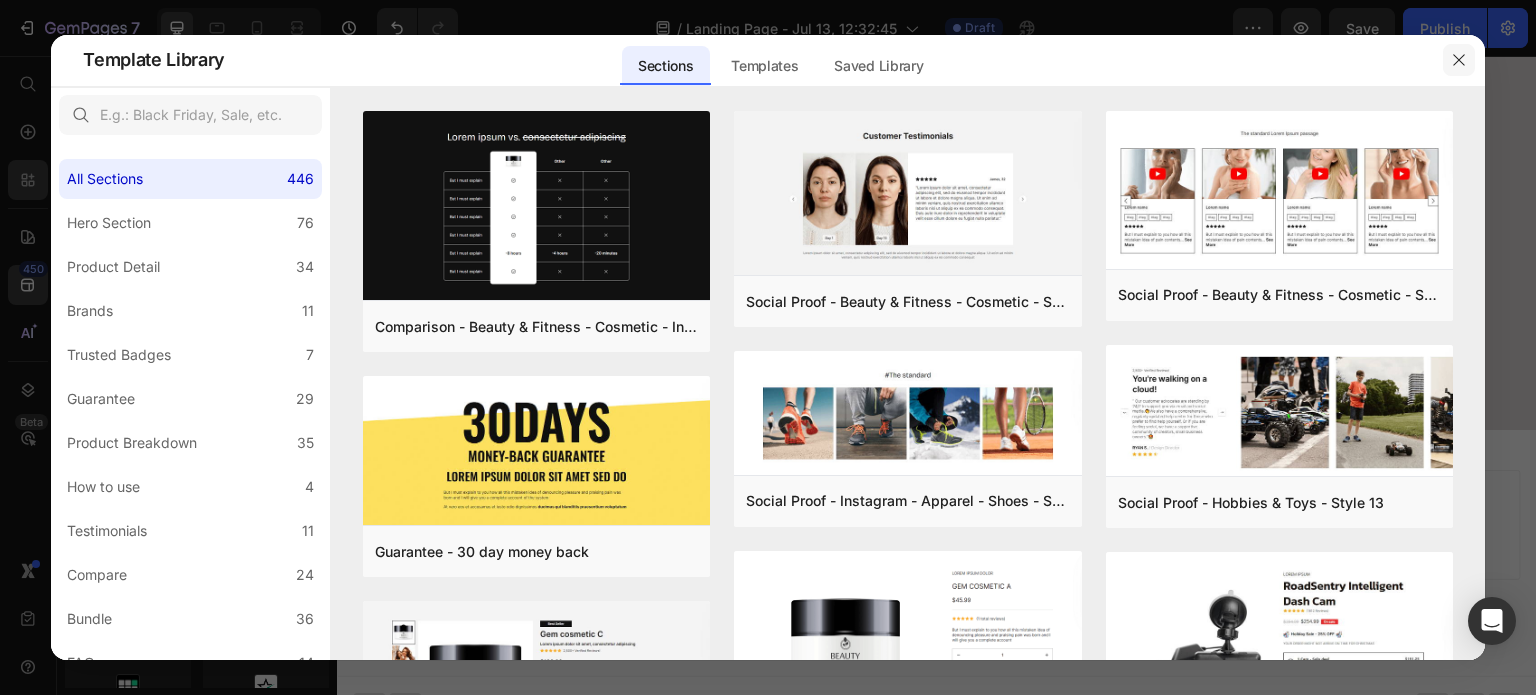 click 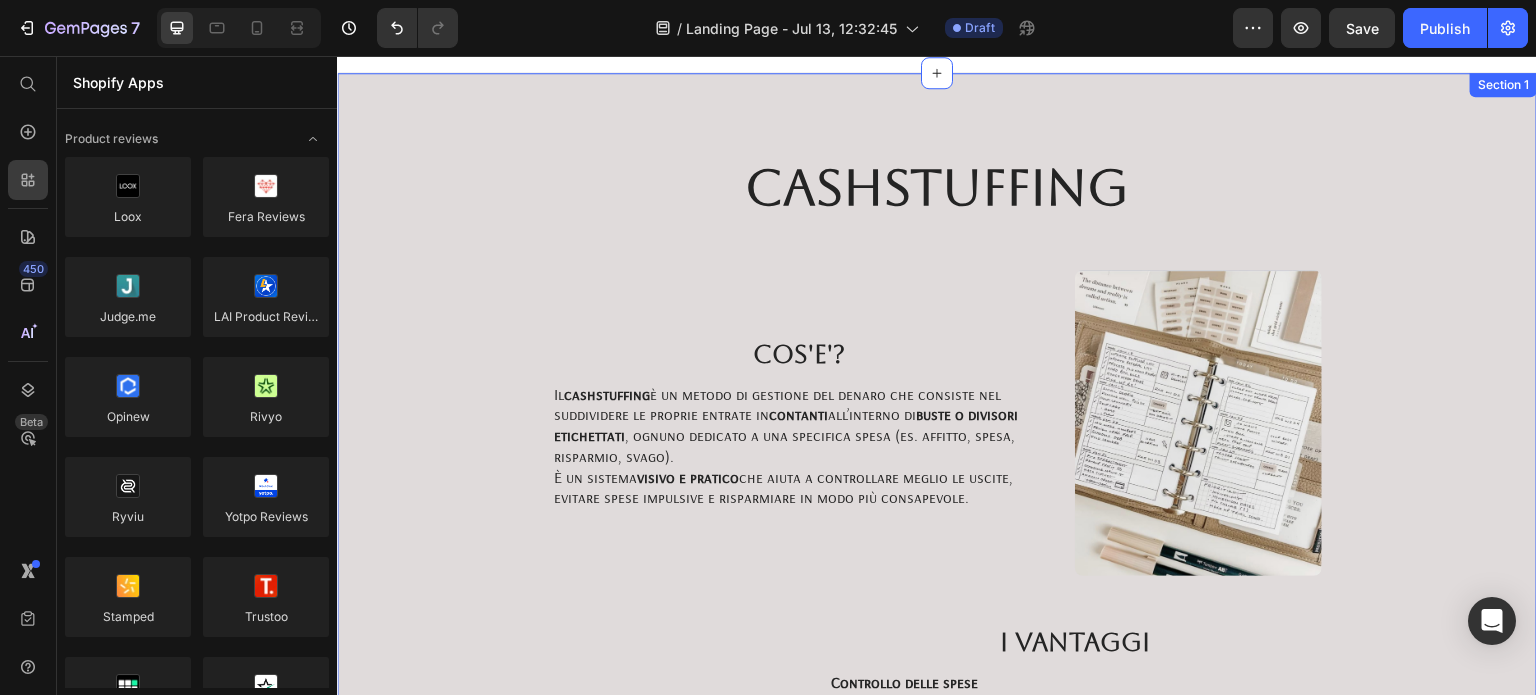 scroll, scrollTop: 0, scrollLeft: 0, axis: both 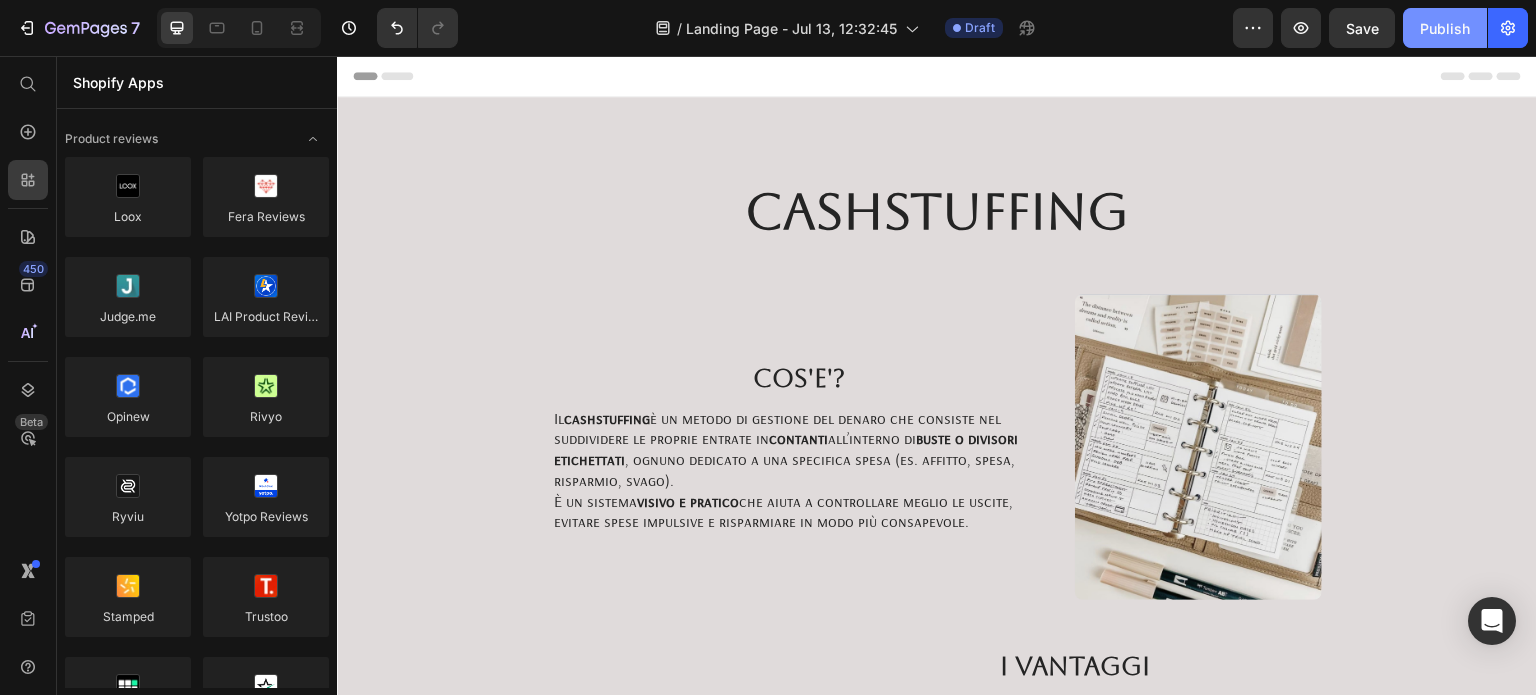 click on "Publish" 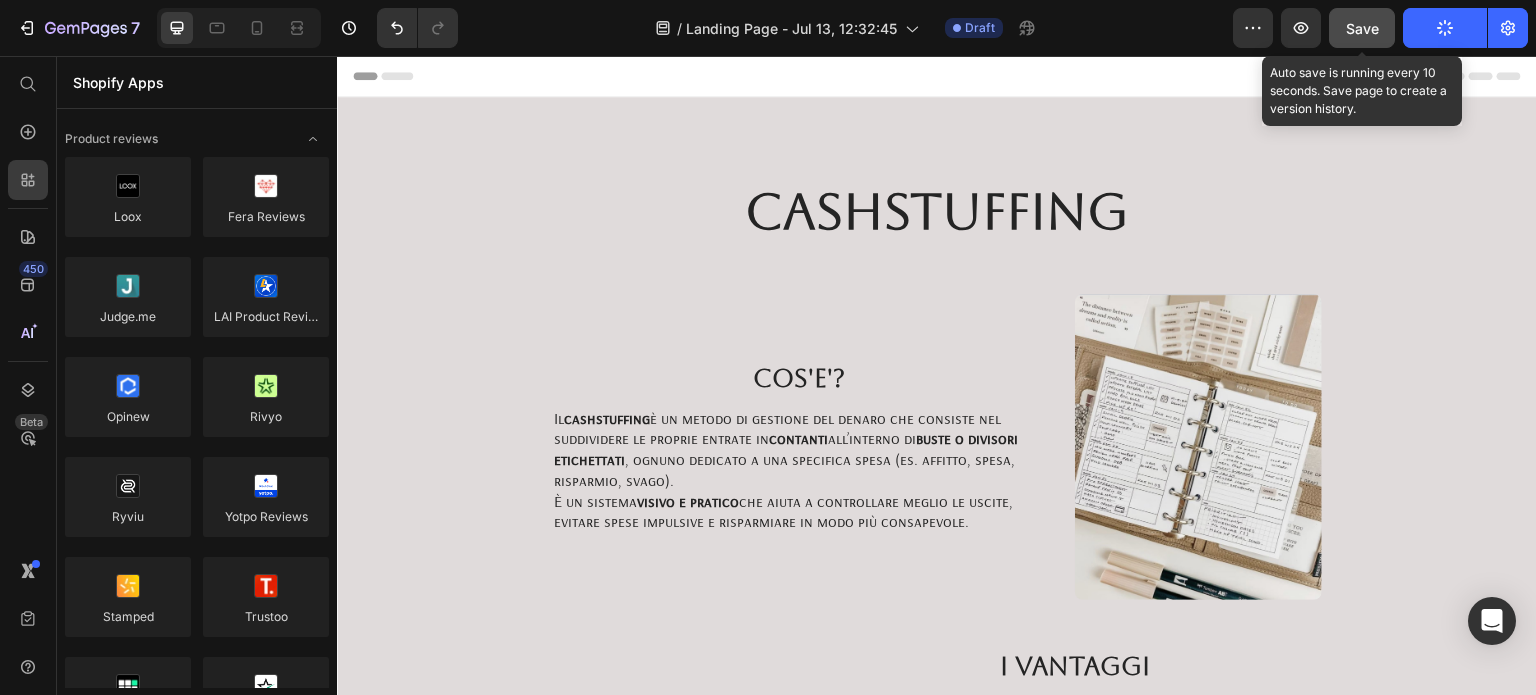 click on "Save" at bounding box center (1362, 28) 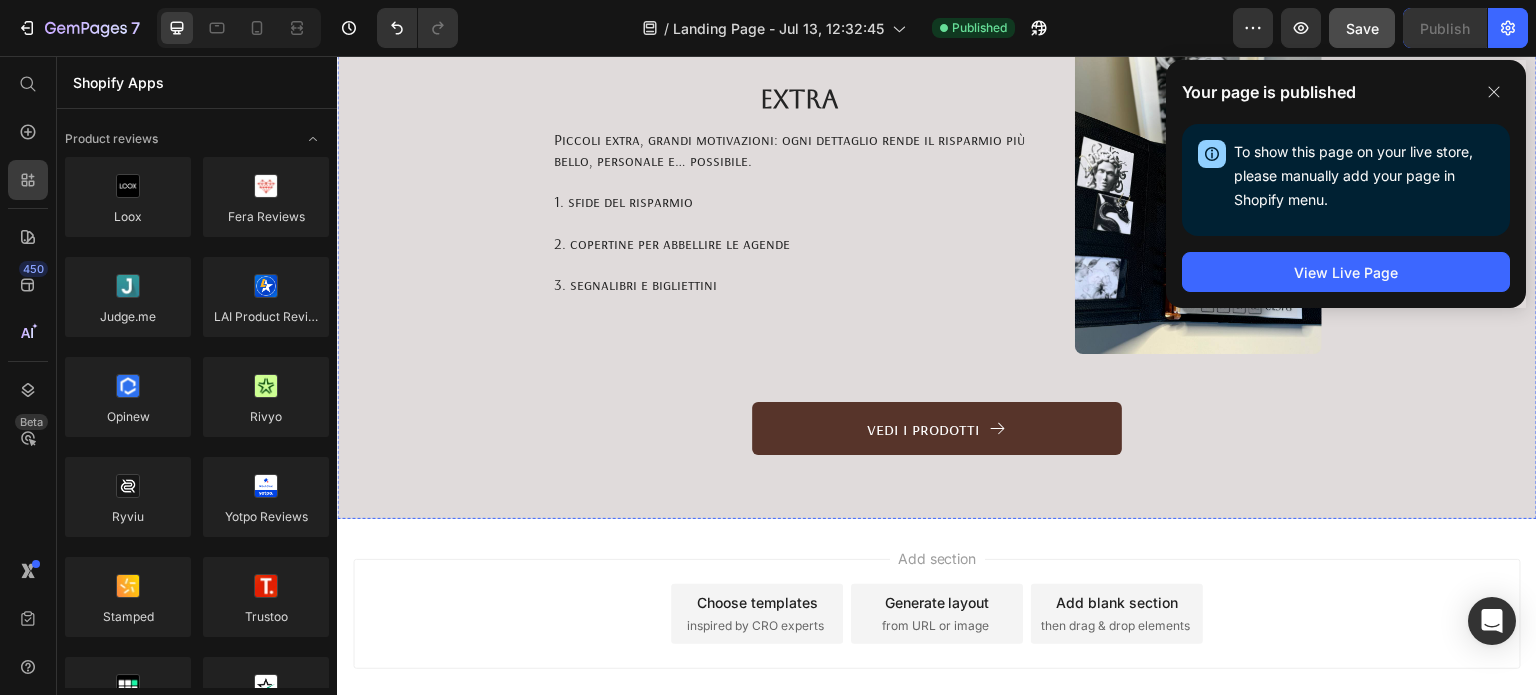 scroll, scrollTop: 2084, scrollLeft: 0, axis: vertical 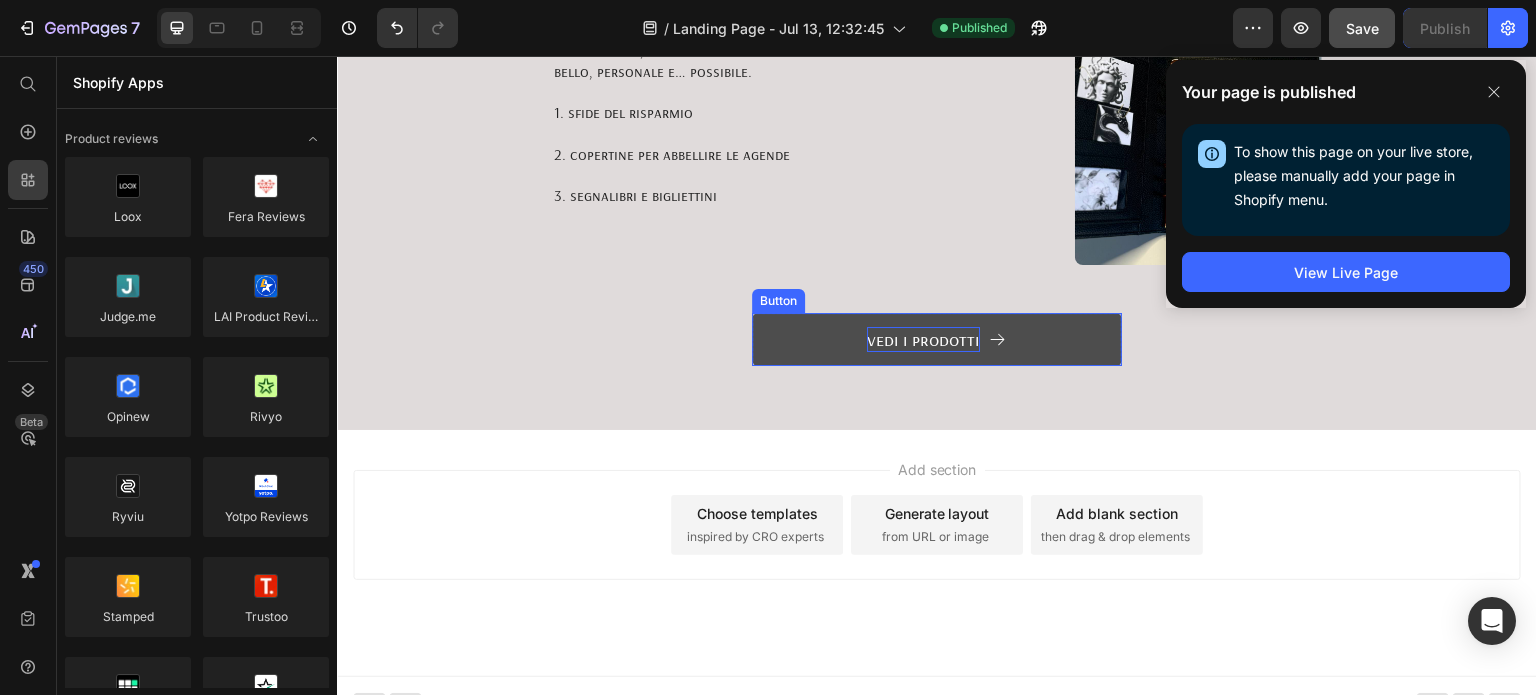 click on "vedi i prodotti" at bounding box center (923, 339) 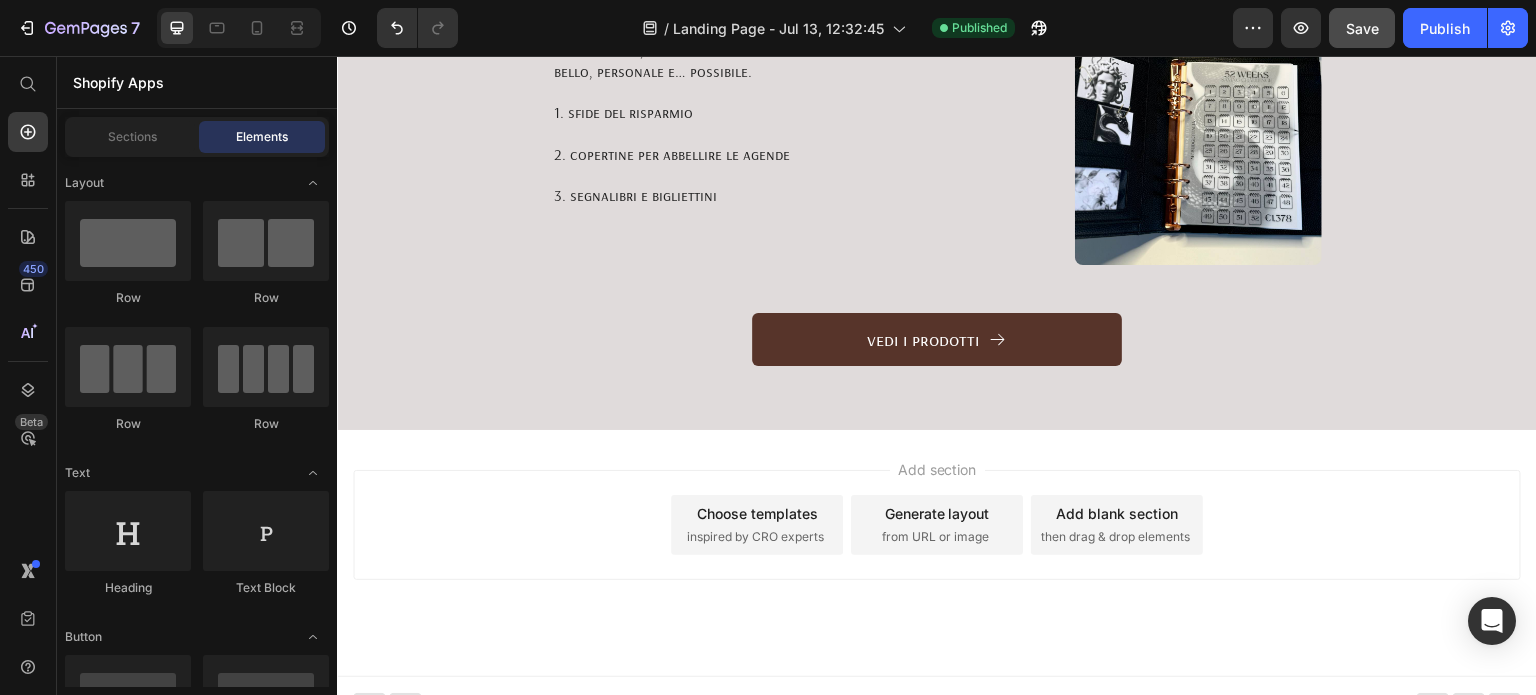 click on "Add section Choose templates inspired by CRO experts Generate layout from URL or image Add blank section then drag & drop elements" at bounding box center (937, 525) 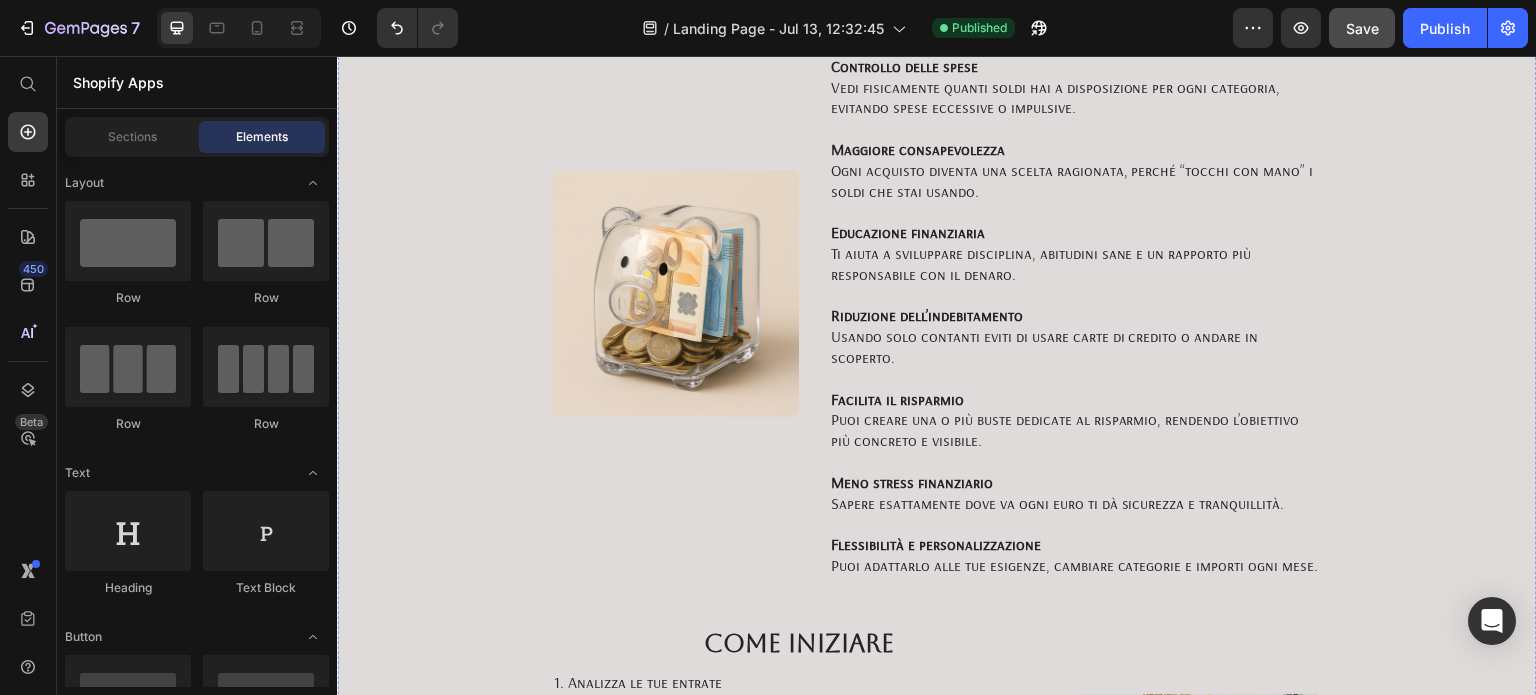 scroll, scrollTop: 637, scrollLeft: 0, axis: vertical 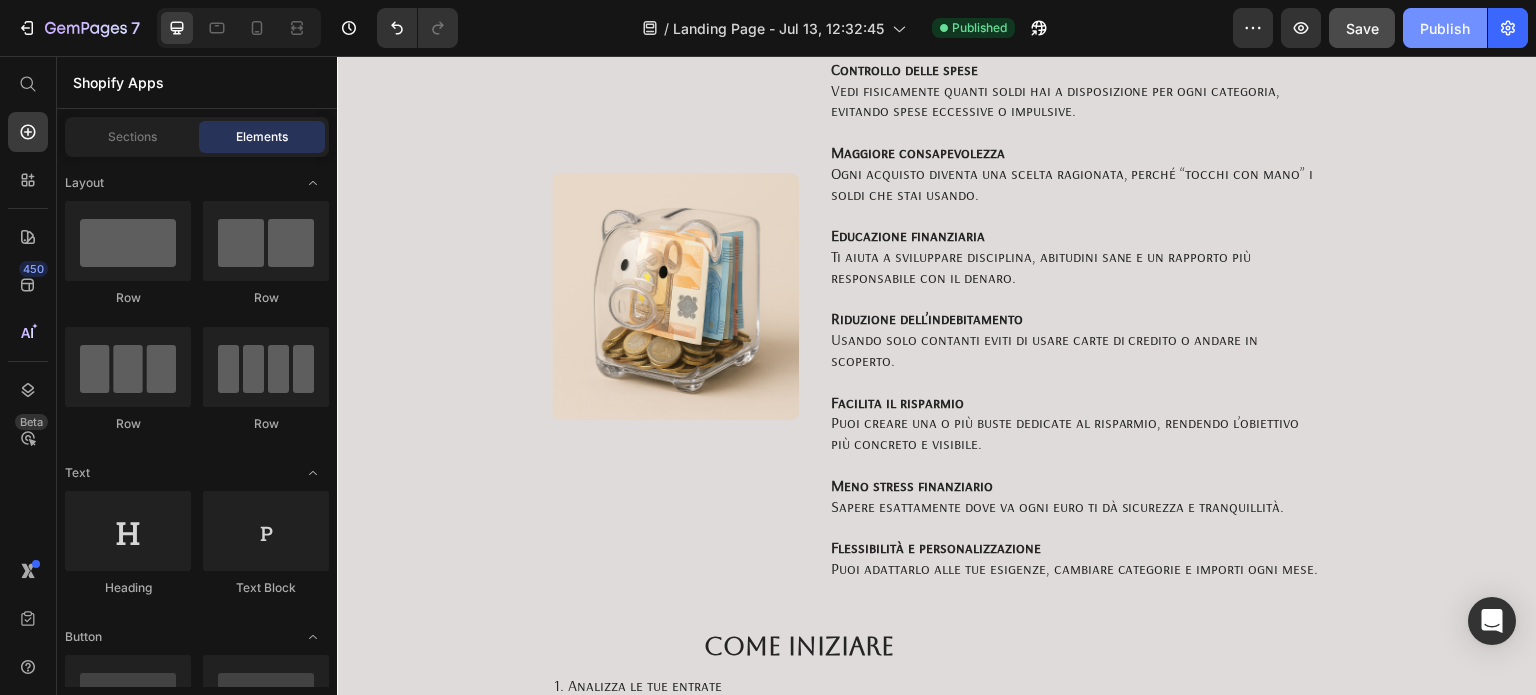 click on "Publish" 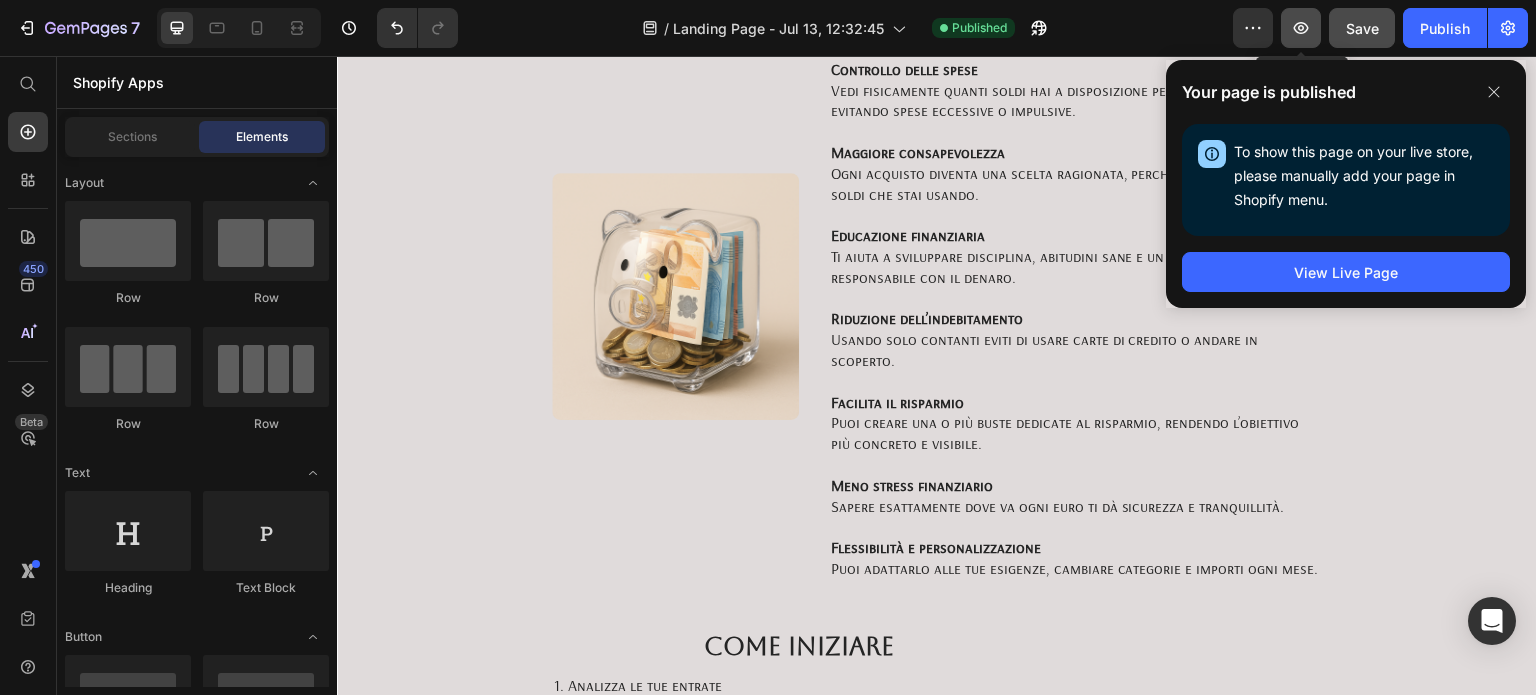 click 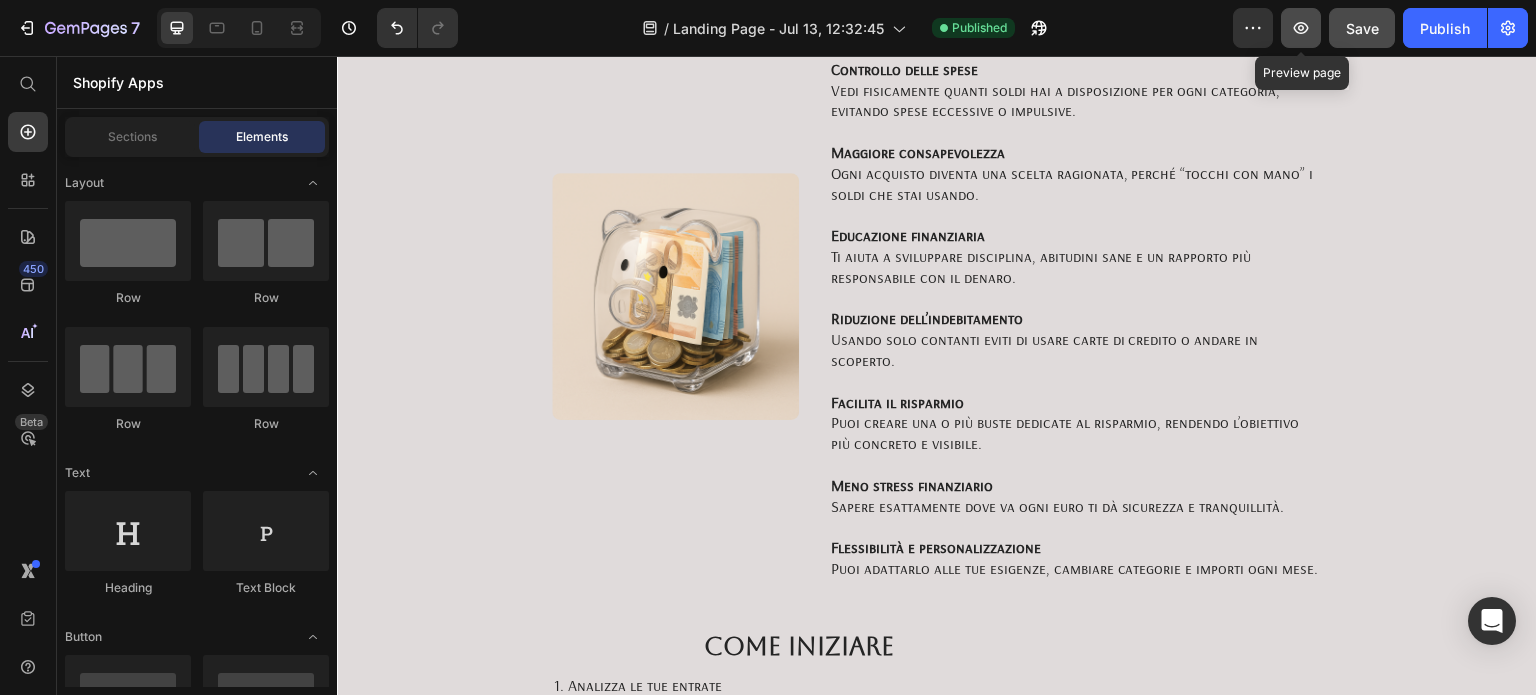 click 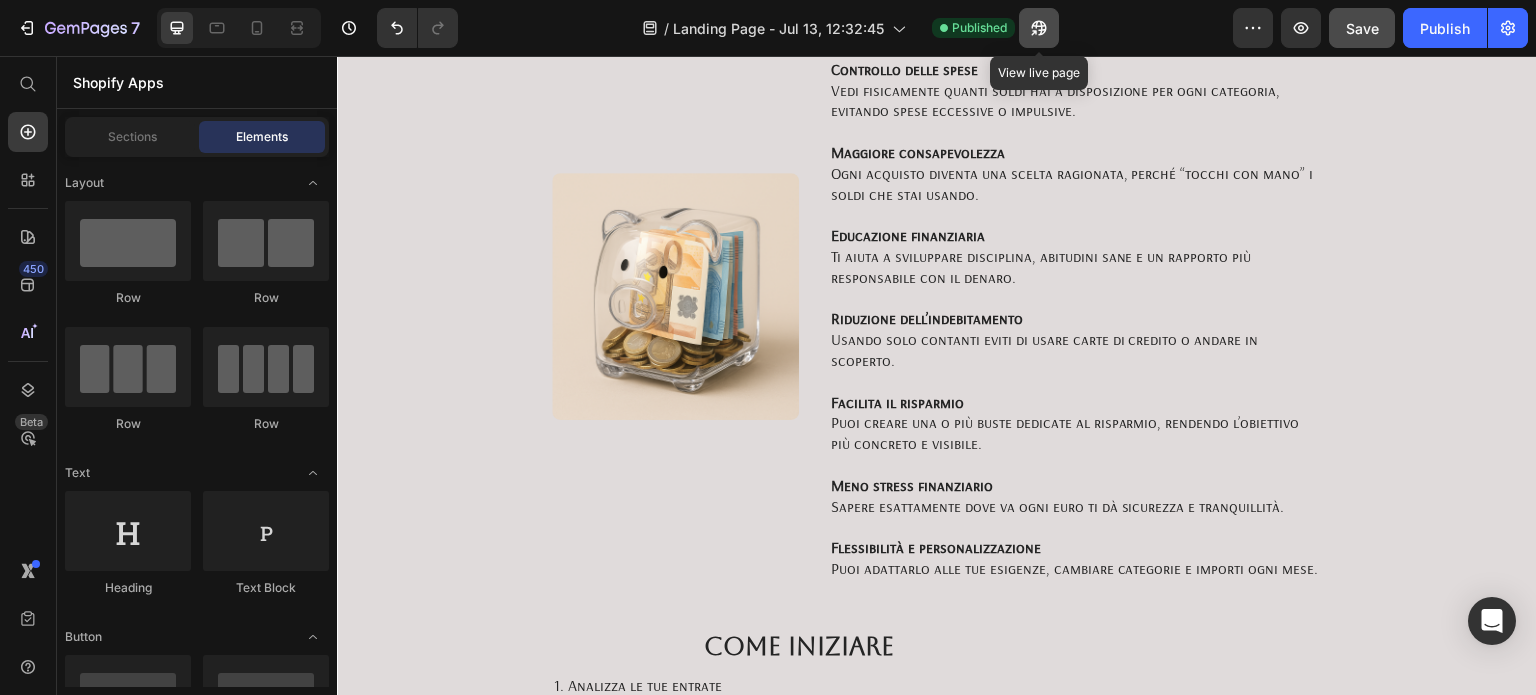 click 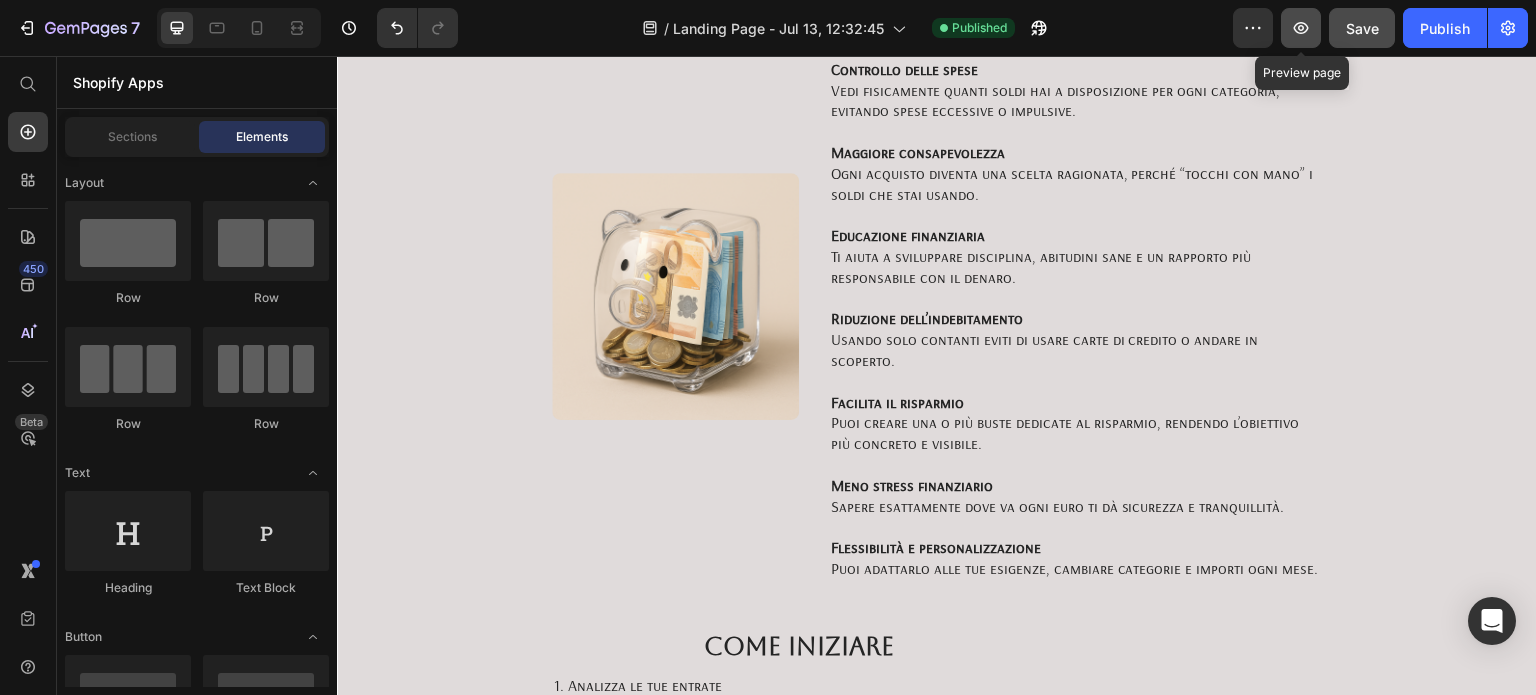 click 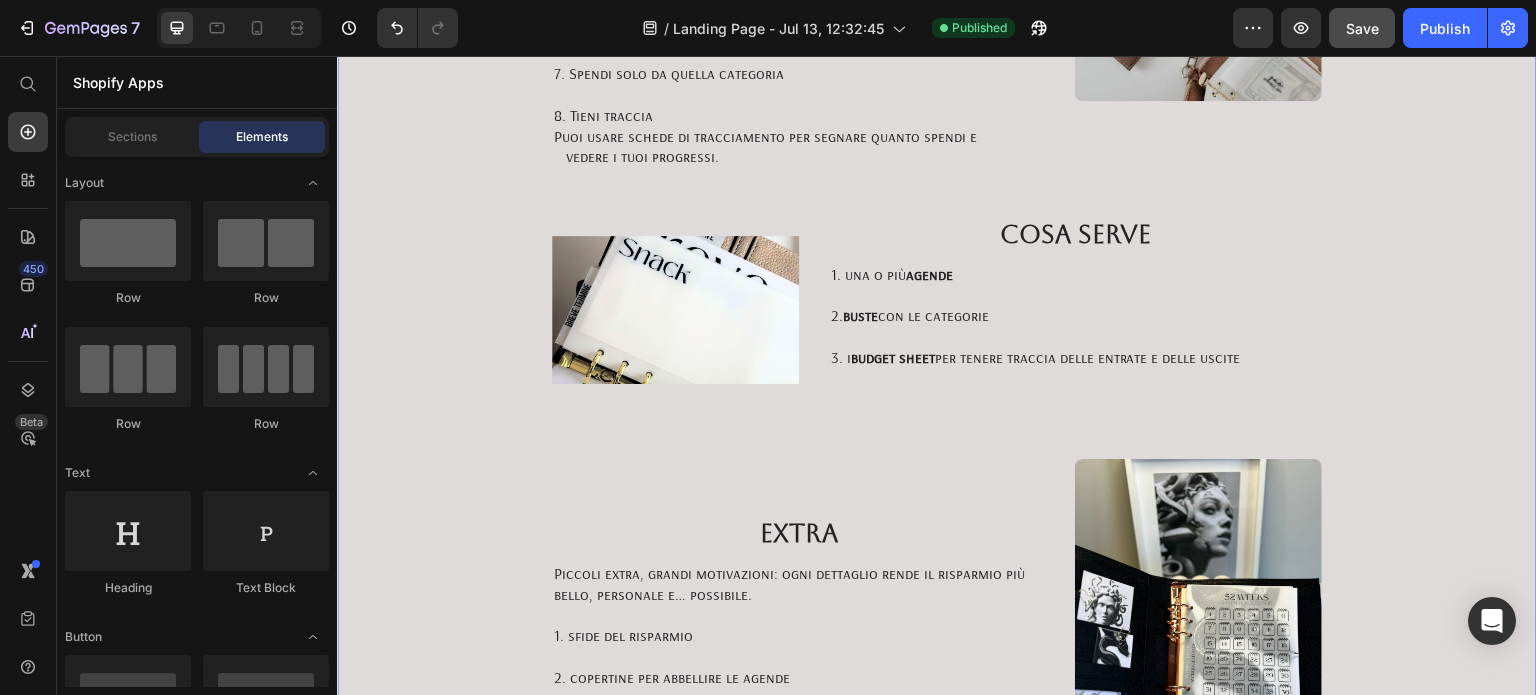 scroll, scrollTop: 2084, scrollLeft: 0, axis: vertical 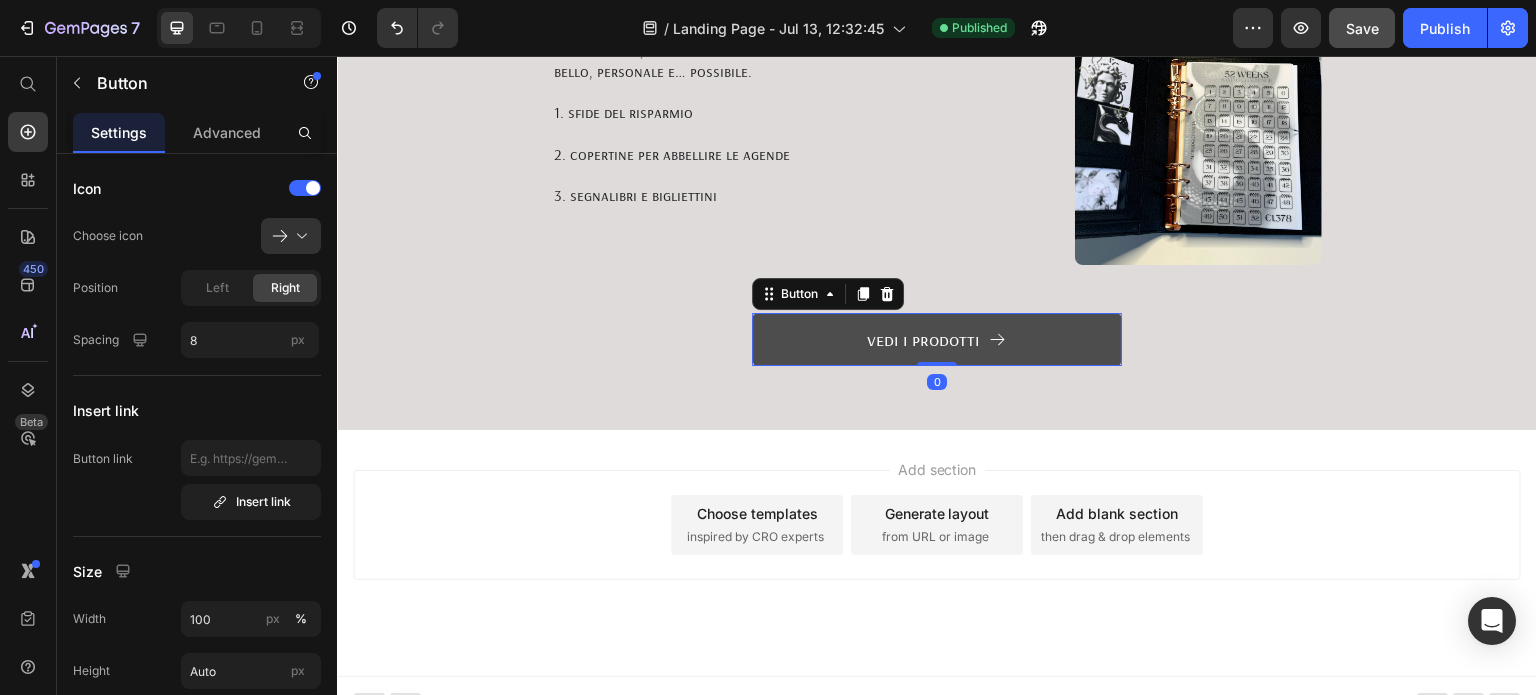 click on "vedi i prodotti" at bounding box center (937, 339) 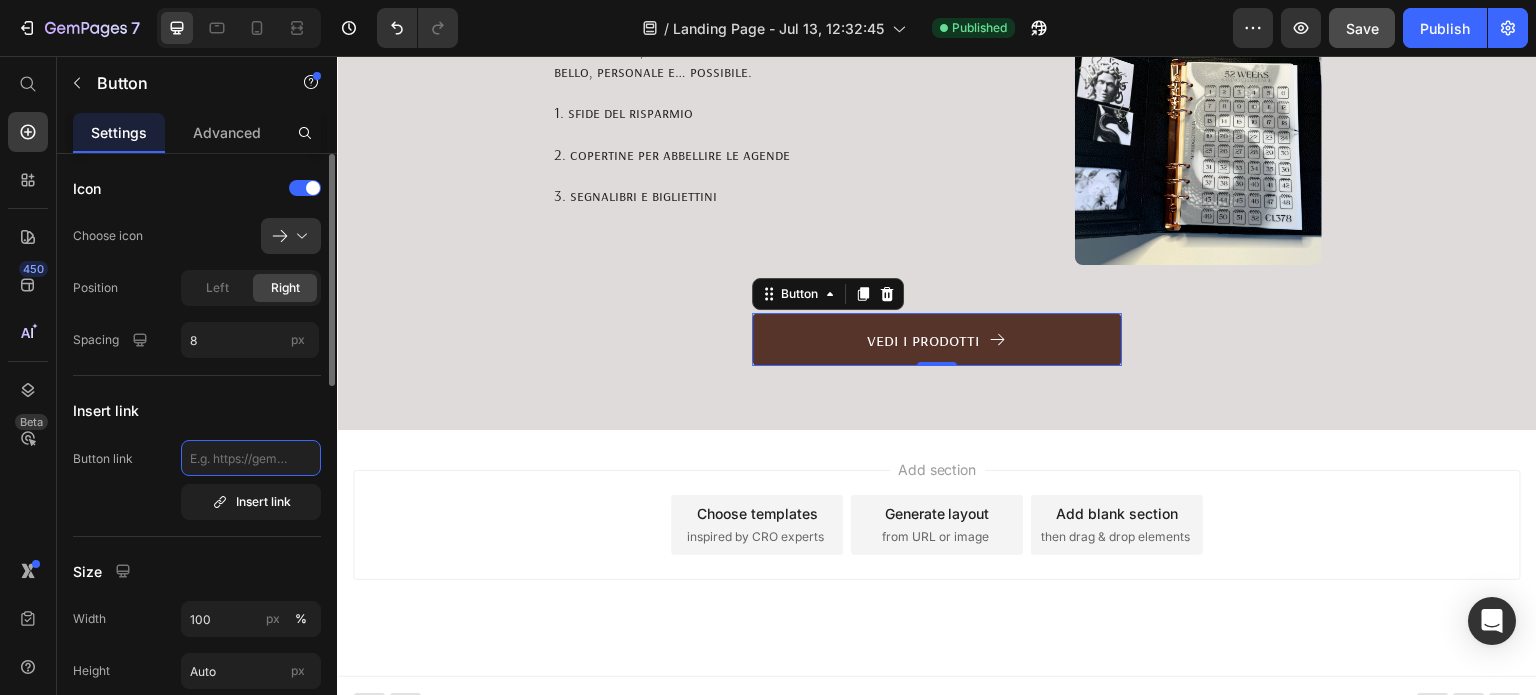click 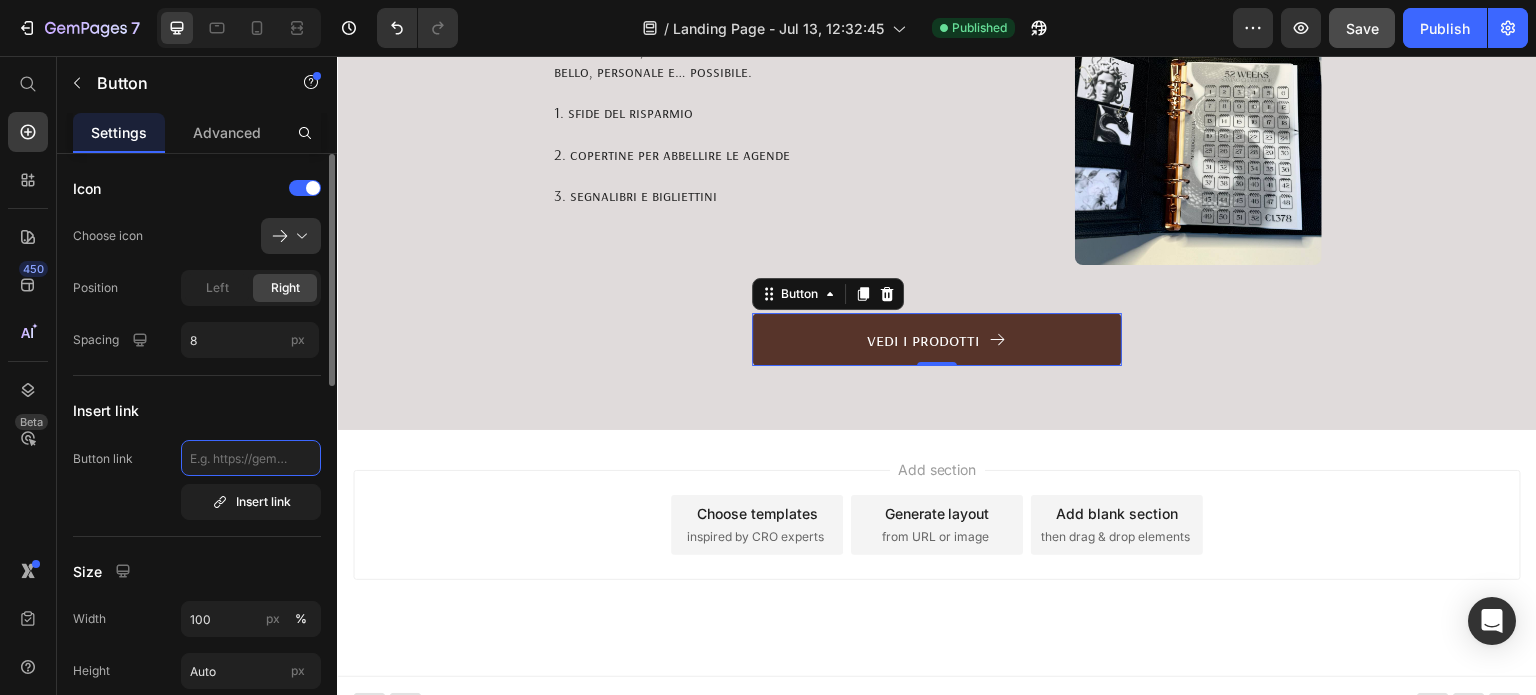 paste on "https://mcbudget.it/collections/all" 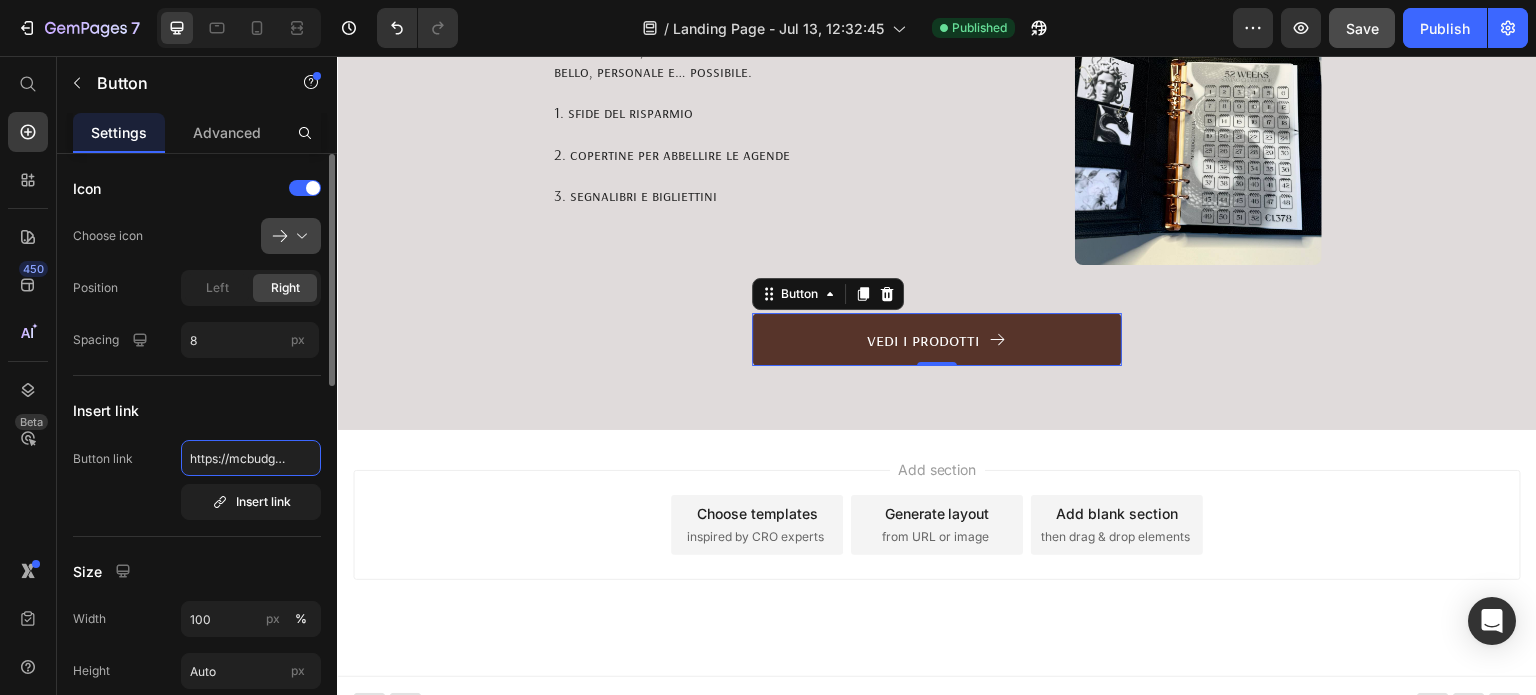 scroll, scrollTop: 0, scrollLeft: 92, axis: horizontal 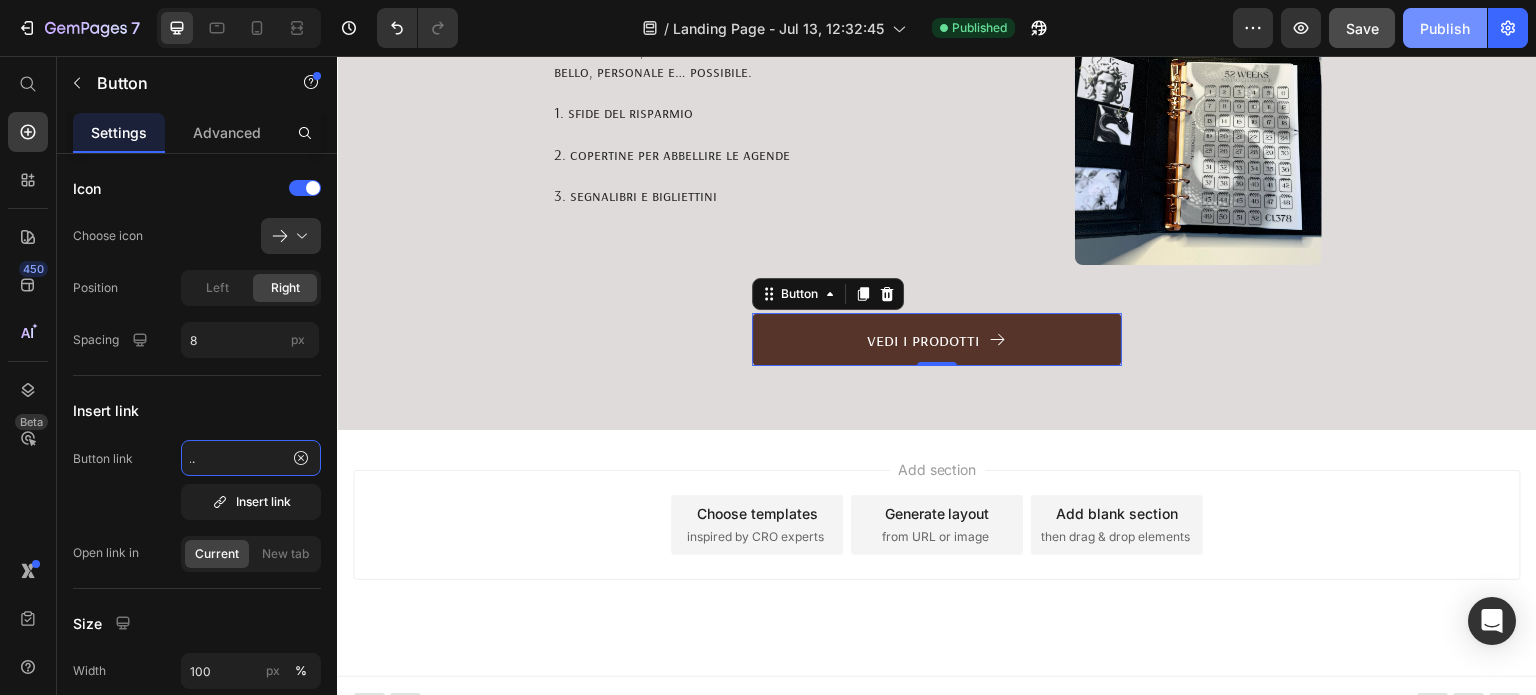 type on "https://mcbudget.it/collections/all" 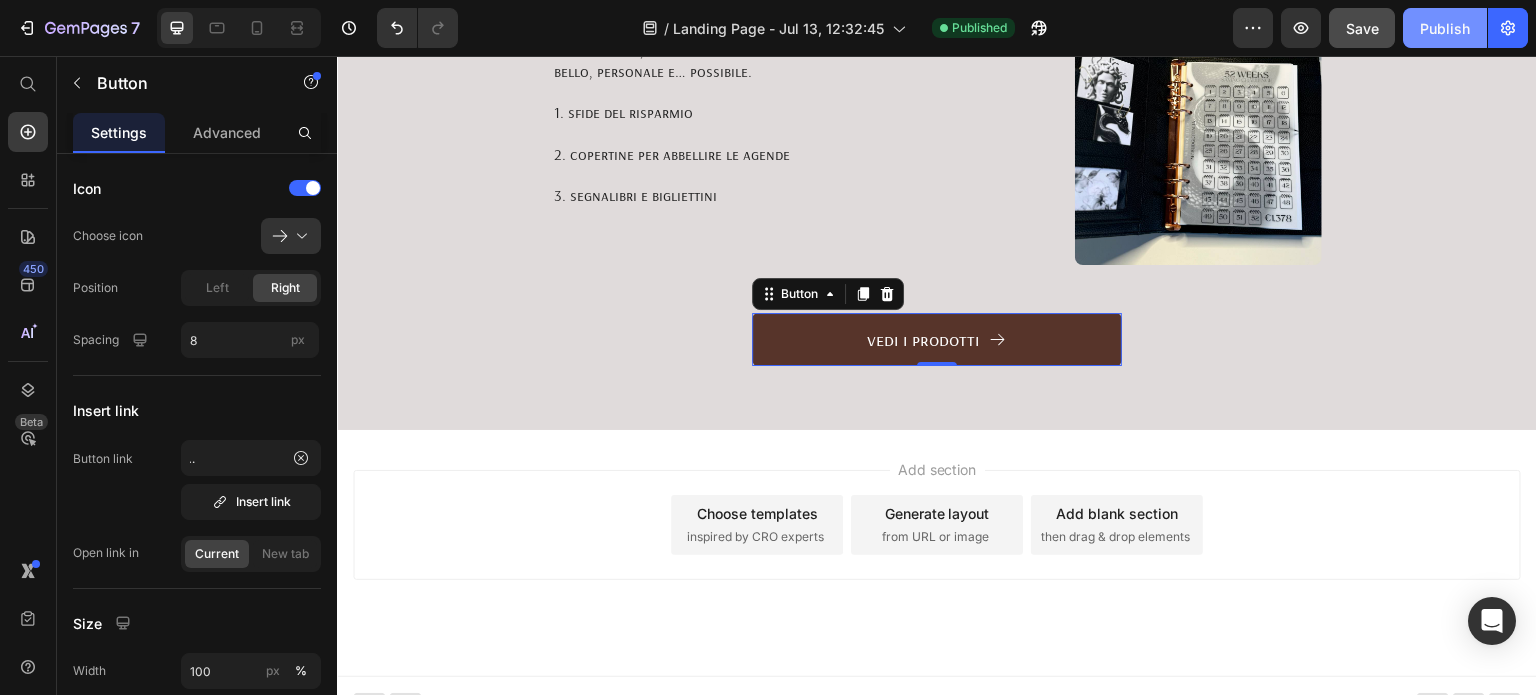 scroll, scrollTop: 0, scrollLeft: 0, axis: both 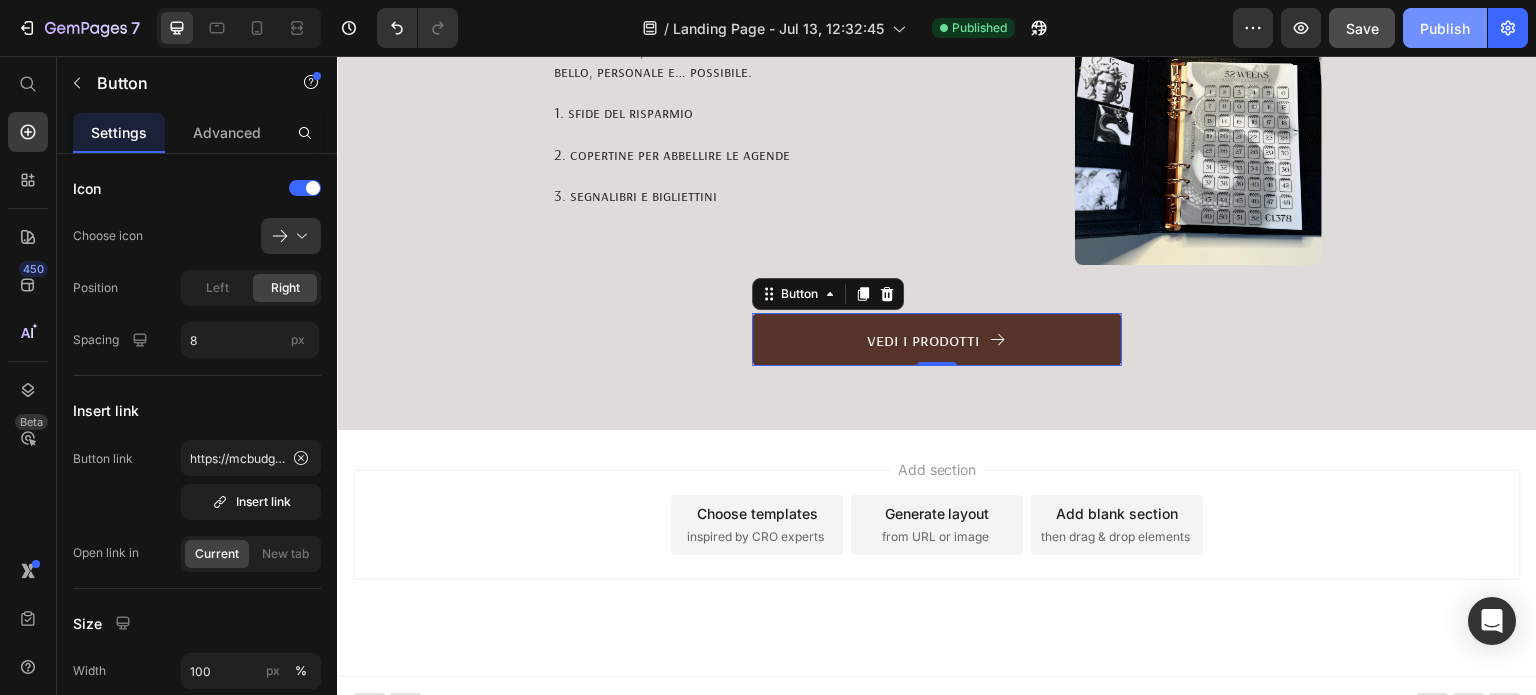 click on "Publish" 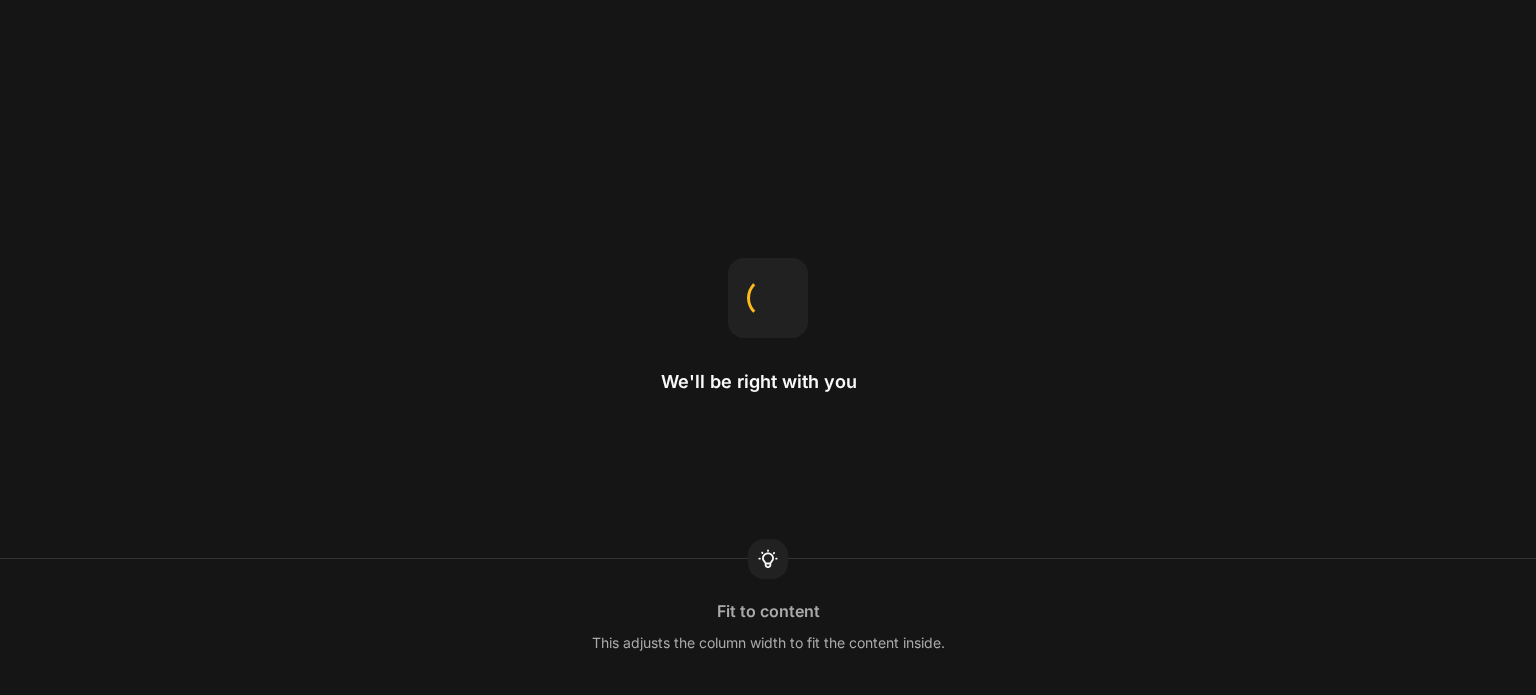 scroll, scrollTop: 0, scrollLeft: 0, axis: both 